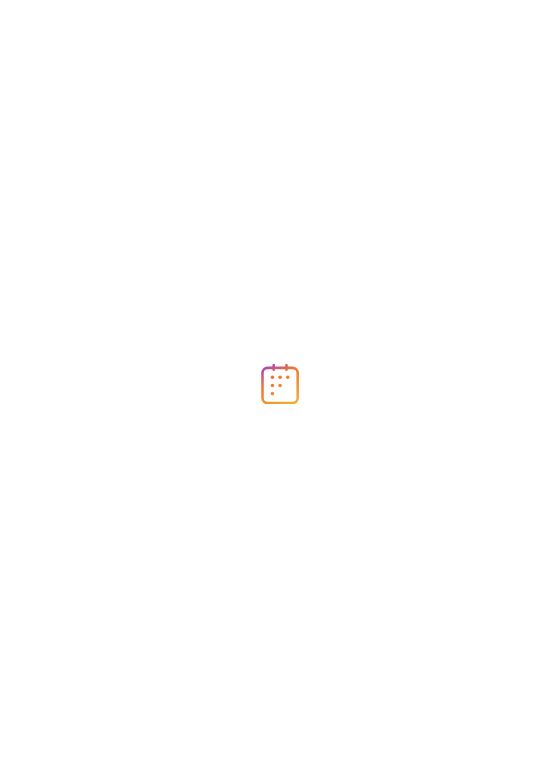 scroll, scrollTop: 0, scrollLeft: 0, axis: both 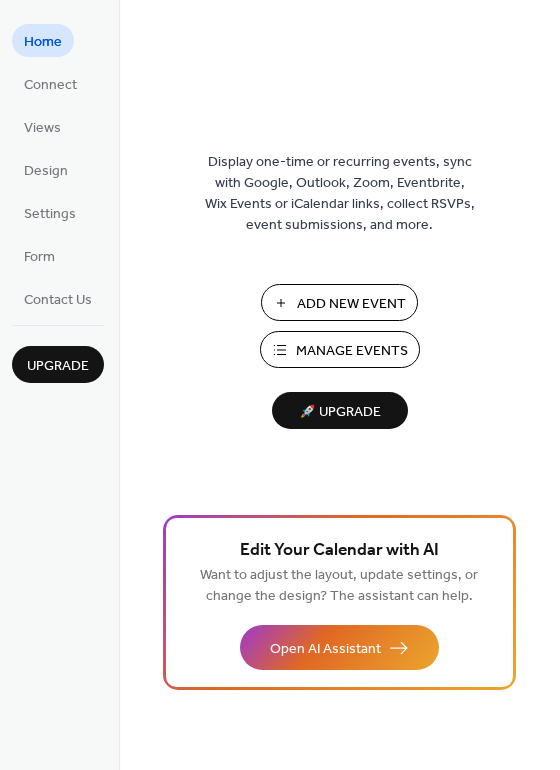 click on "Add New Event" at bounding box center (351, 304) 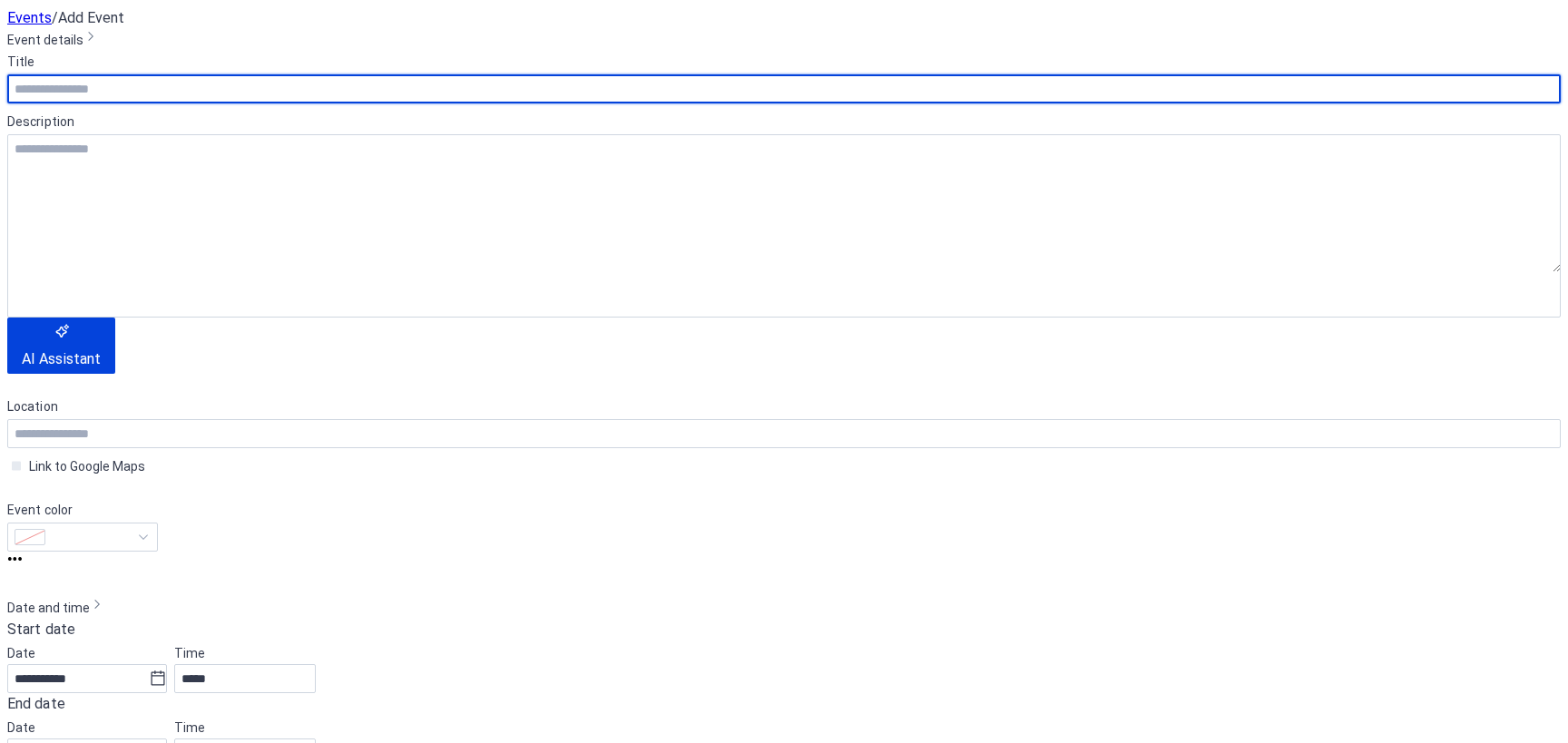 scroll, scrollTop: 0, scrollLeft: 0, axis: both 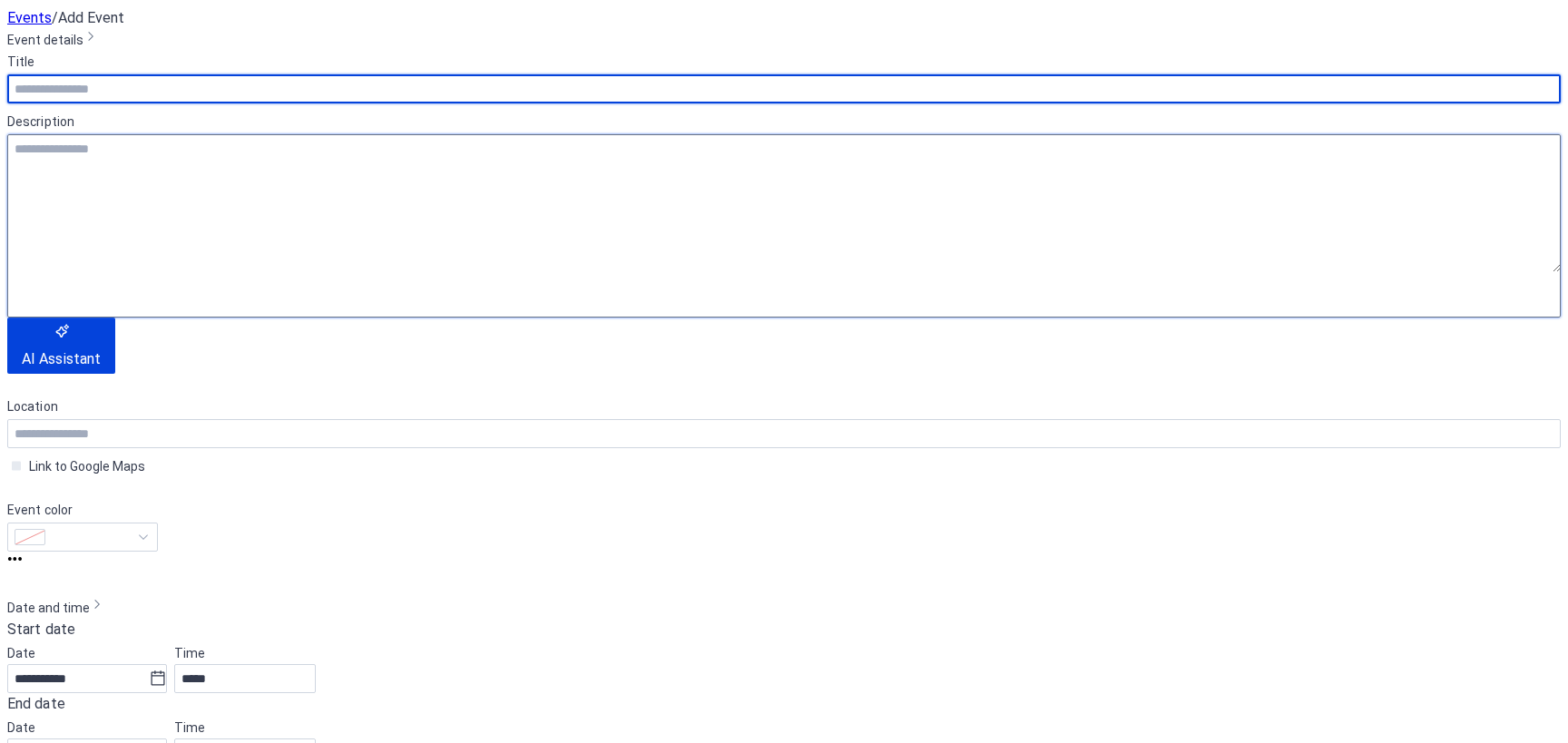 click at bounding box center [784, 203] 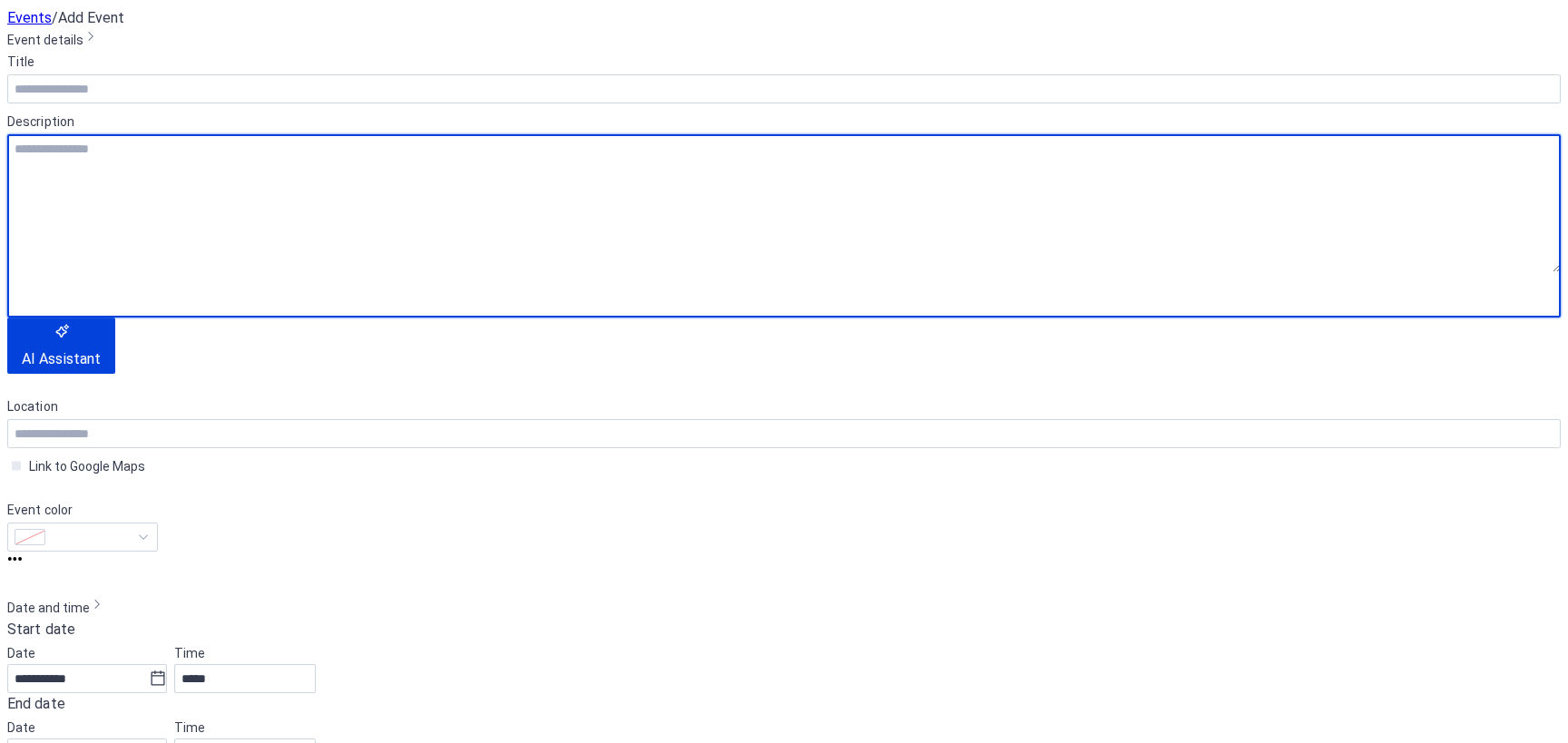 paste on "**********" 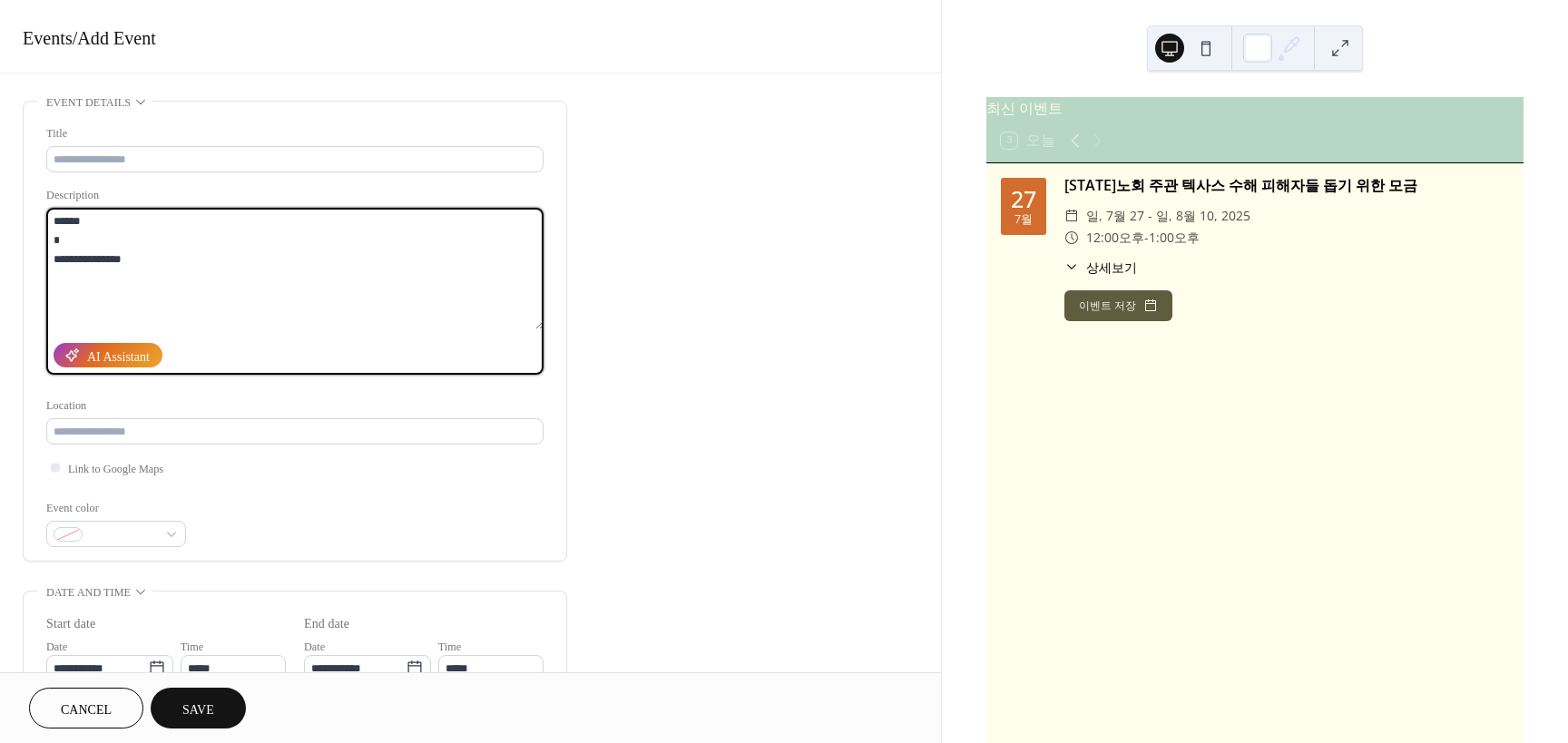 click on "**********" at bounding box center (295, 269) 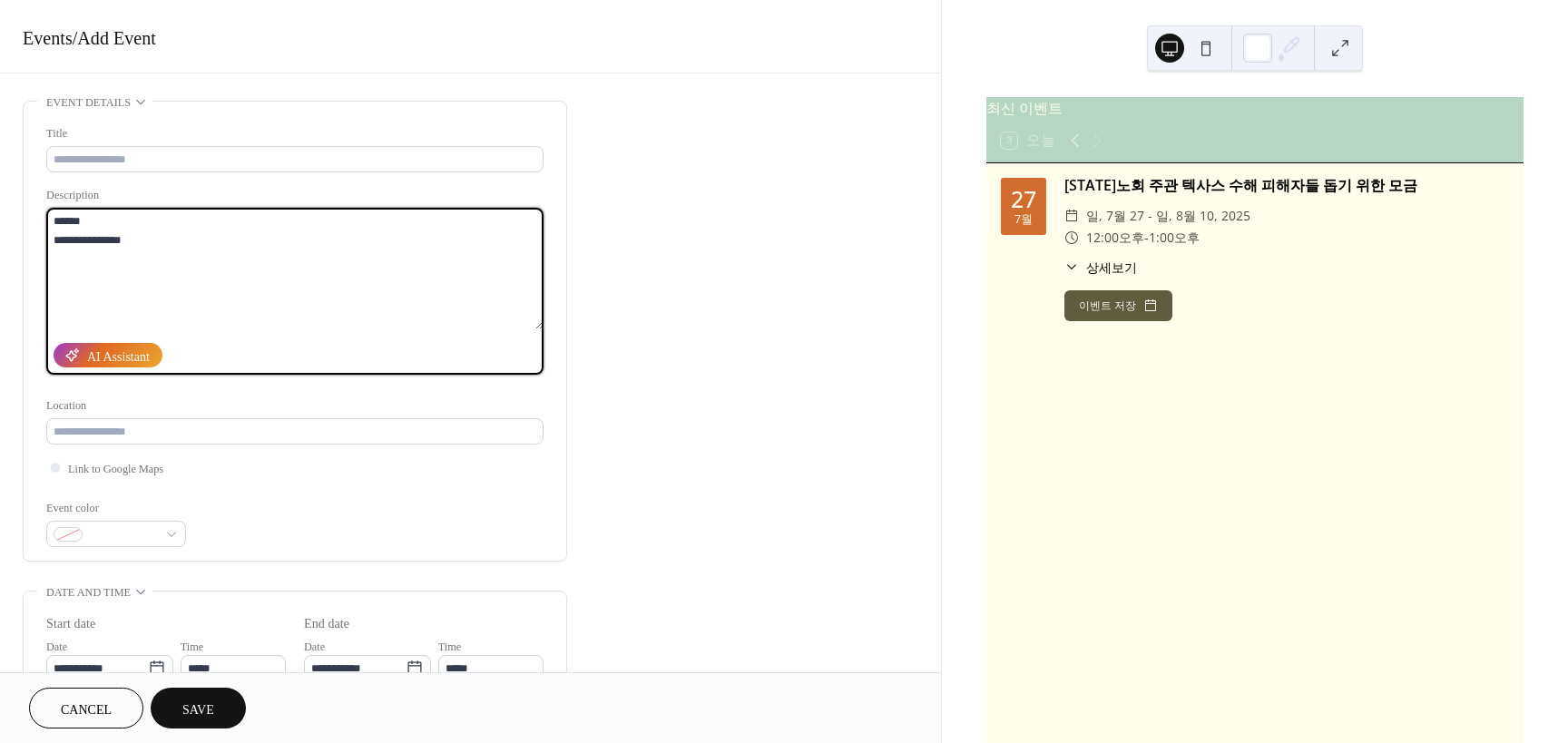 drag, startPoint x: 108, startPoint y: 224, endPoint x: 44, endPoint y: 225, distance: 64.00781 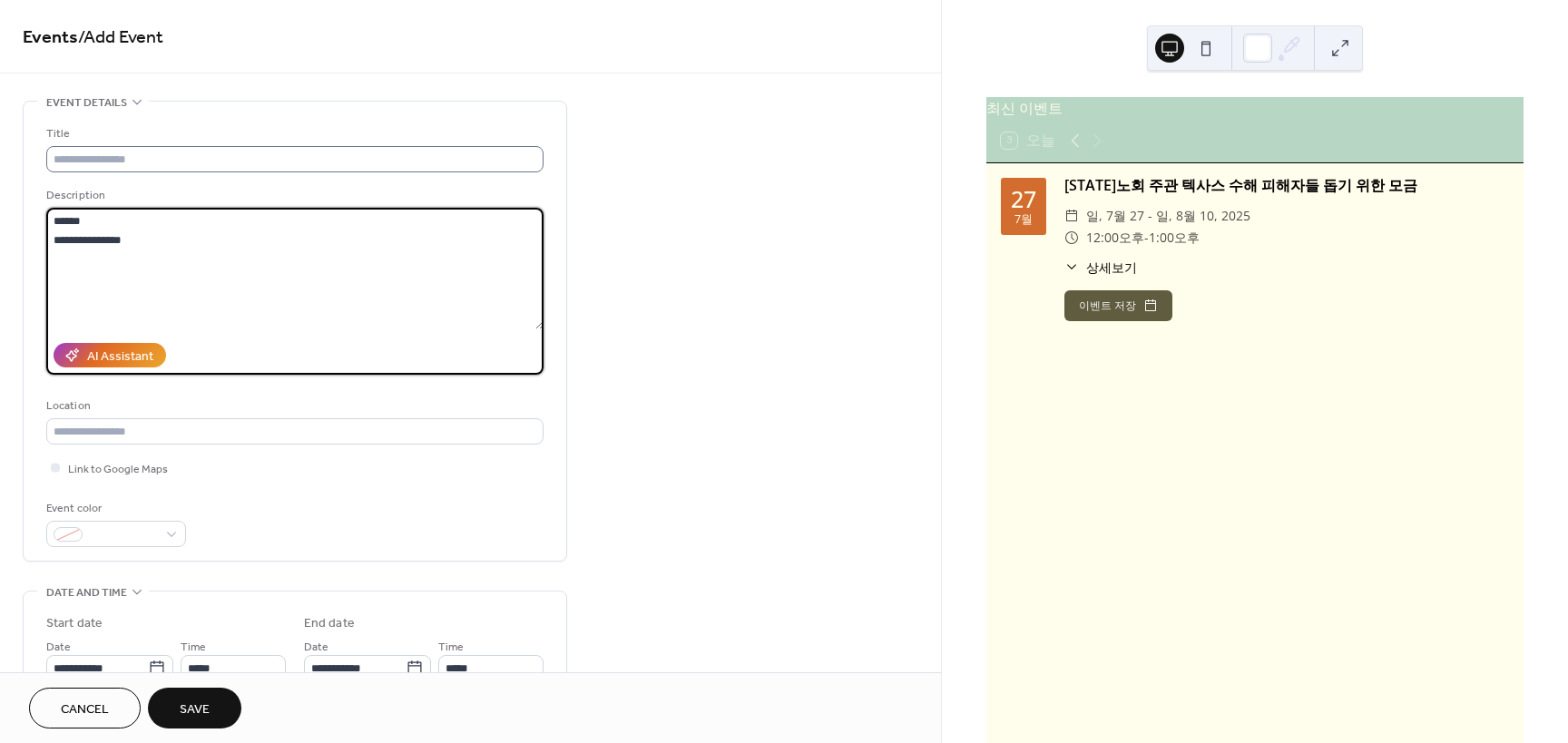 type on "**********" 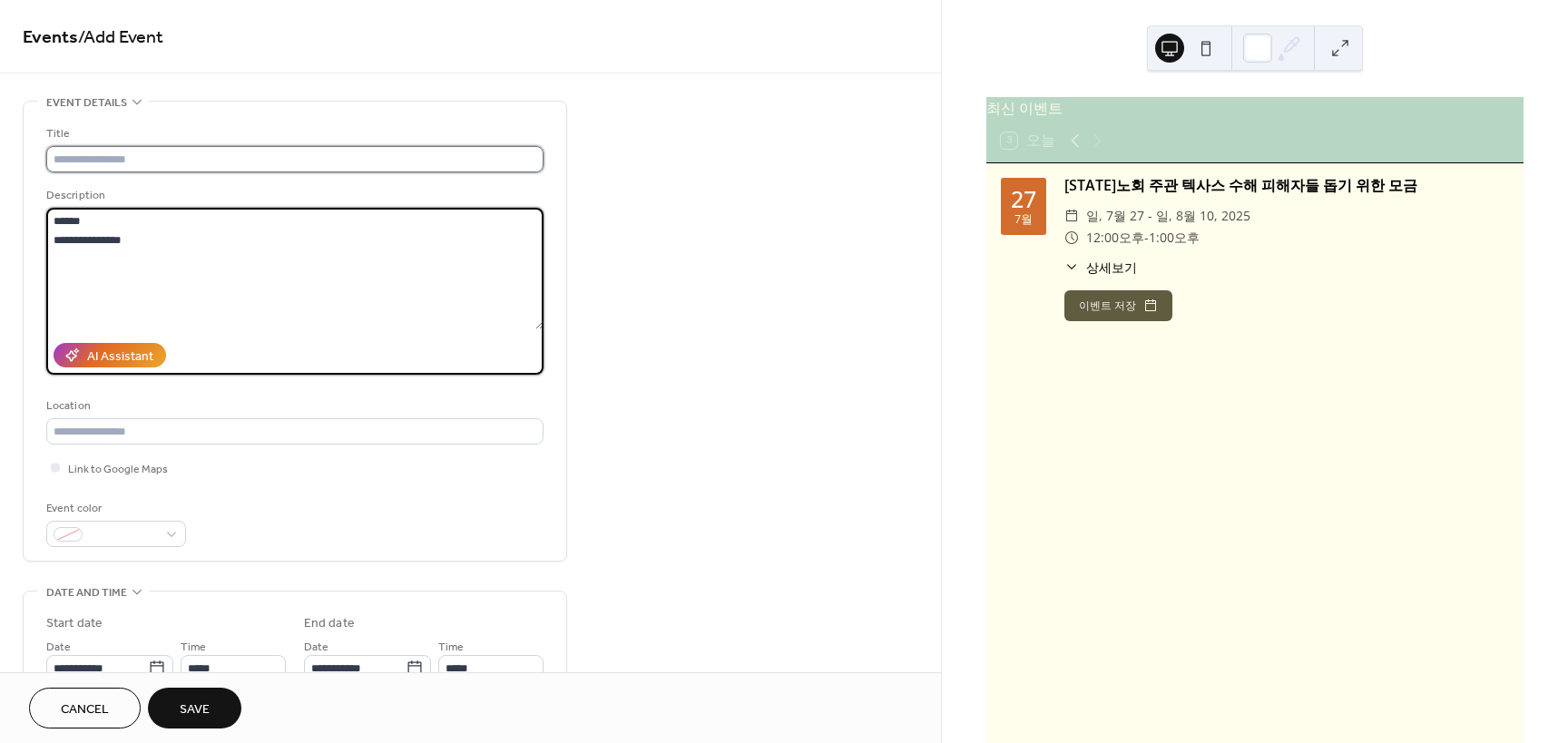 click at bounding box center (295, 159) 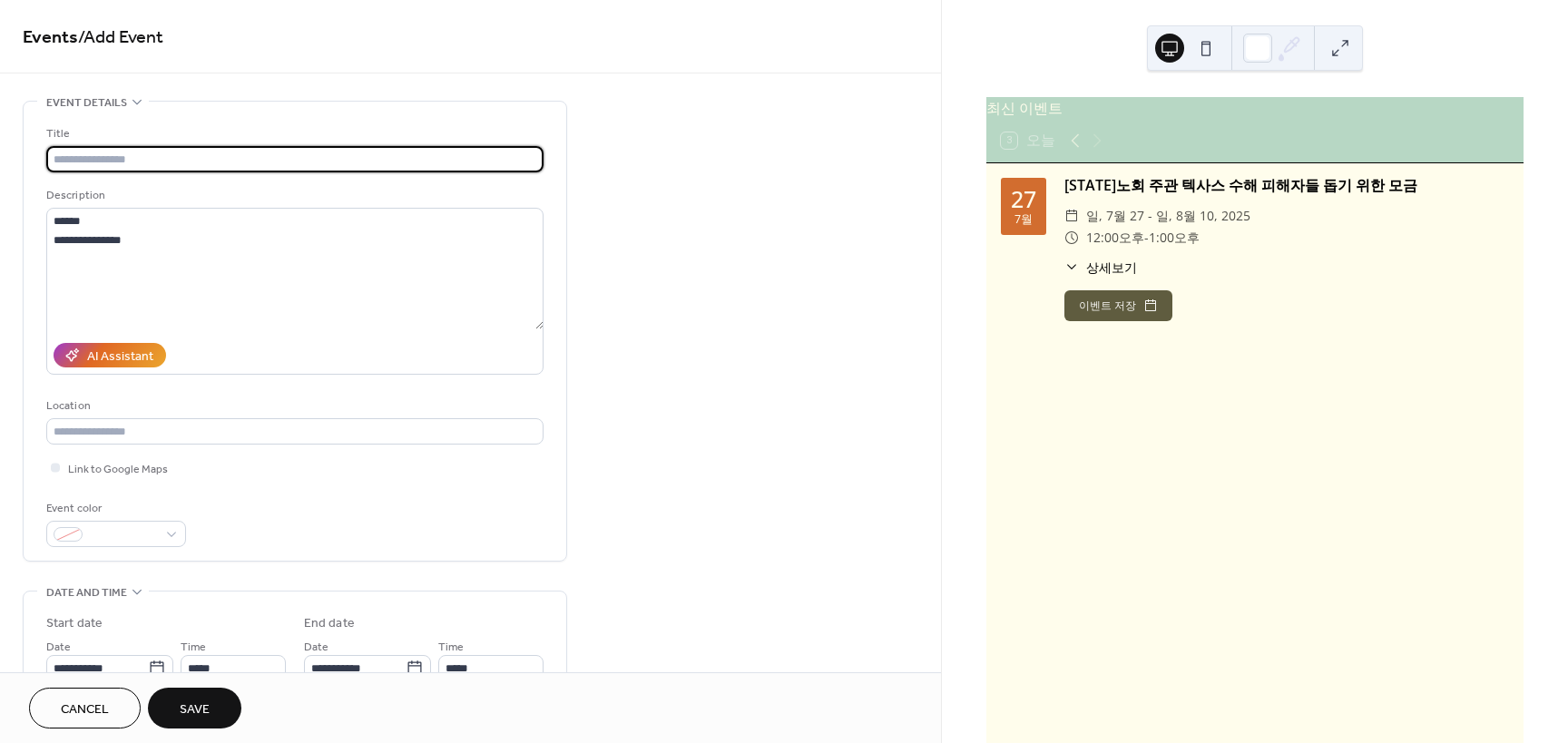 paste on "******" 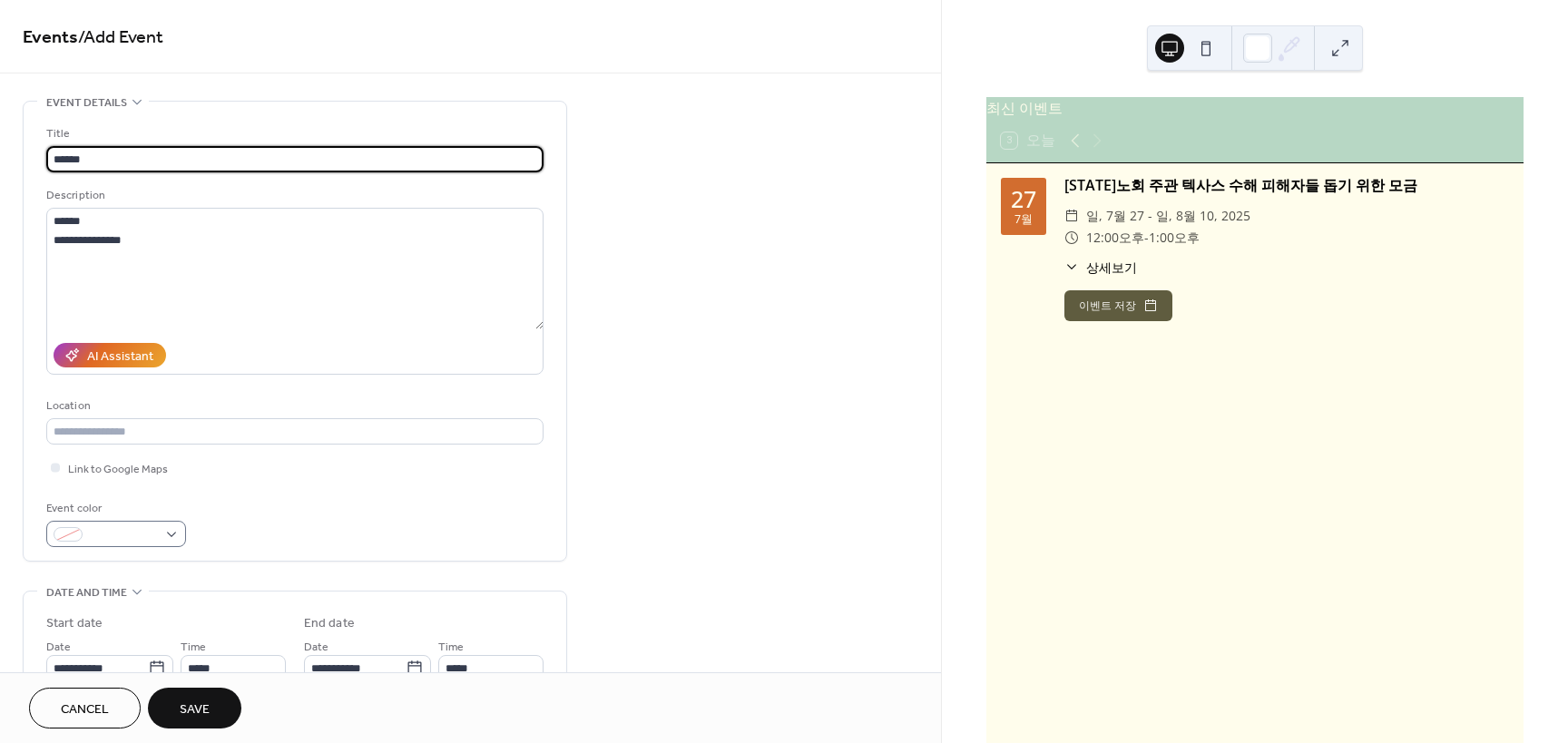 type on "******" 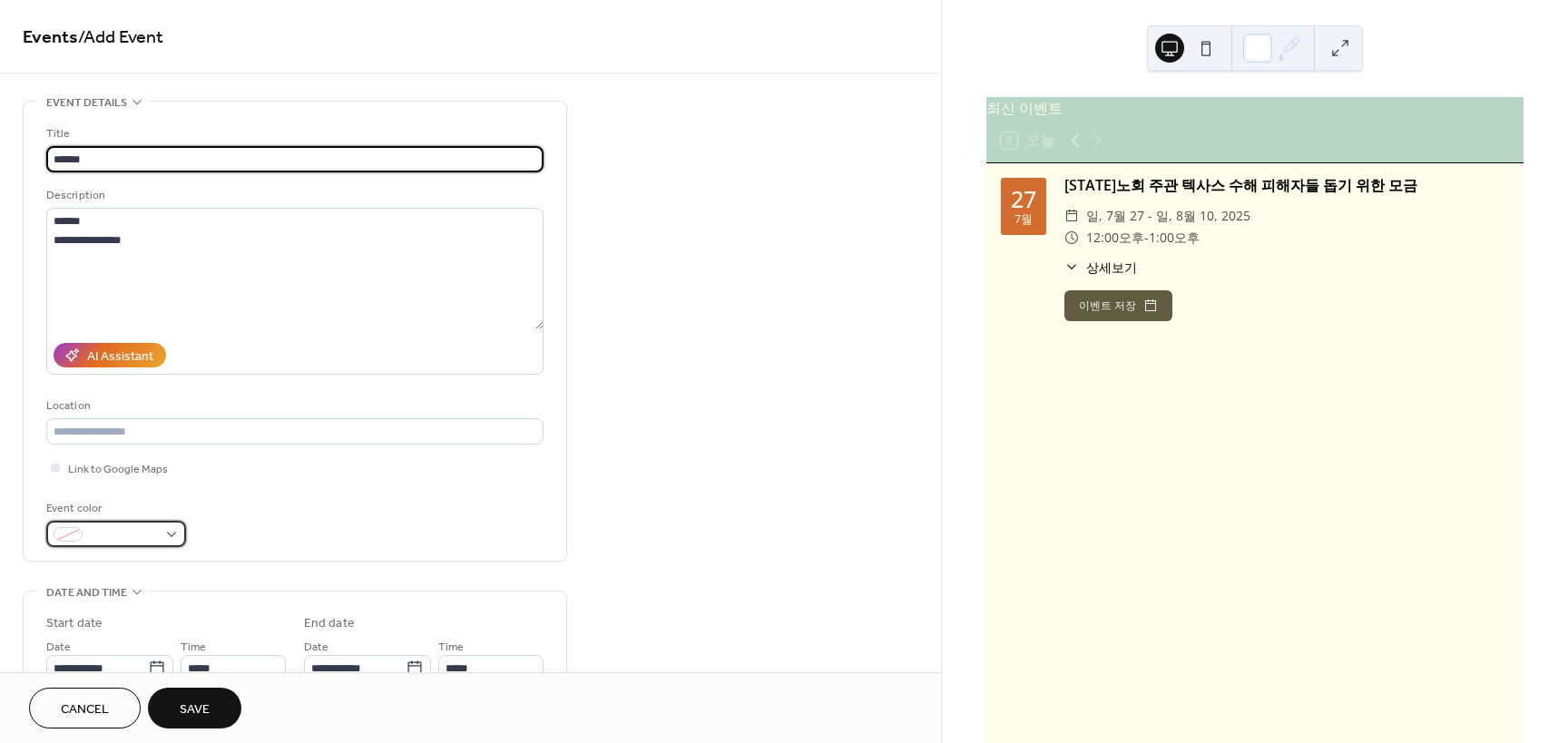 click at bounding box center (123, 535) 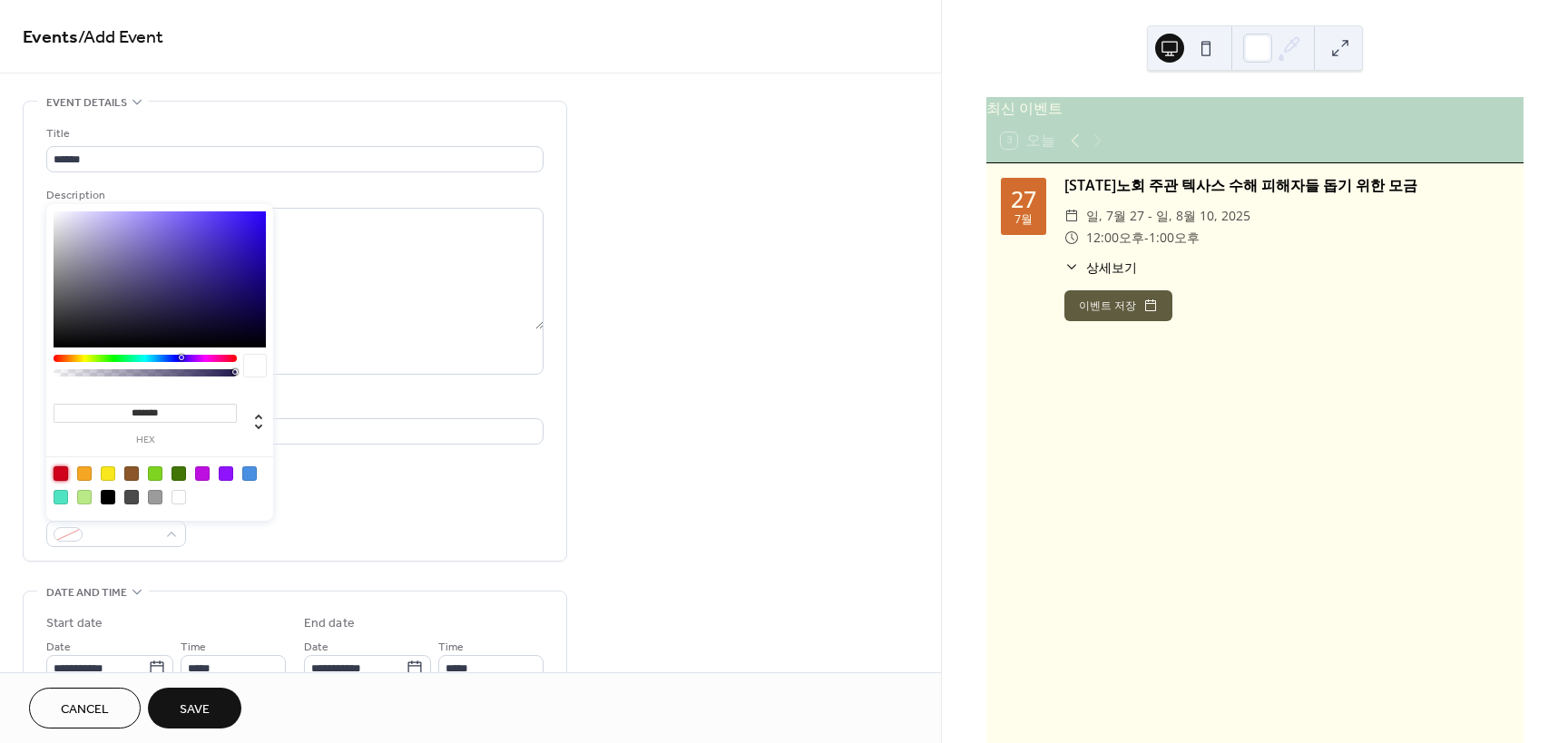click at bounding box center (61, 474) 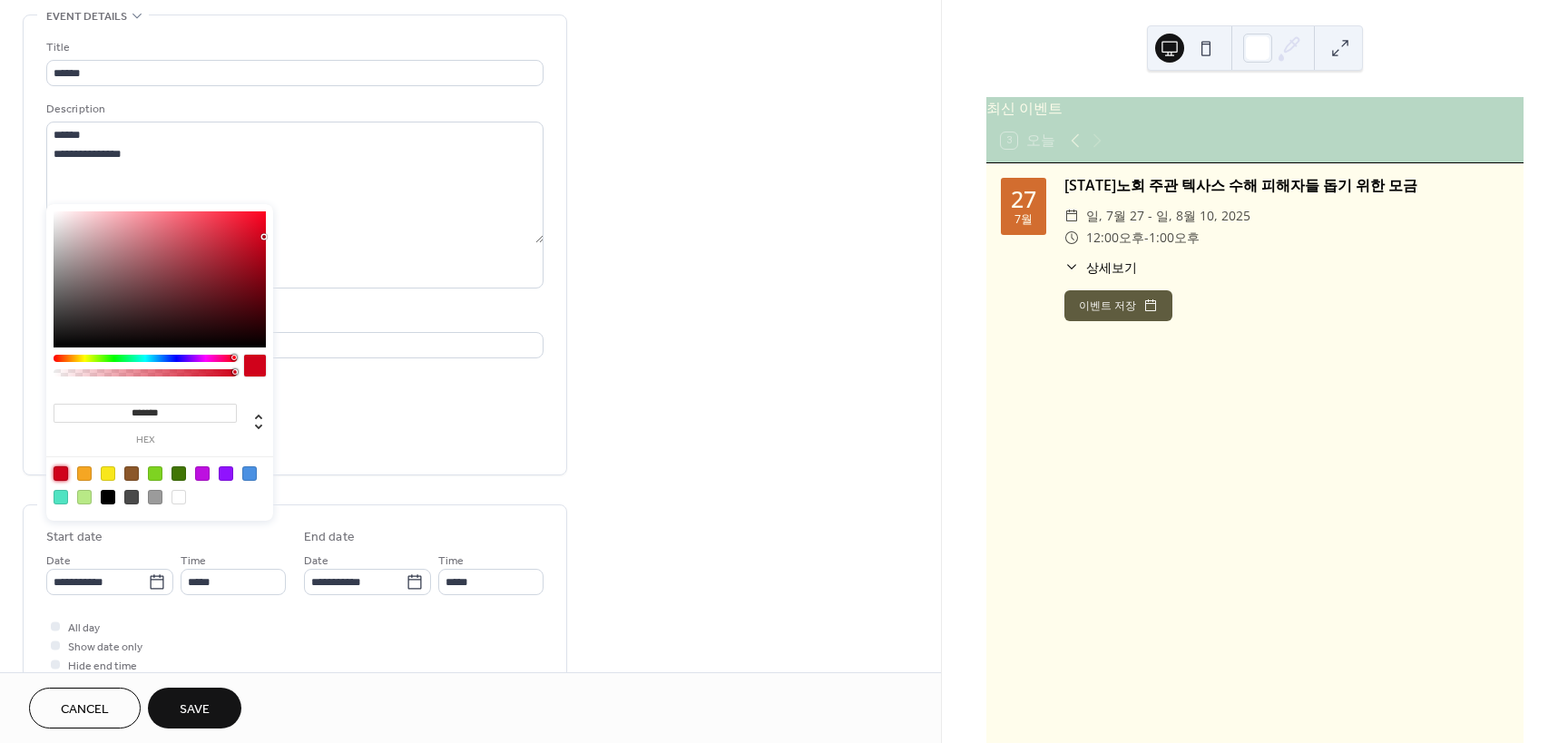 scroll, scrollTop: 91, scrollLeft: 0, axis: vertical 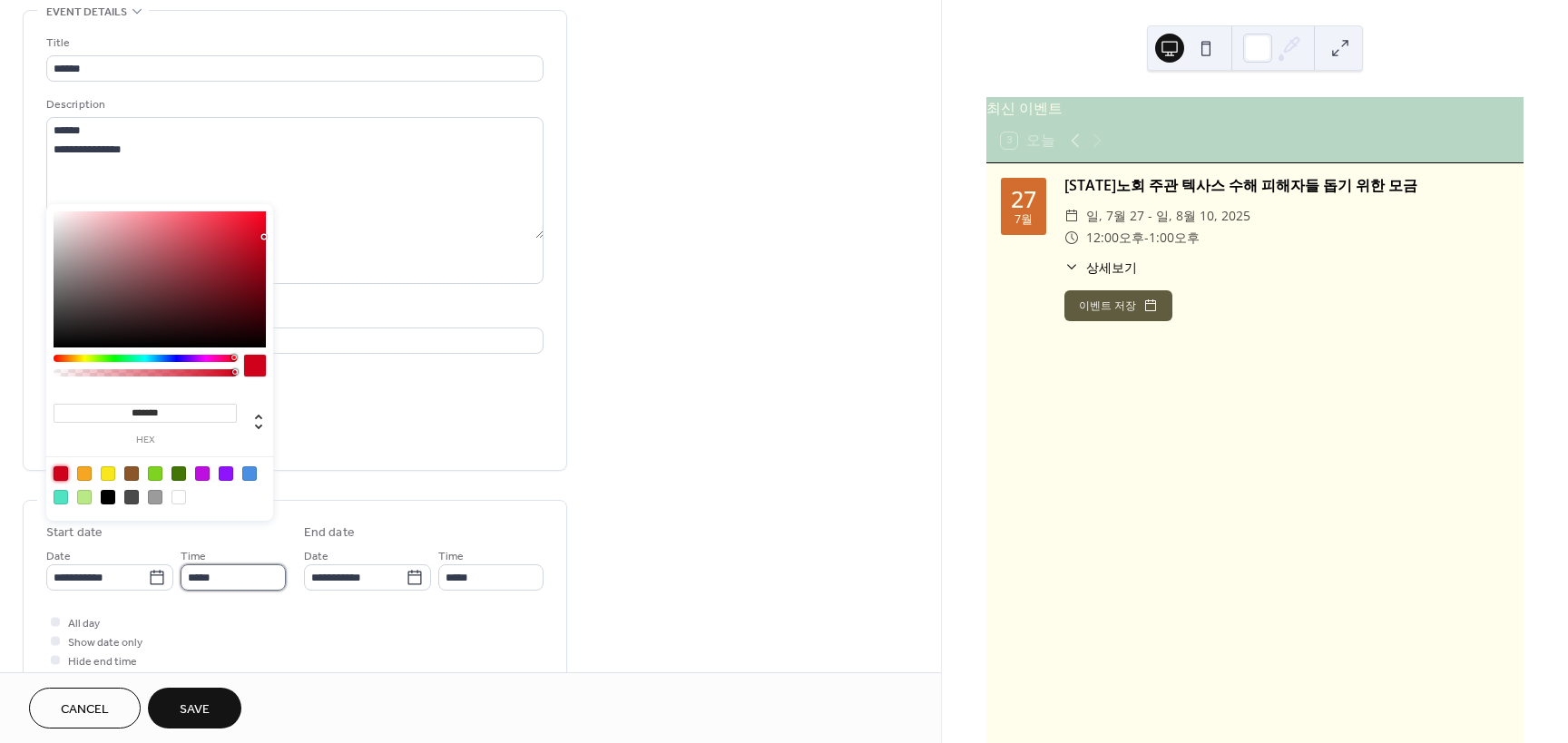 click on "*****" at bounding box center (233, 577) 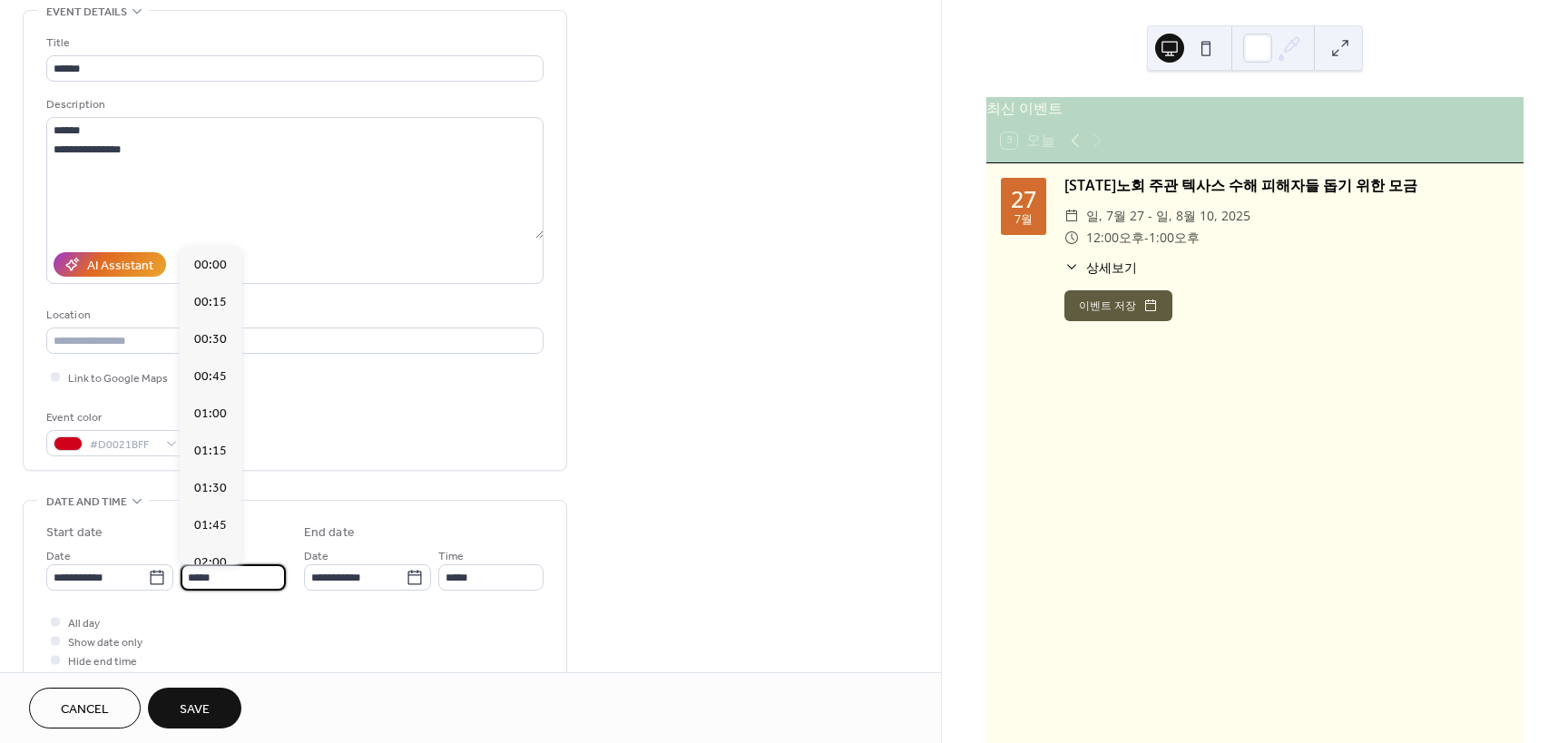 scroll, scrollTop: 1785, scrollLeft: 0, axis: vertical 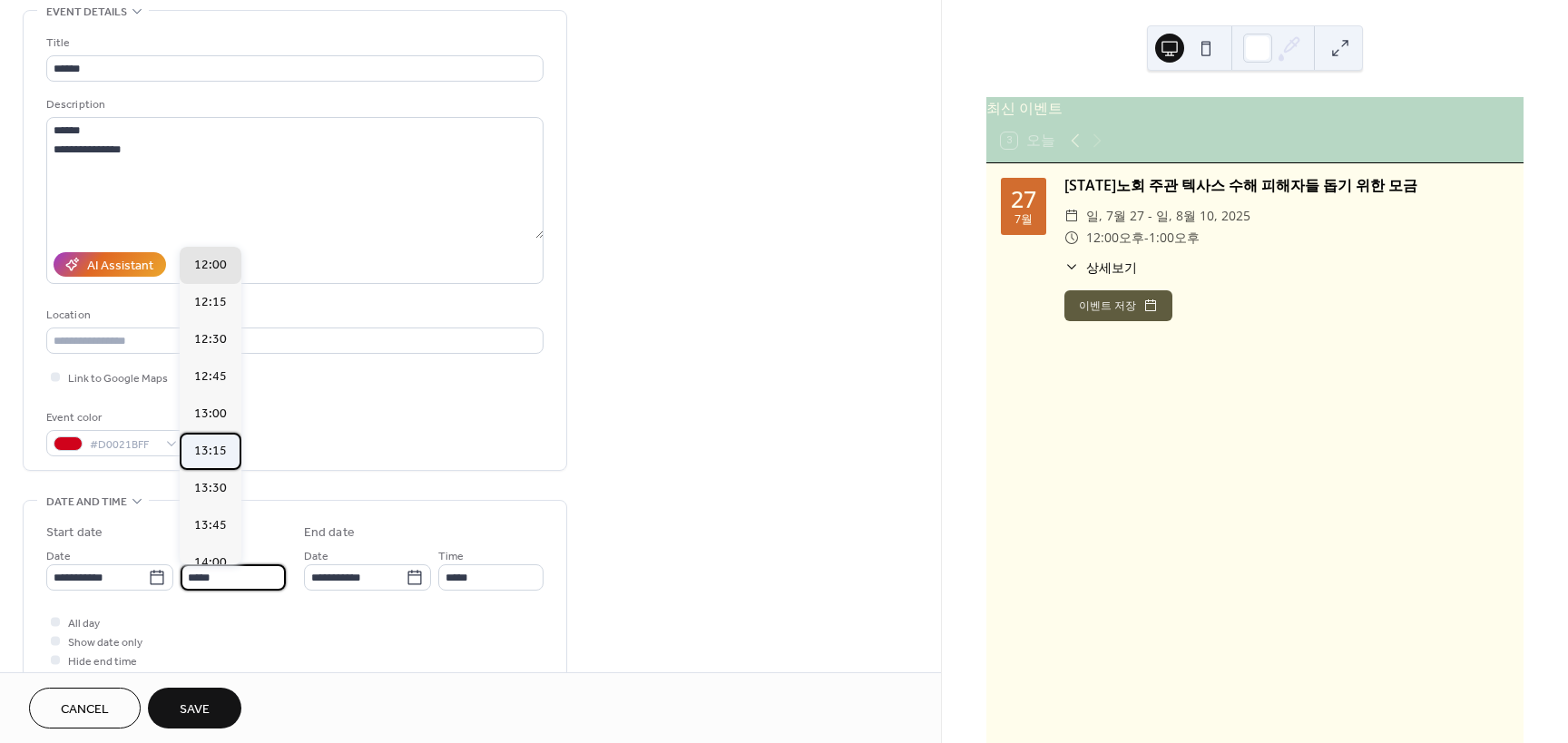 click on "13:15" at bounding box center (211, 451) 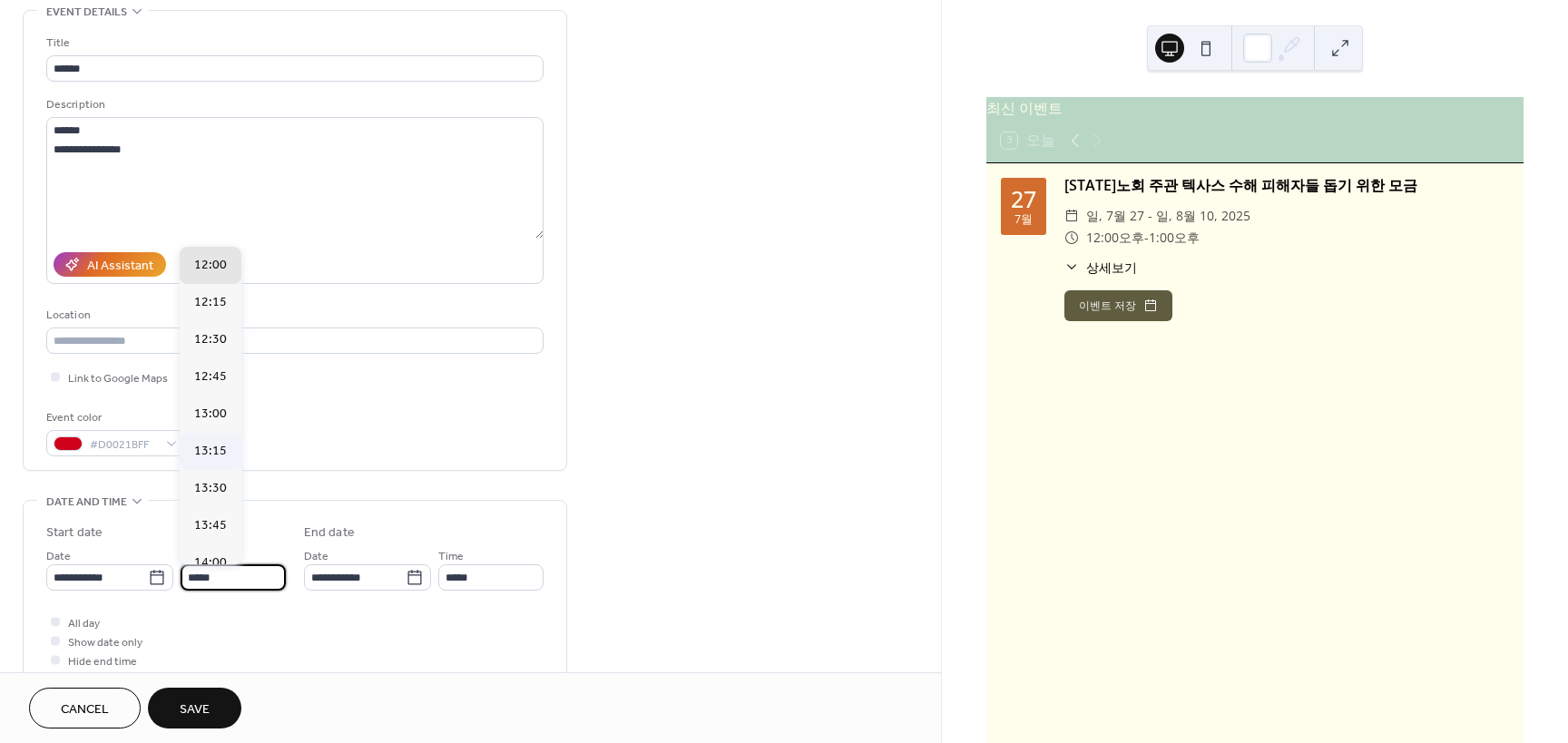 type on "*****" 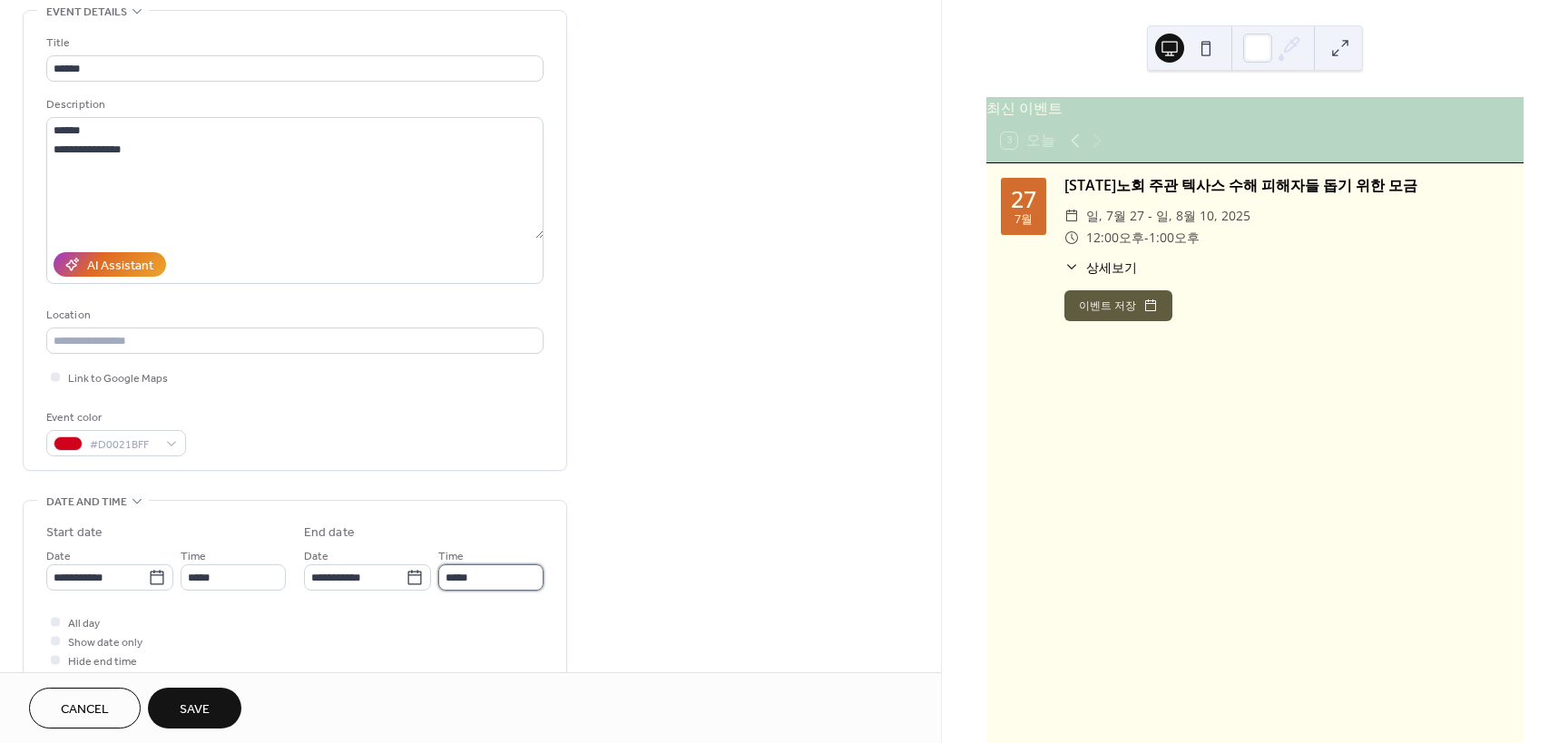 click on "*****" at bounding box center (491, 577) 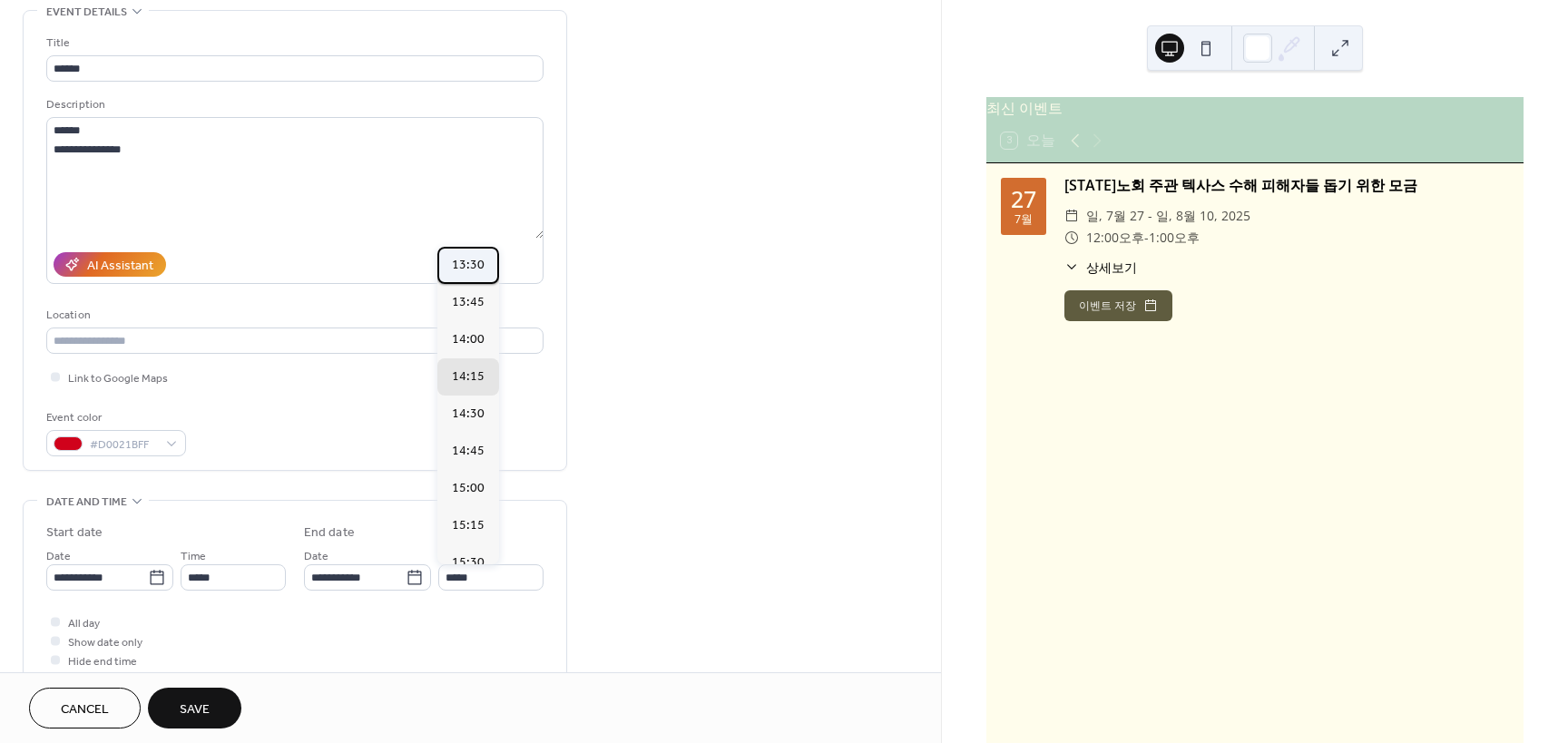 click on "13:30" at bounding box center (468, 265) 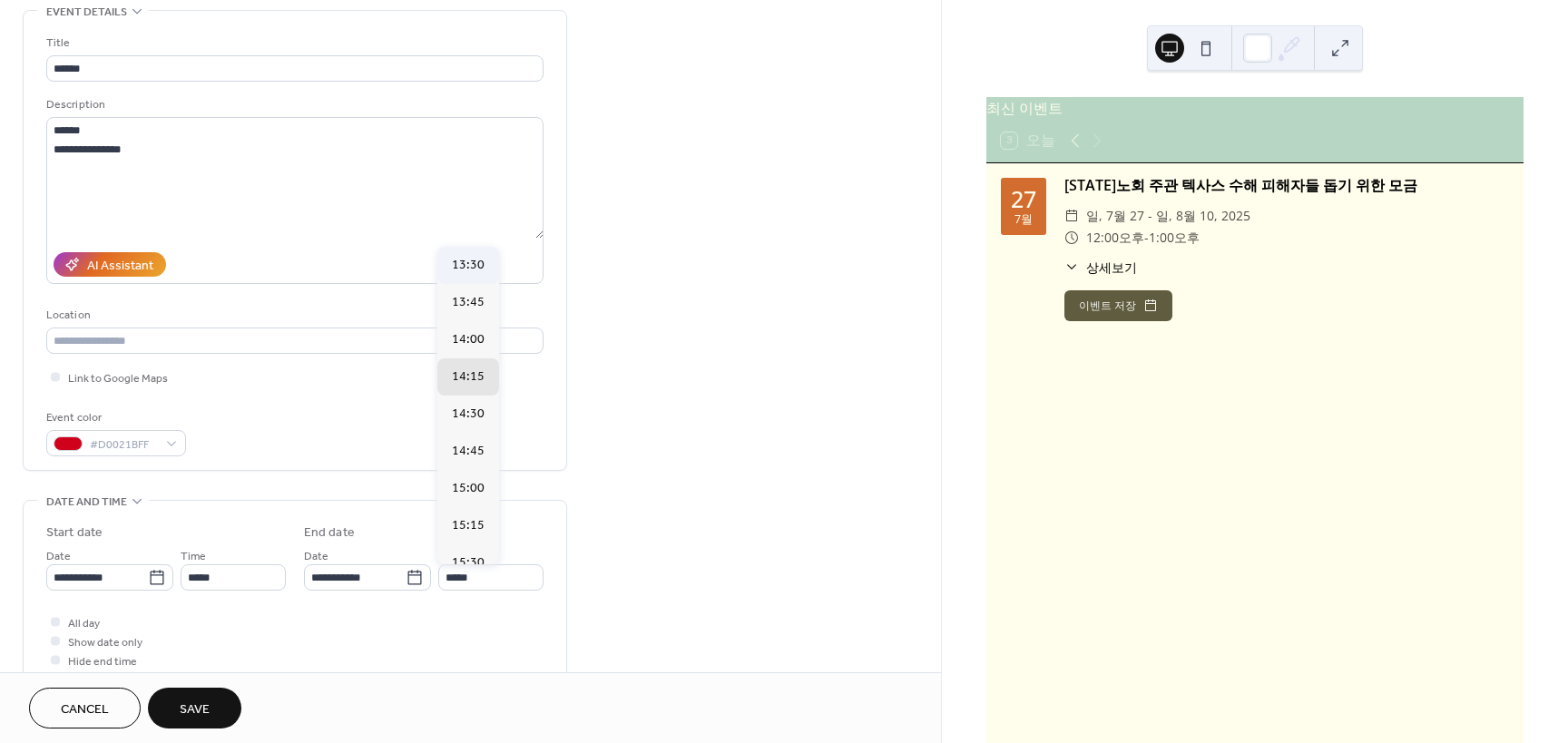 type on "*****" 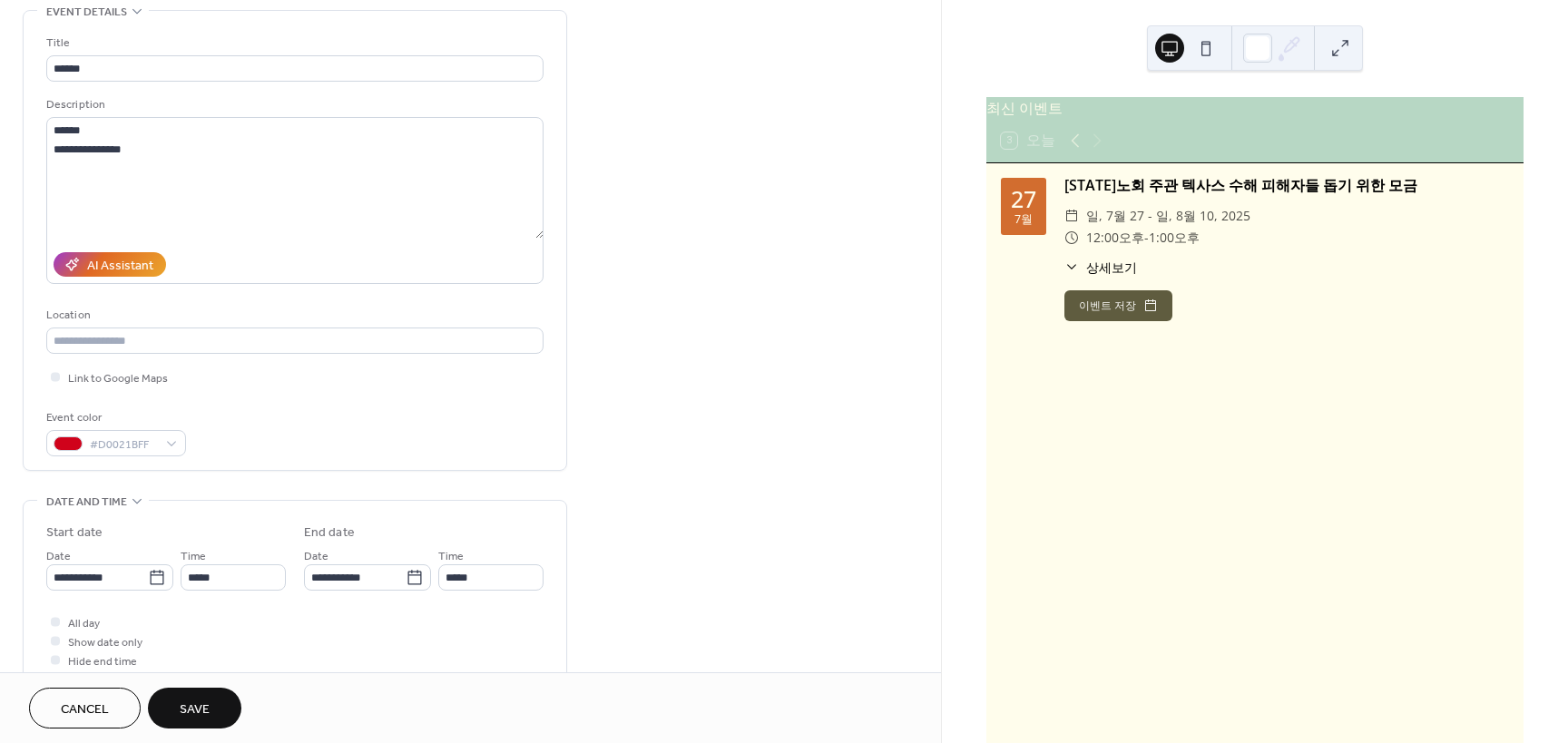 click on "Save" at bounding box center (194, 708) 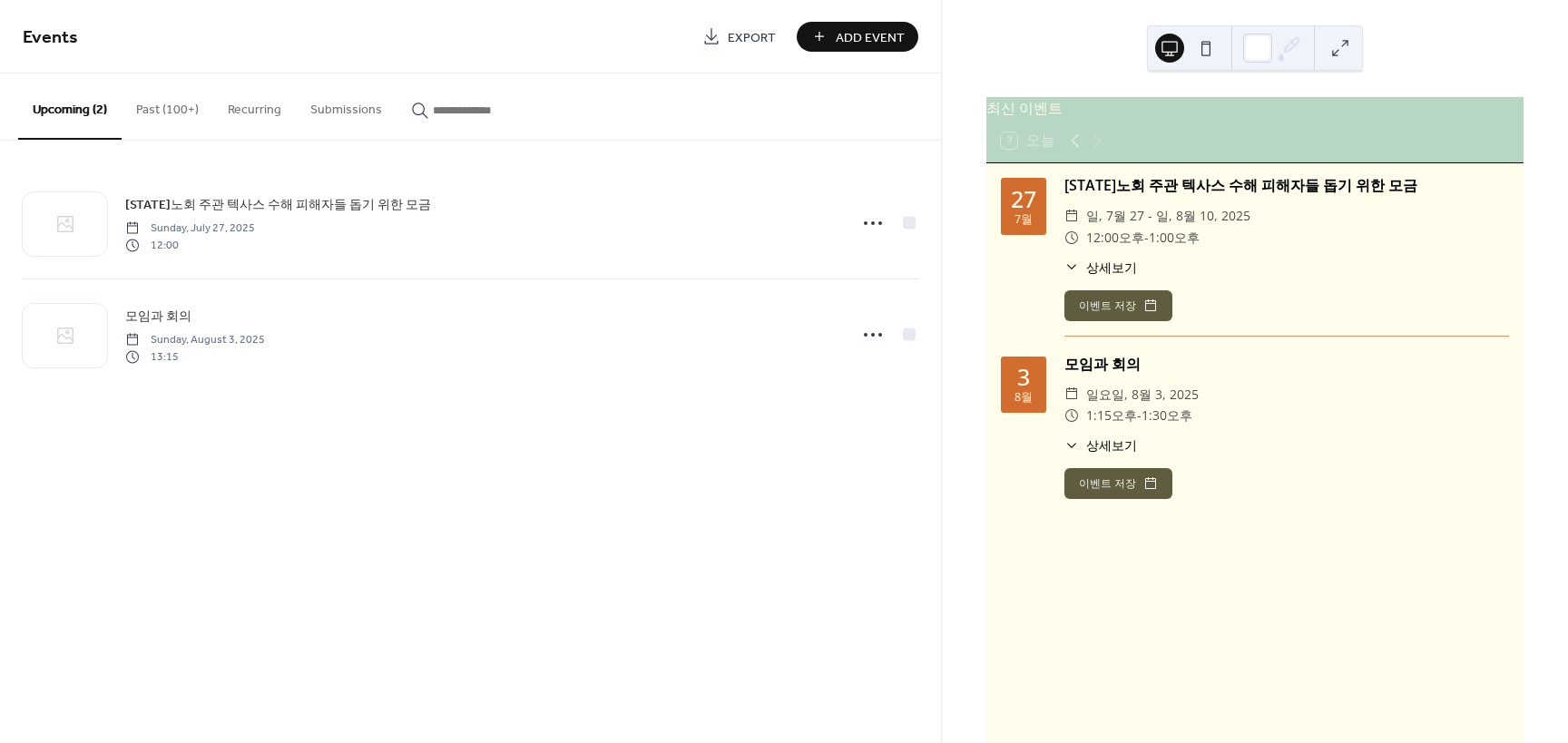 click on "Add Event" at bounding box center [870, 37] 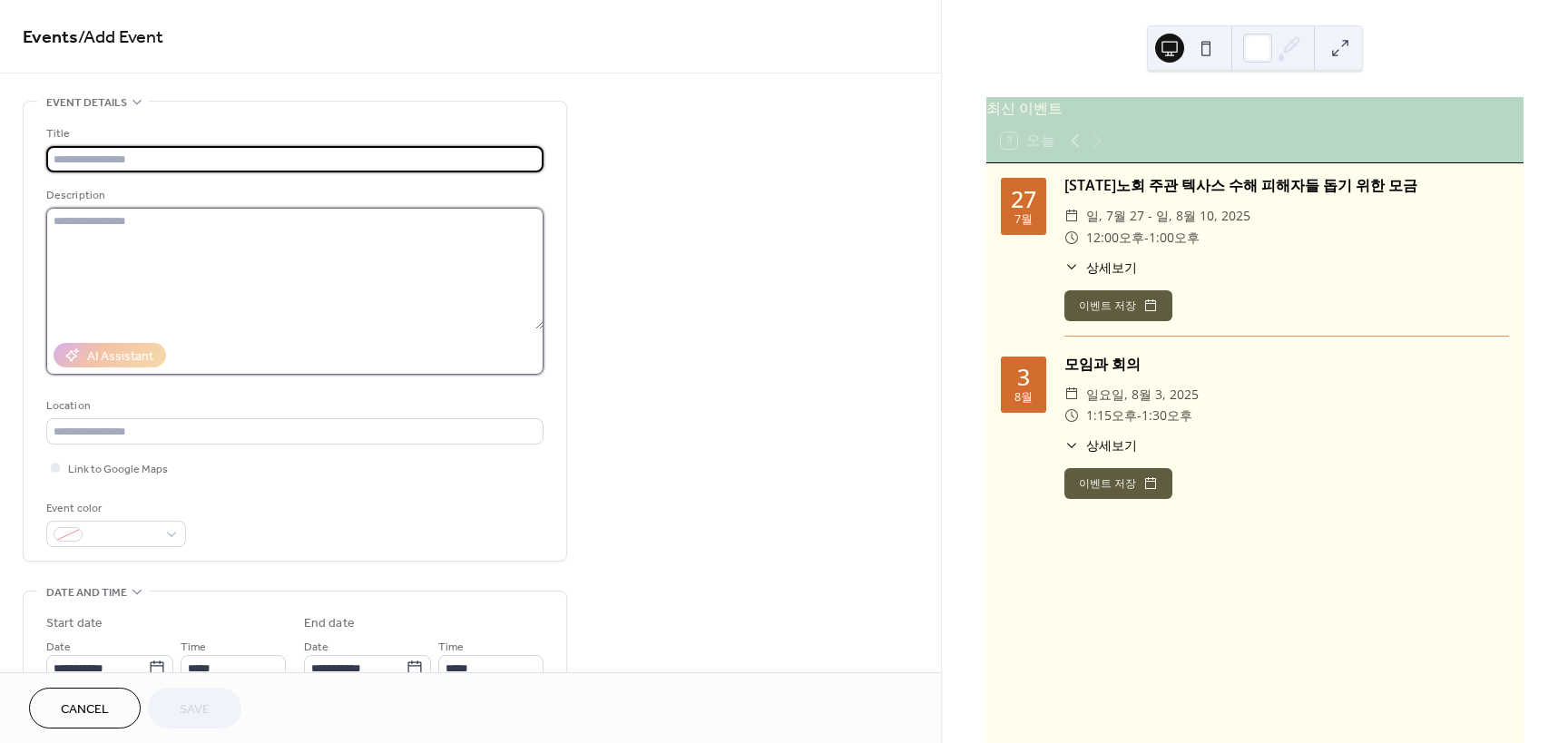 click at bounding box center (295, 269) 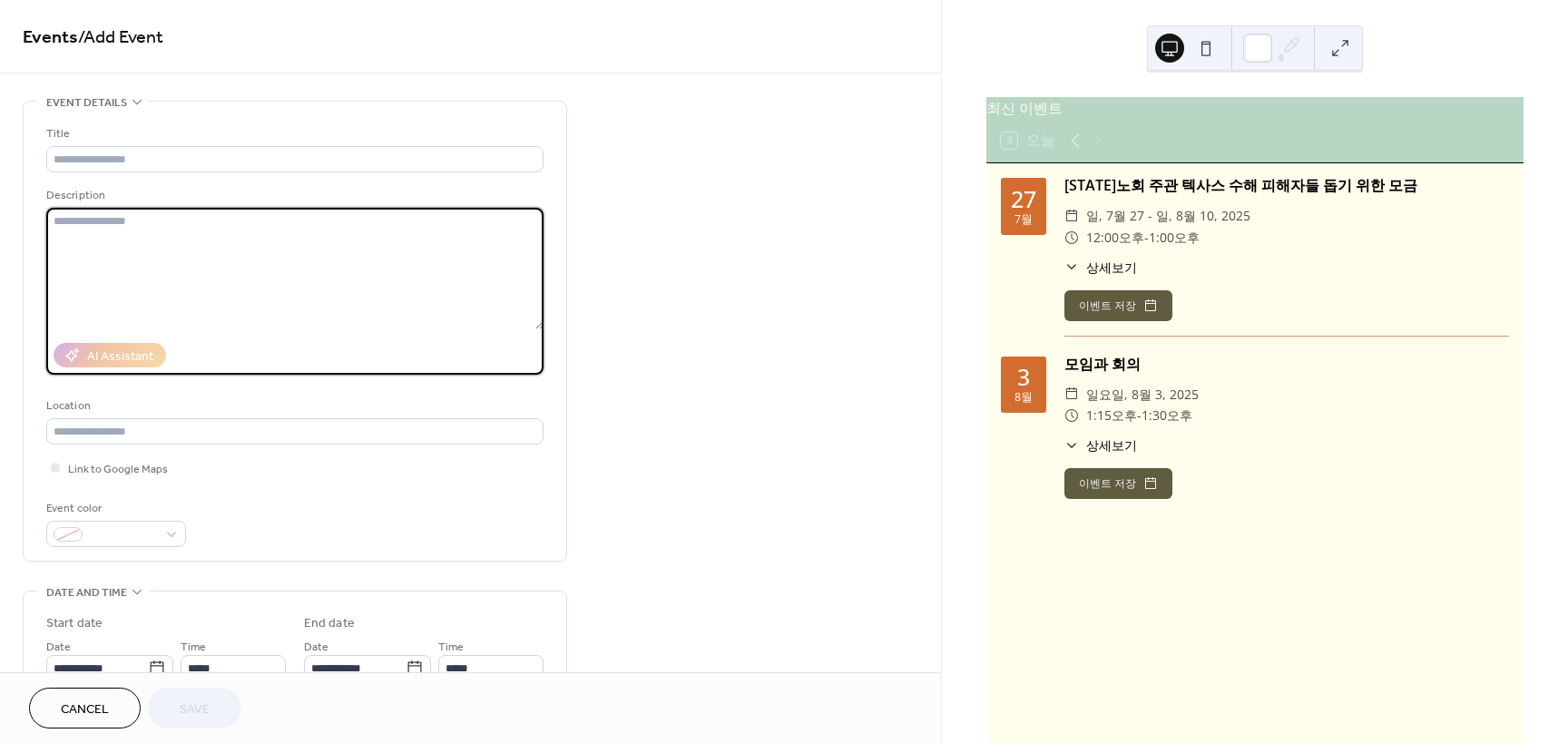 paste on "**********" 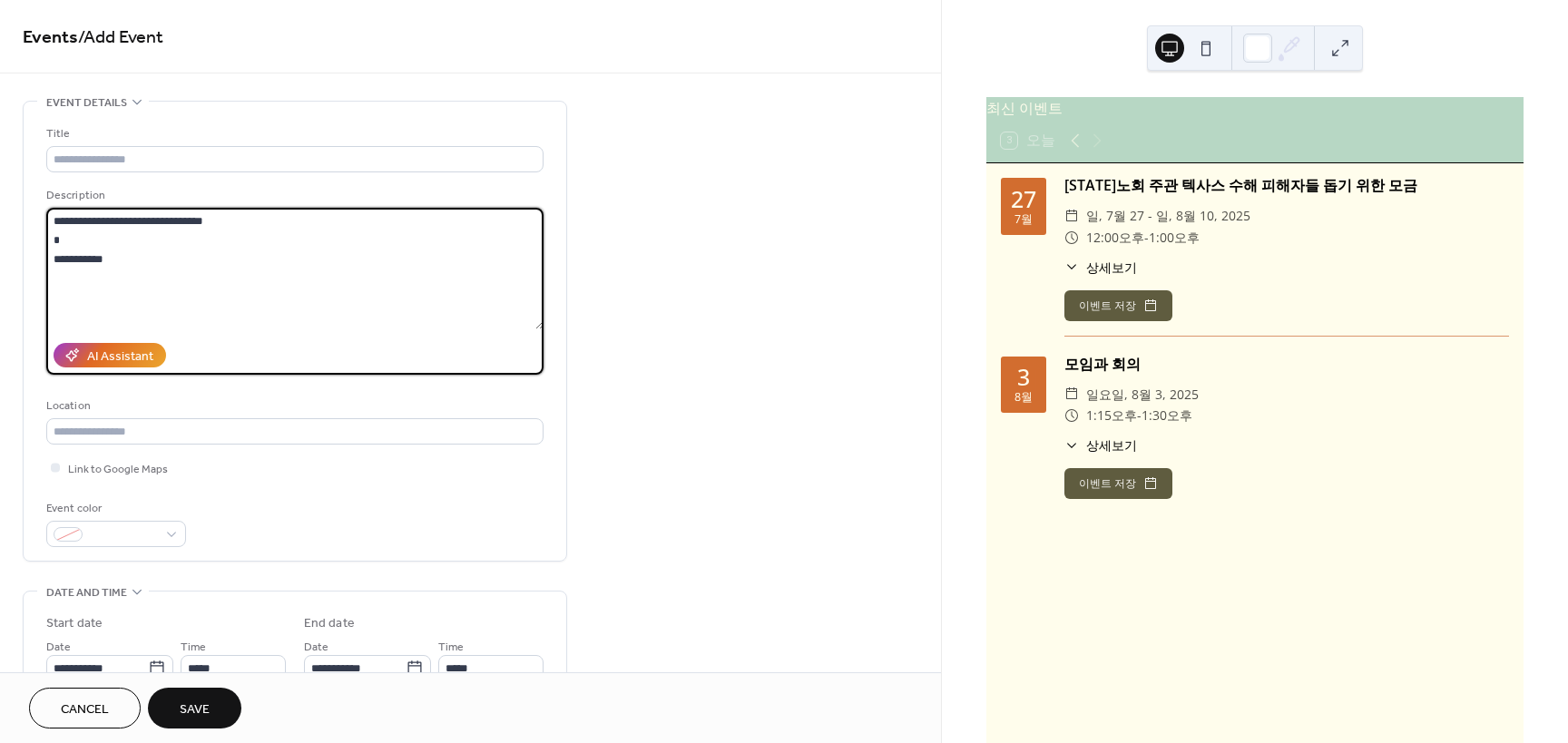 click on "**********" at bounding box center [295, 269] 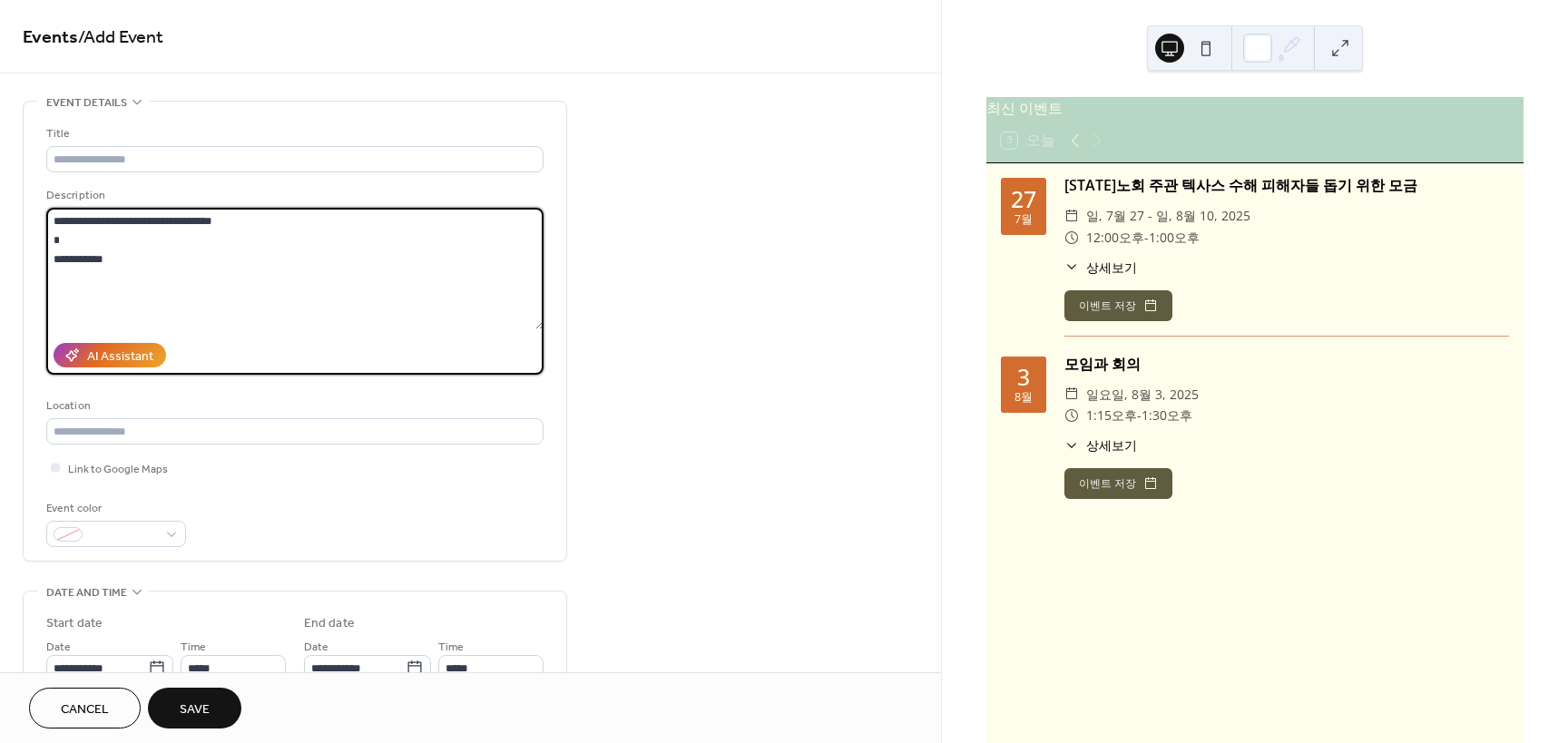 click on "**********" at bounding box center [295, 269] 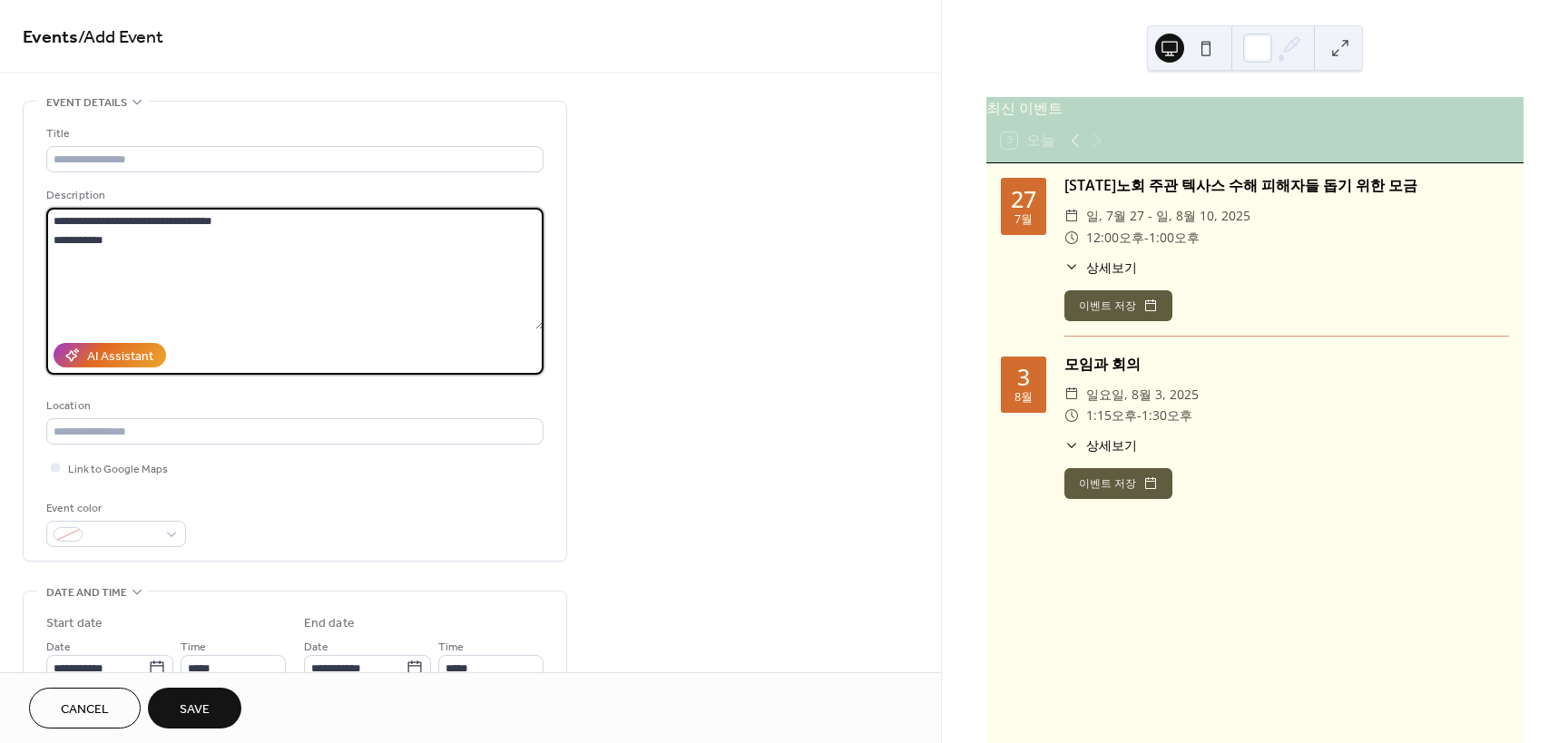 drag, startPoint x: 109, startPoint y: 219, endPoint x: 181, endPoint y: 226, distance: 72.33948 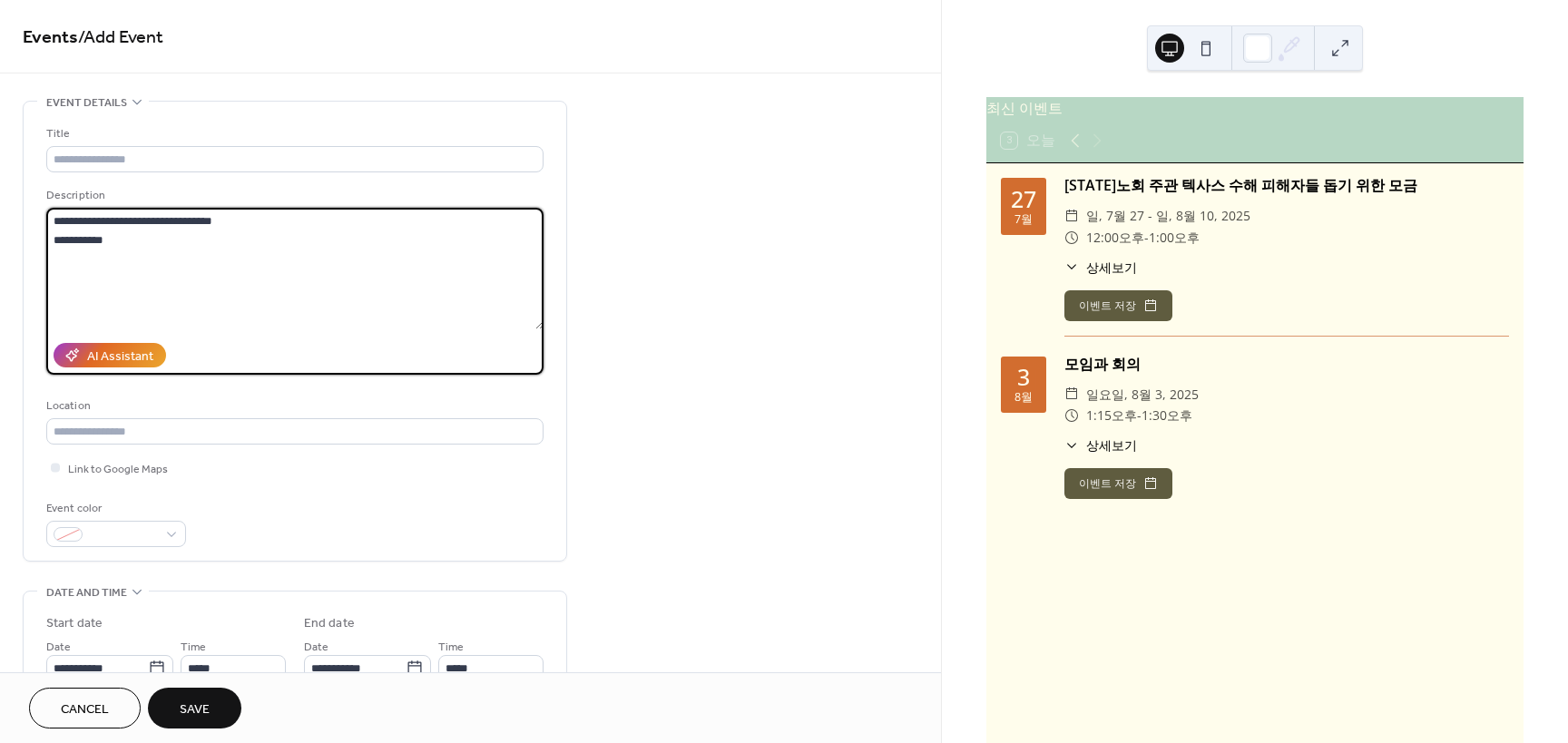 click on "**********" at bounding box center [295, 269] 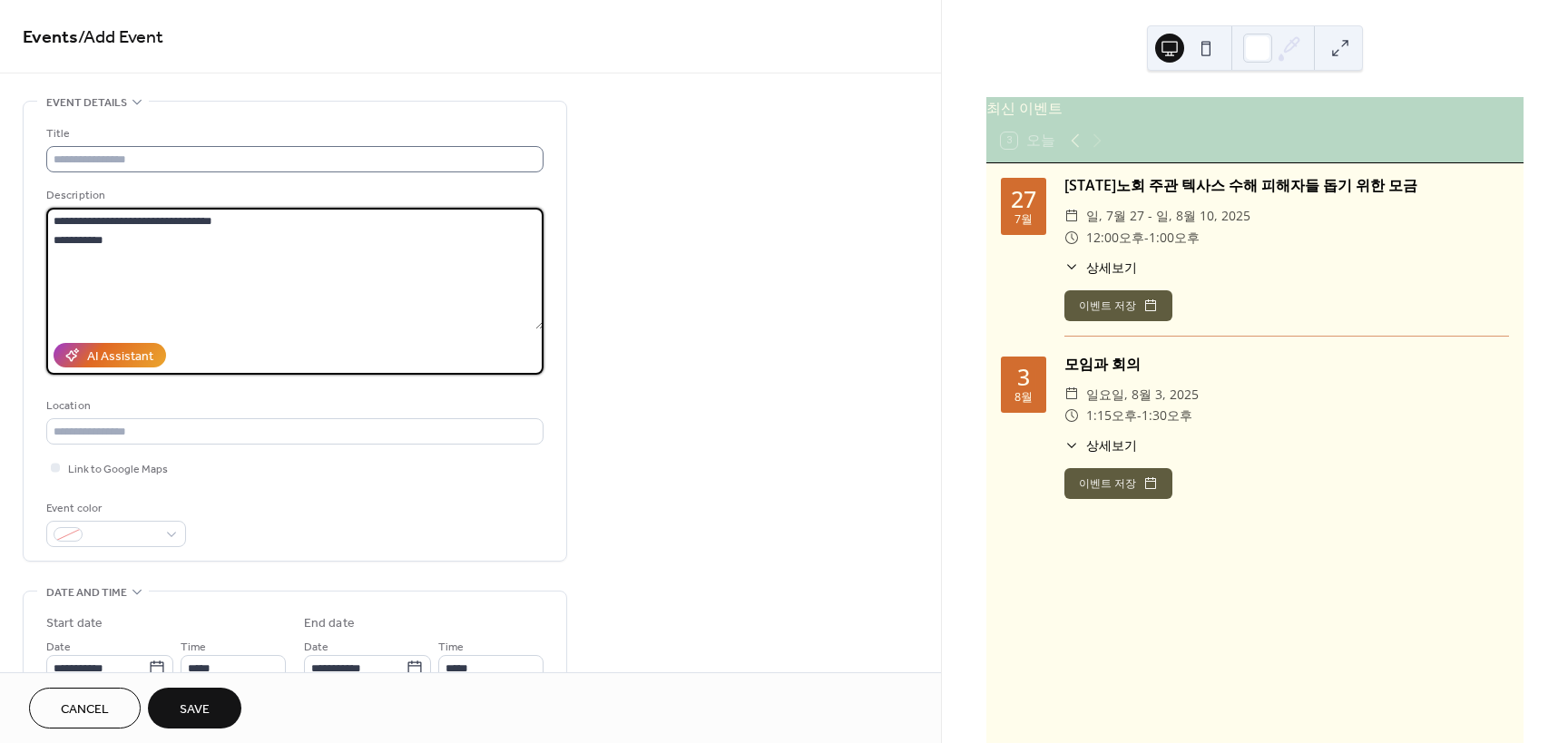 type on "**********" 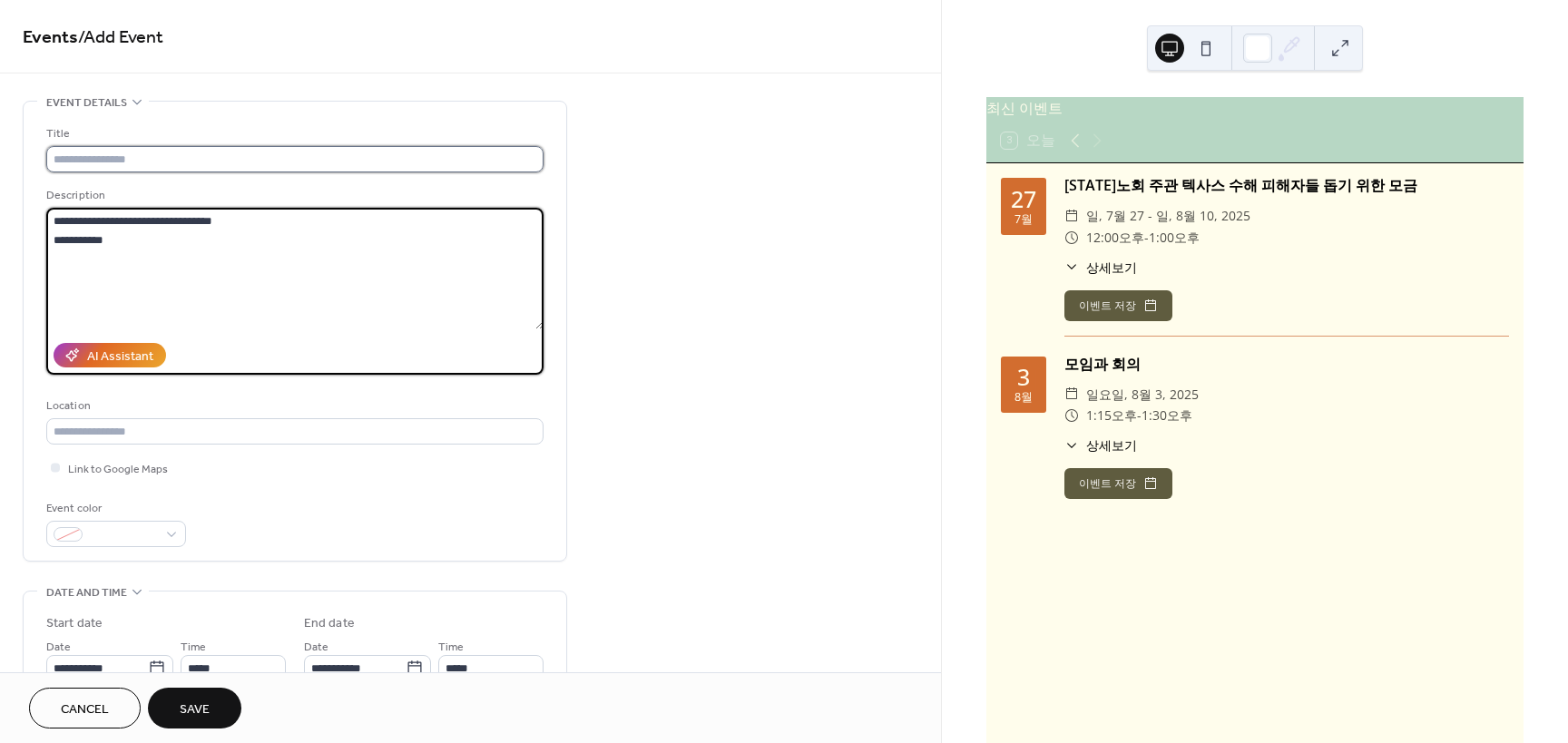 click at bounding box center (295, 159) 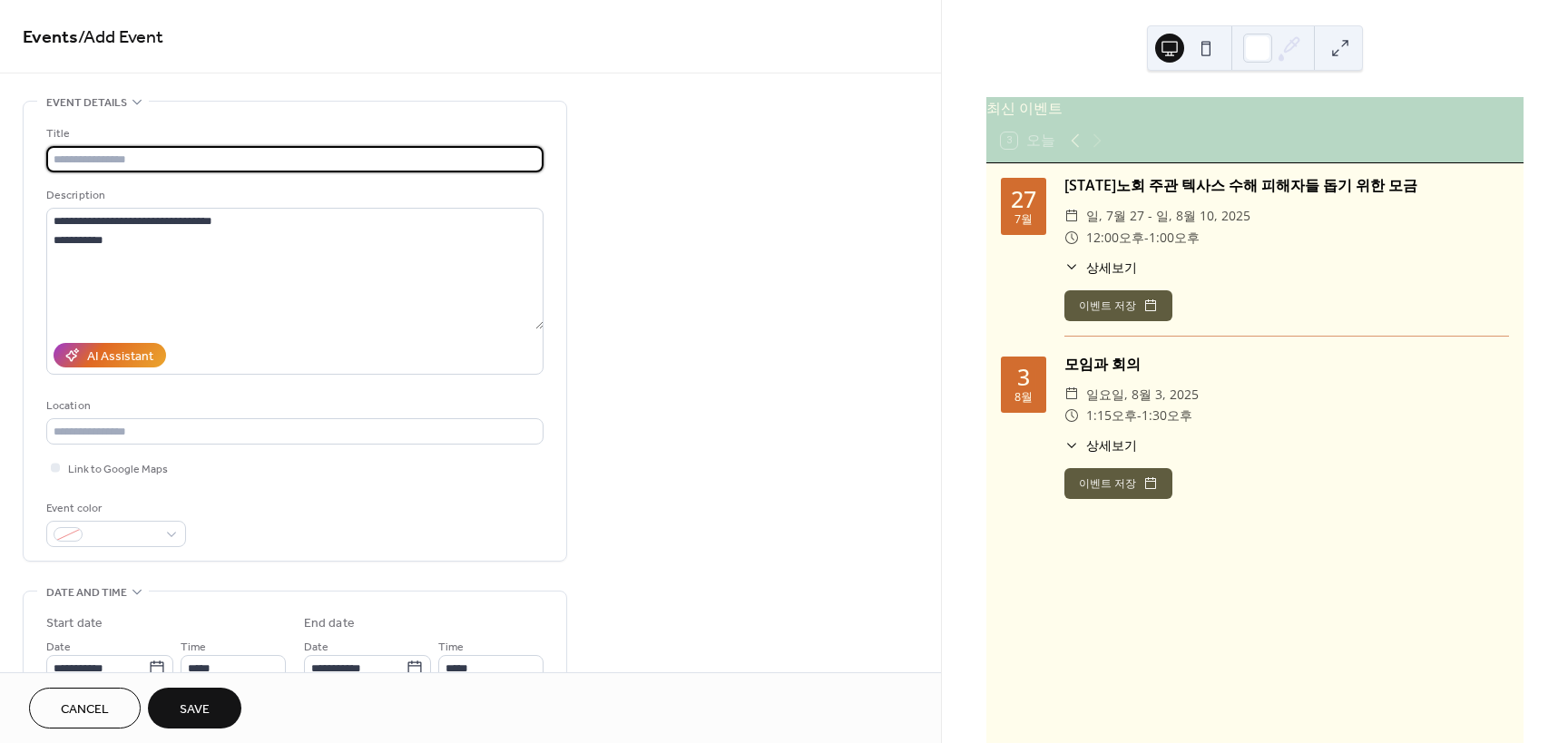 paste on "********" 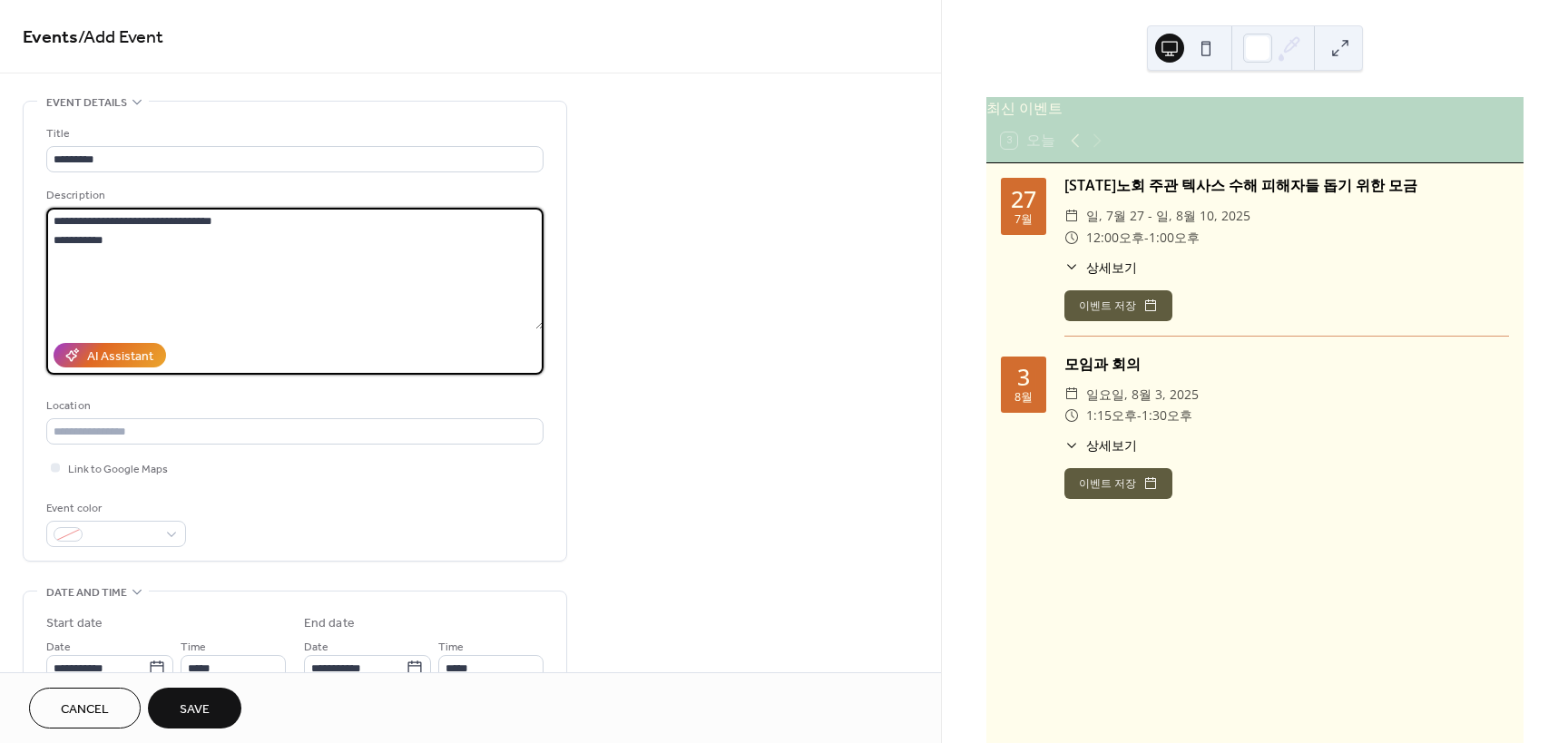 drag, startPoint x: 206, startPoint y: 217, endPoint x: 228, endPoint y: 220, distance: 22.203603 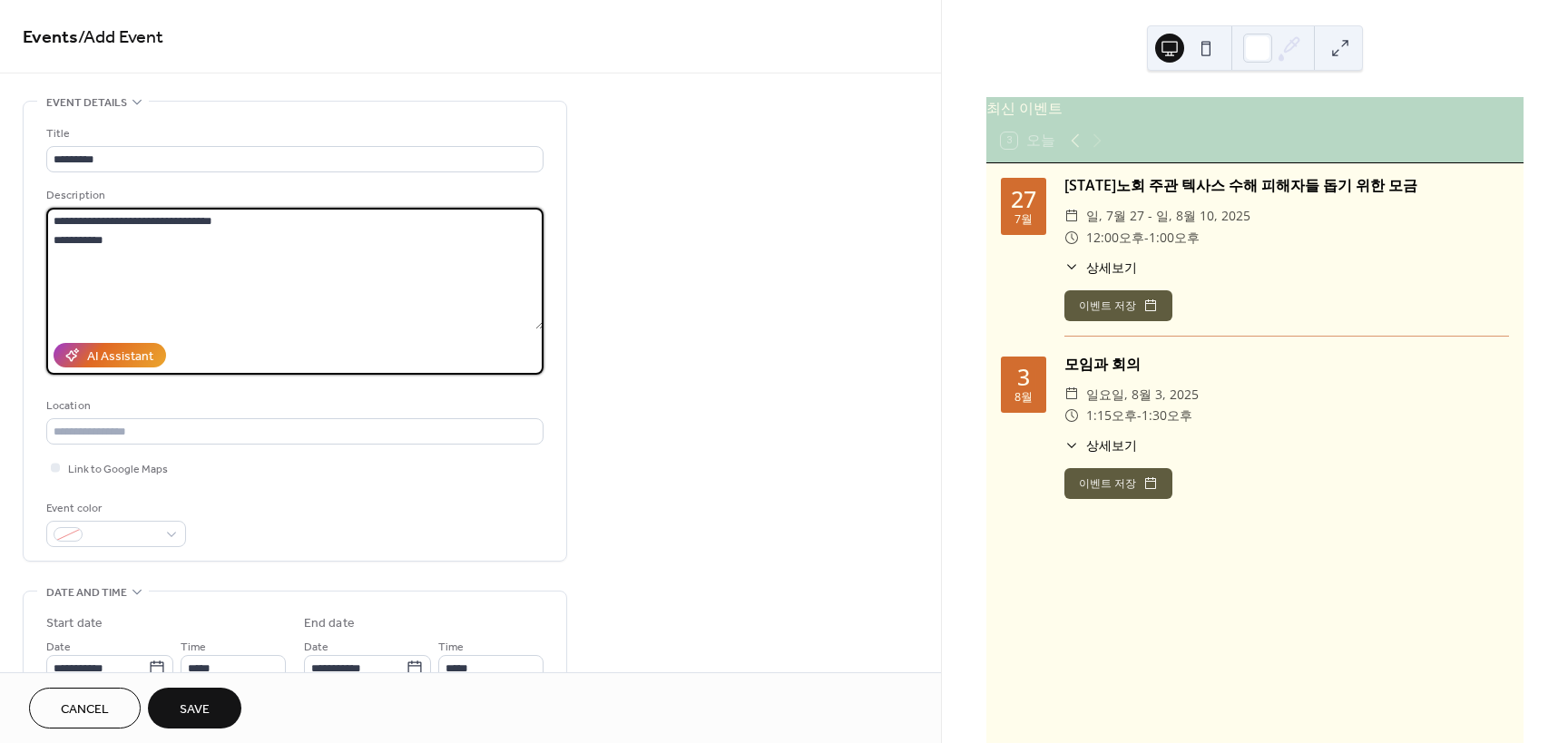 click on "**********" at bounding box center [295, 269] 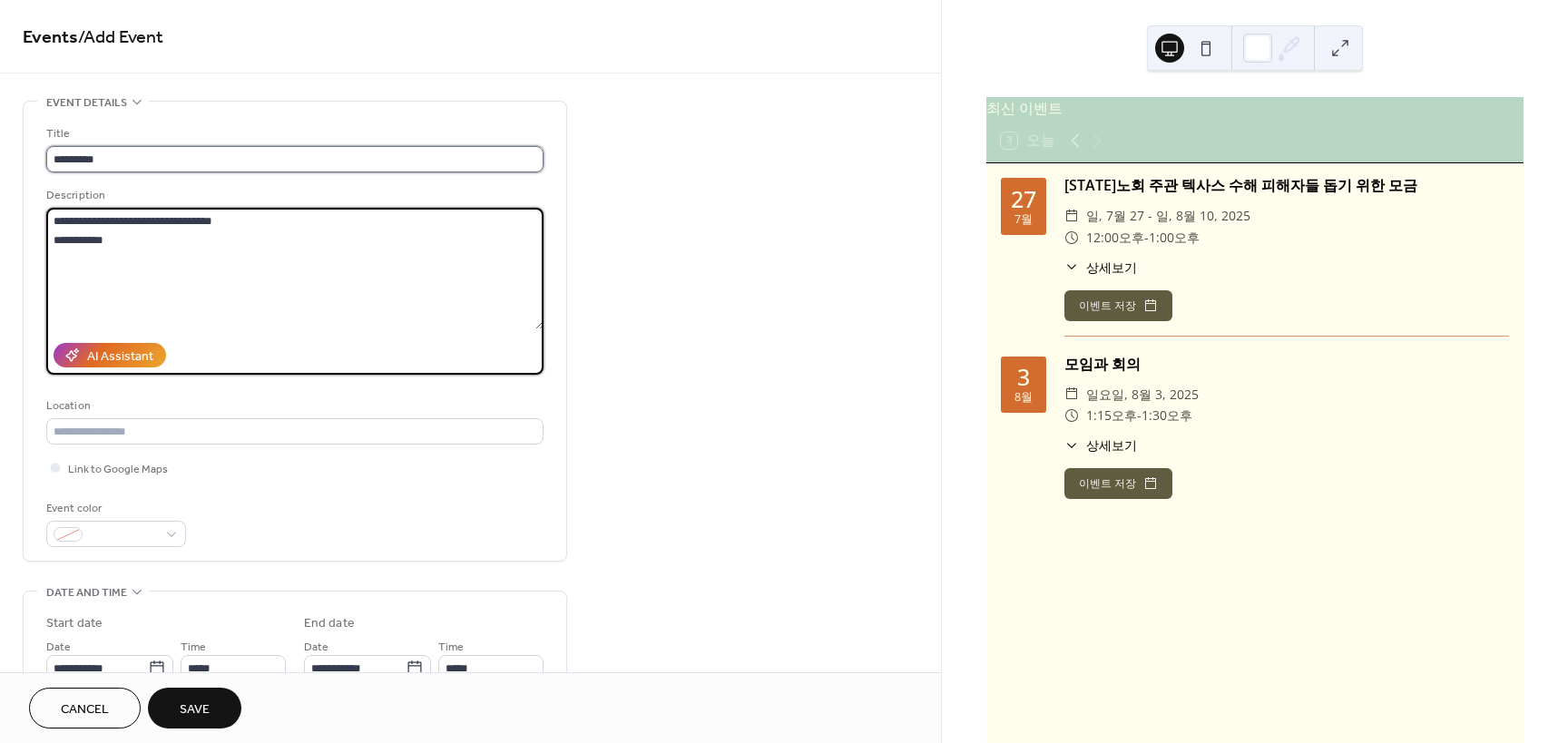 click on "********" at bounding box center (295, 159) 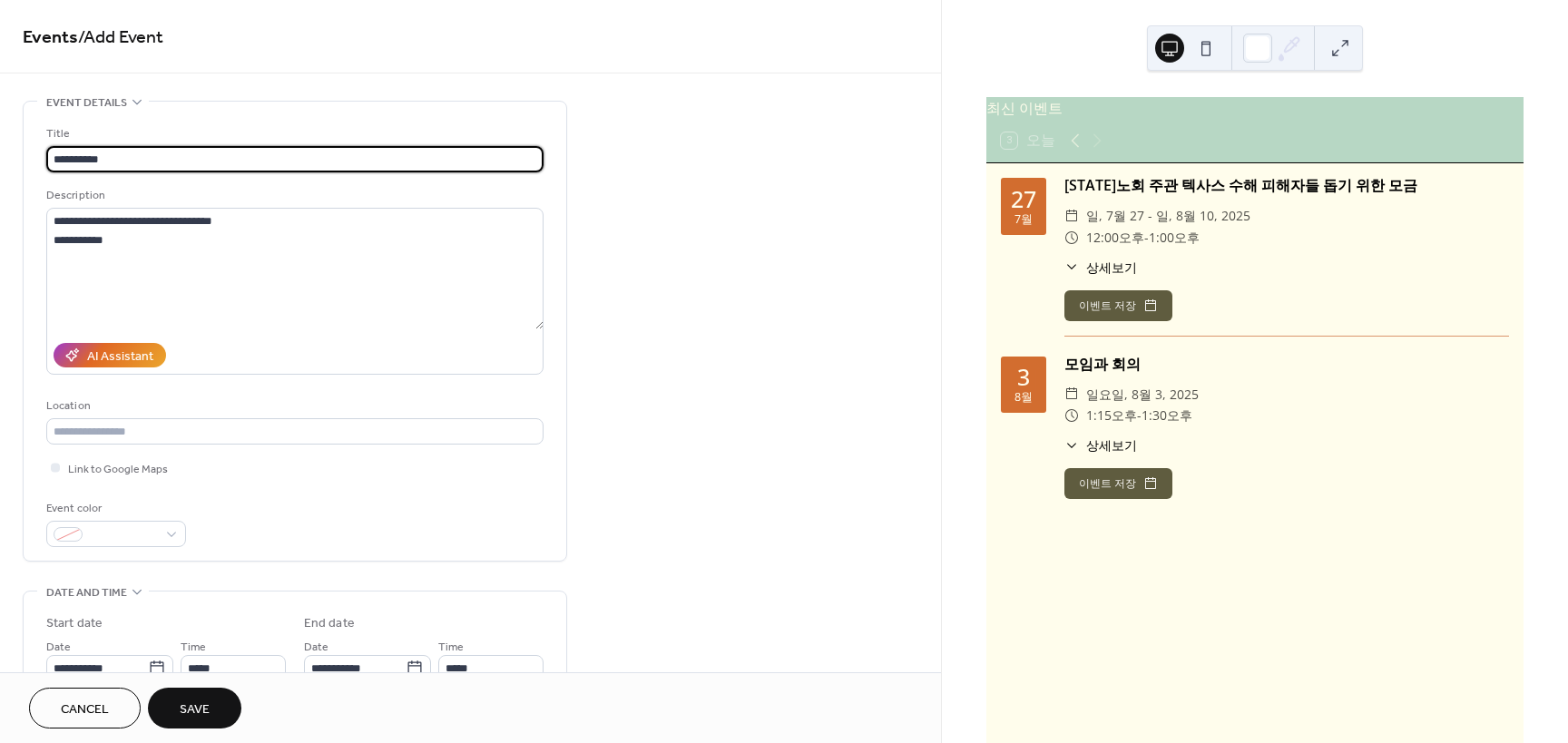 paste on "****" 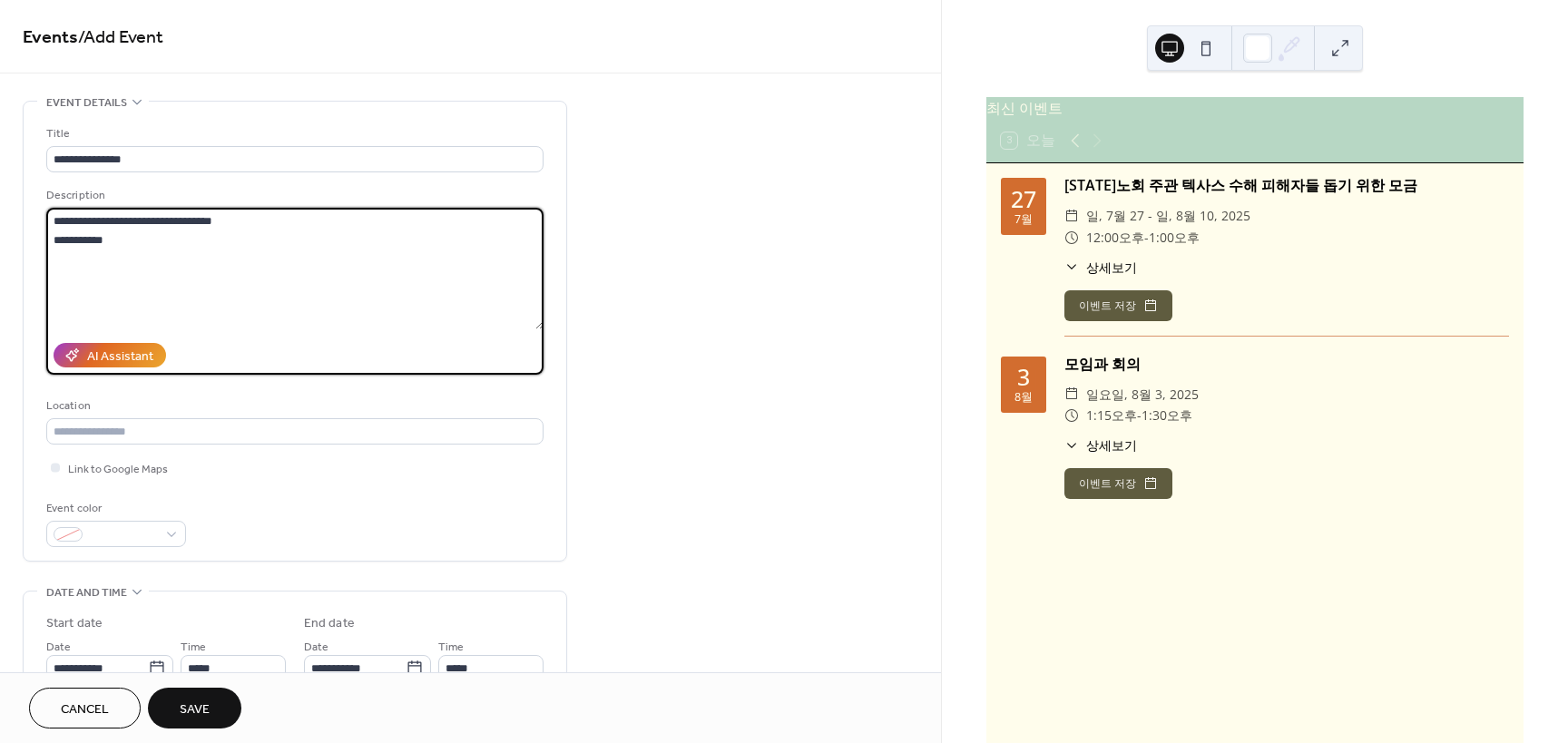 drag, startPoint x: 296, startPoint y: 220, endPoint x: 333, endPoint y: 228, distance: 37.854986 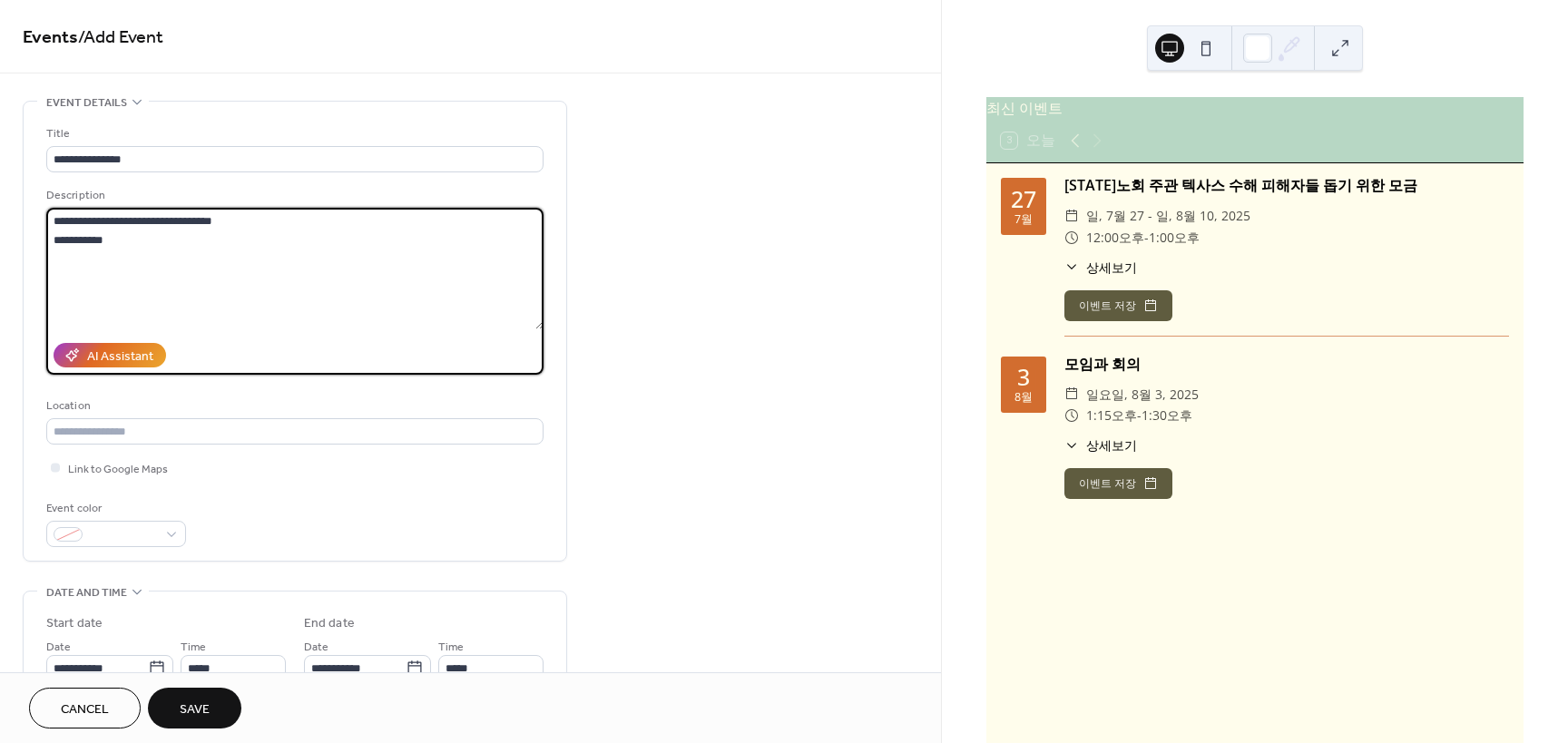 click on "**********" at bounding box center [295, 269] 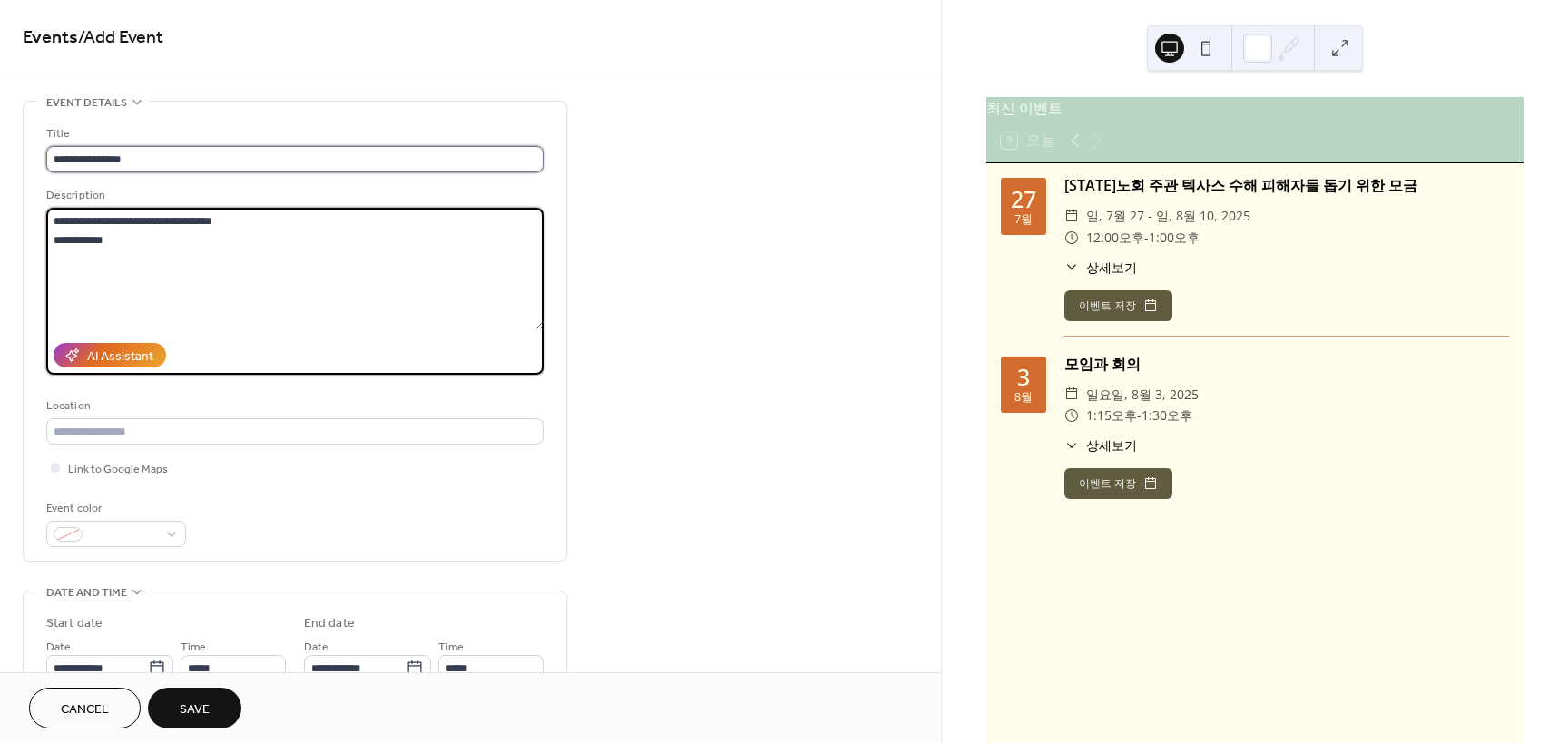click on "**********" at bounding box center [295, 159] 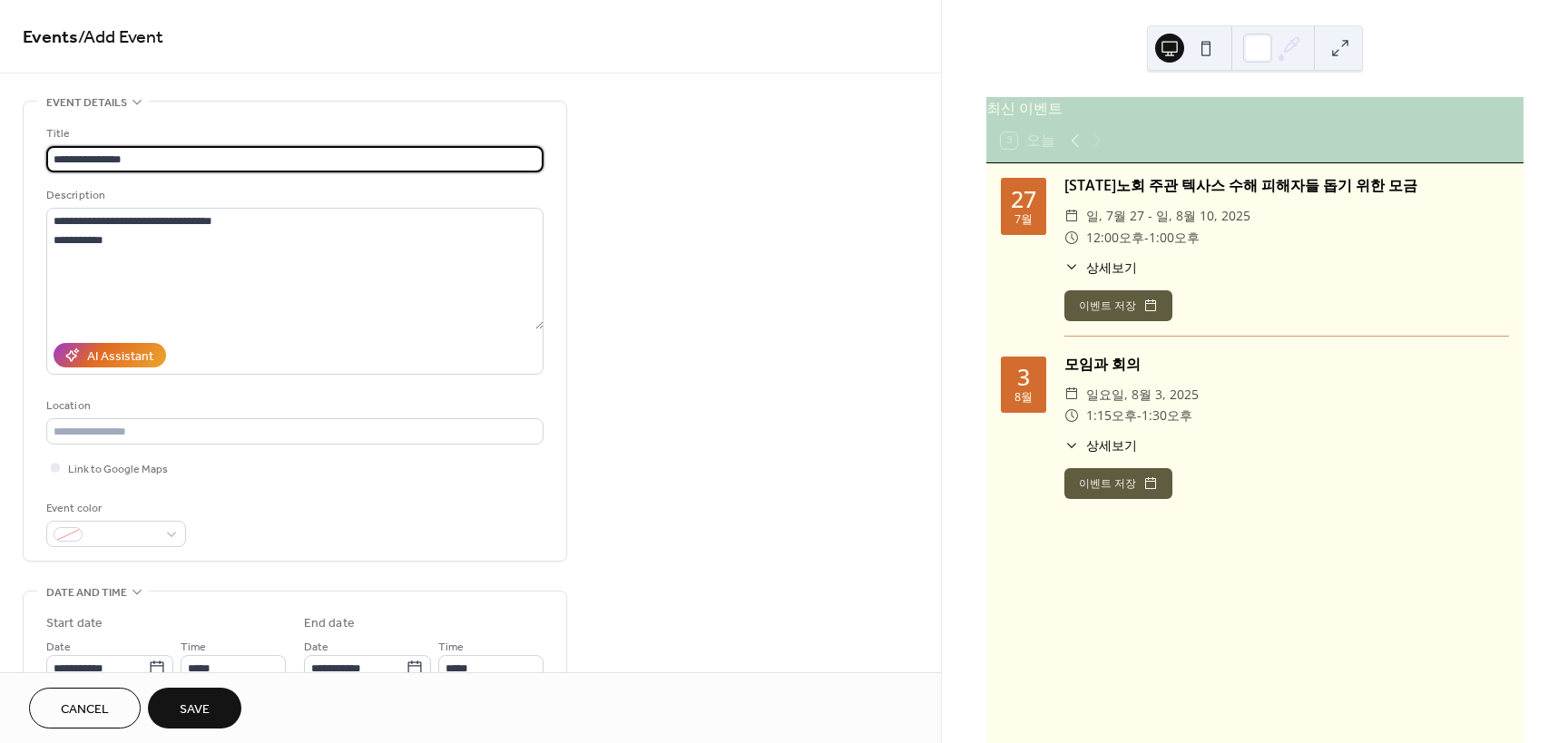 paste on "*****" 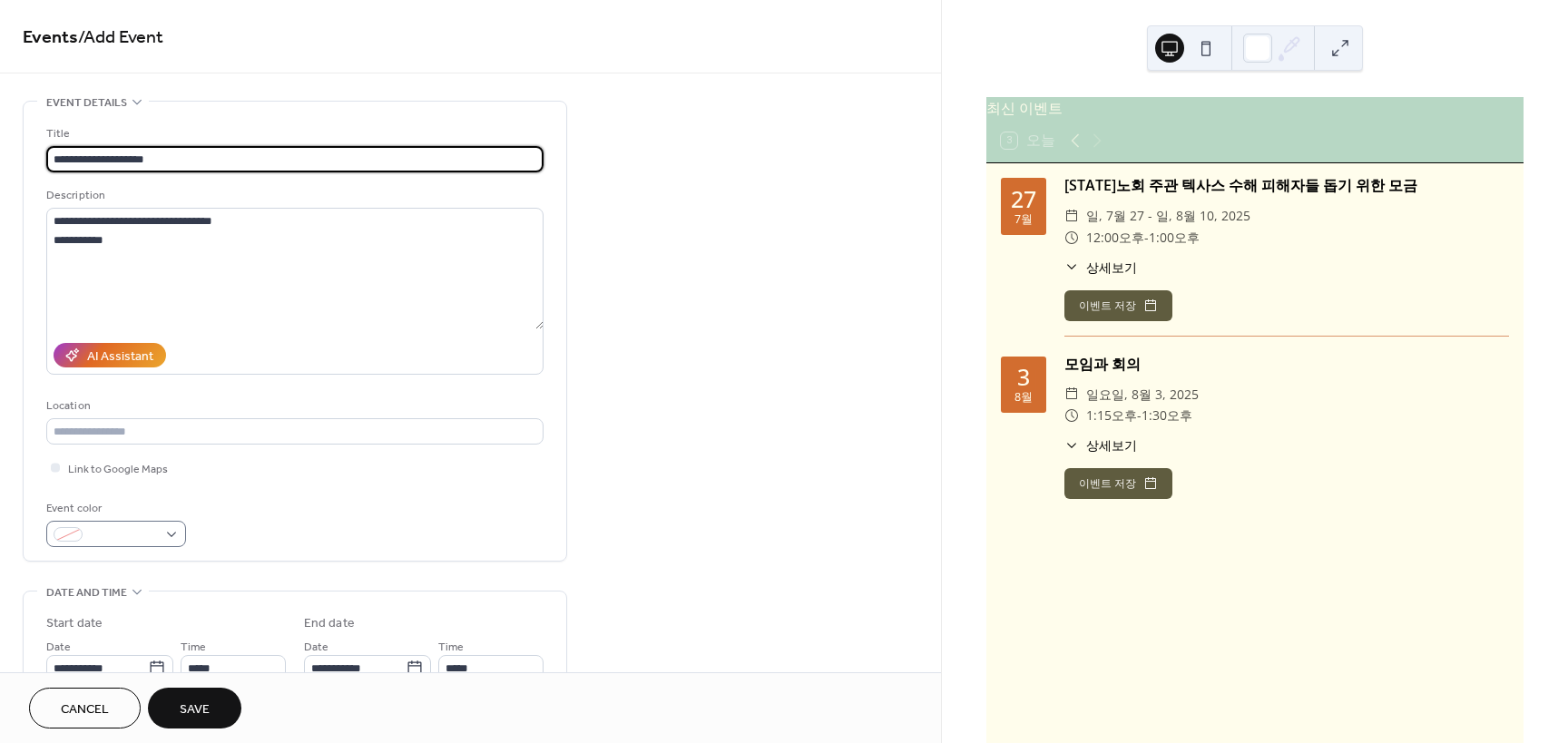 type on "**********" 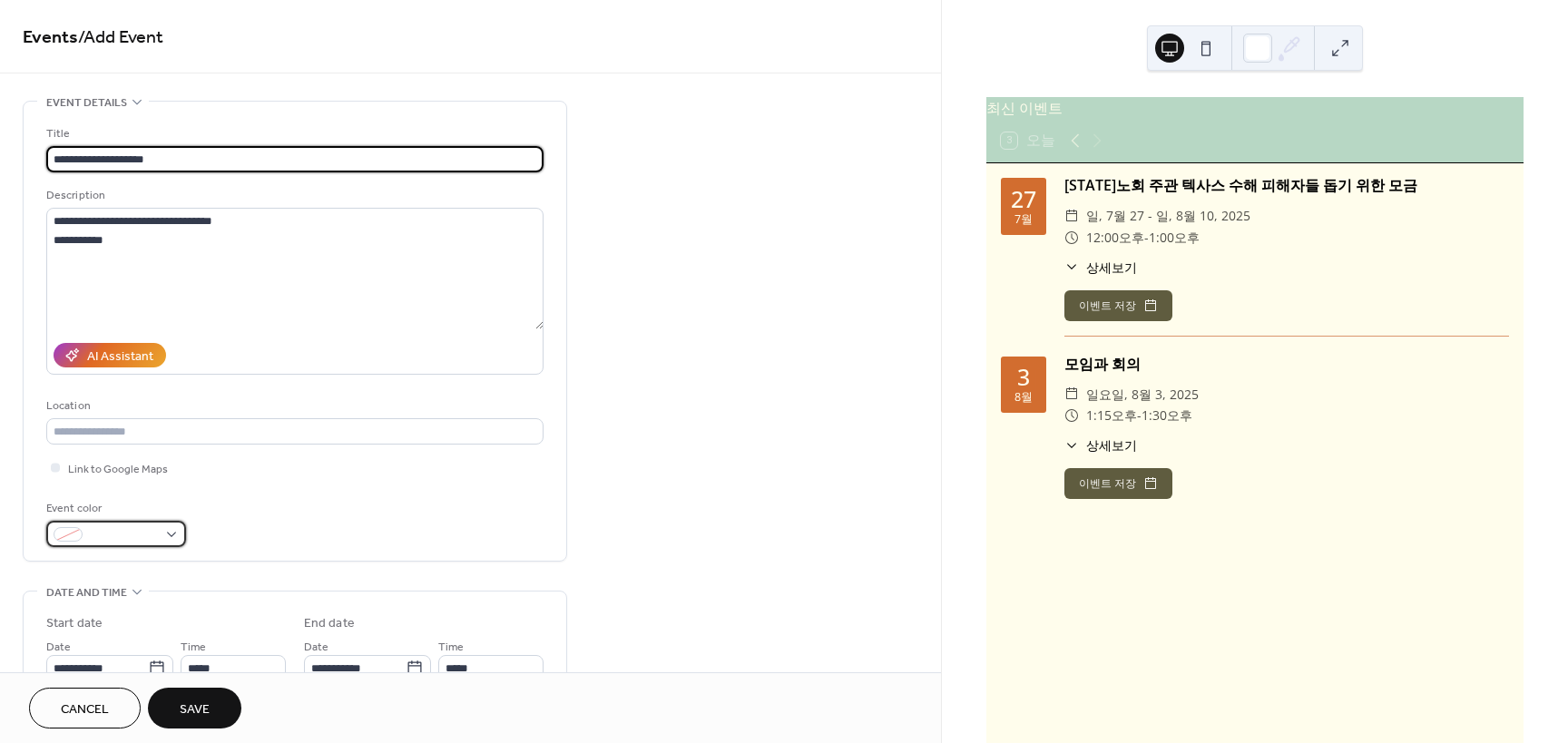 click at bounding box center [116, 533] 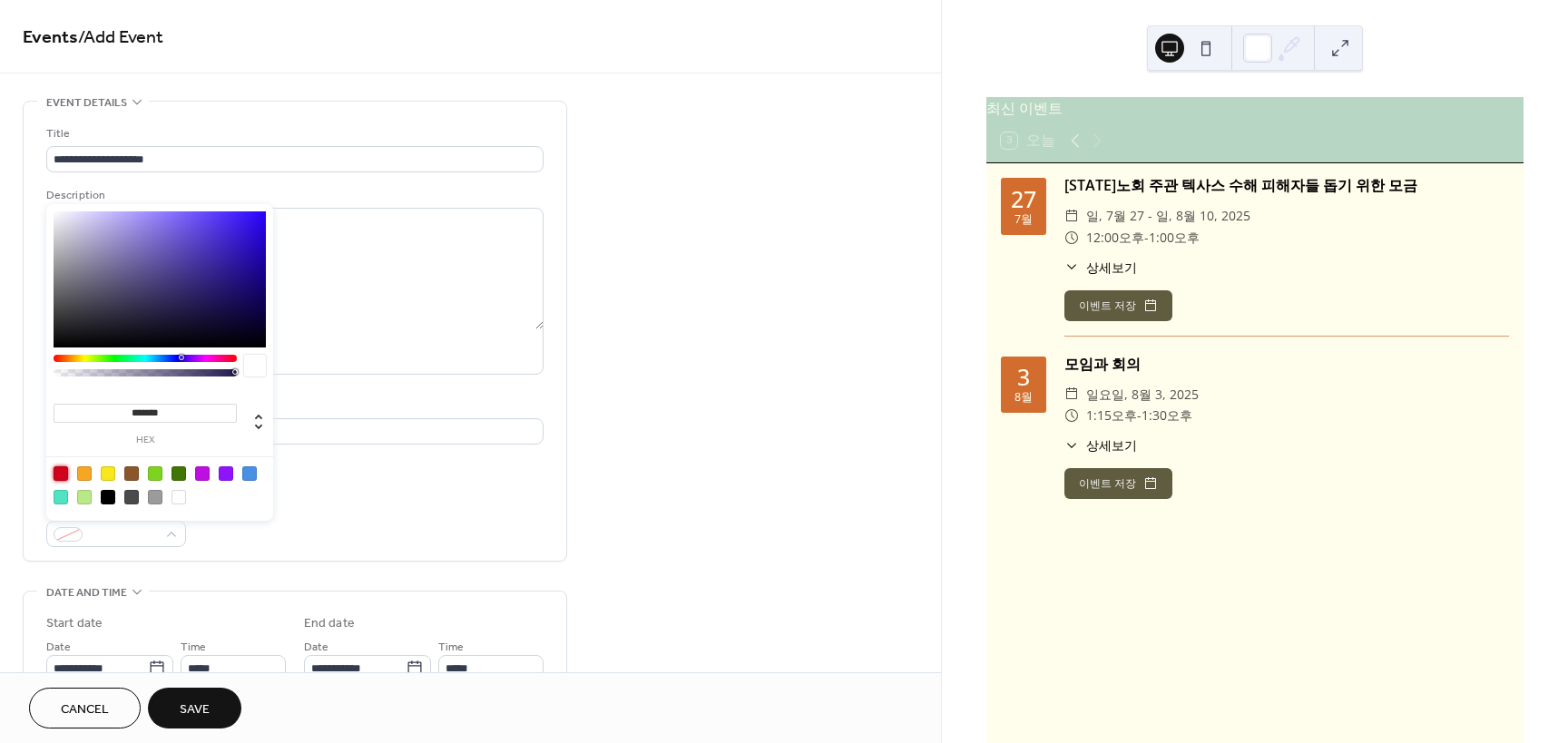 click at bounding box center [61, 474] 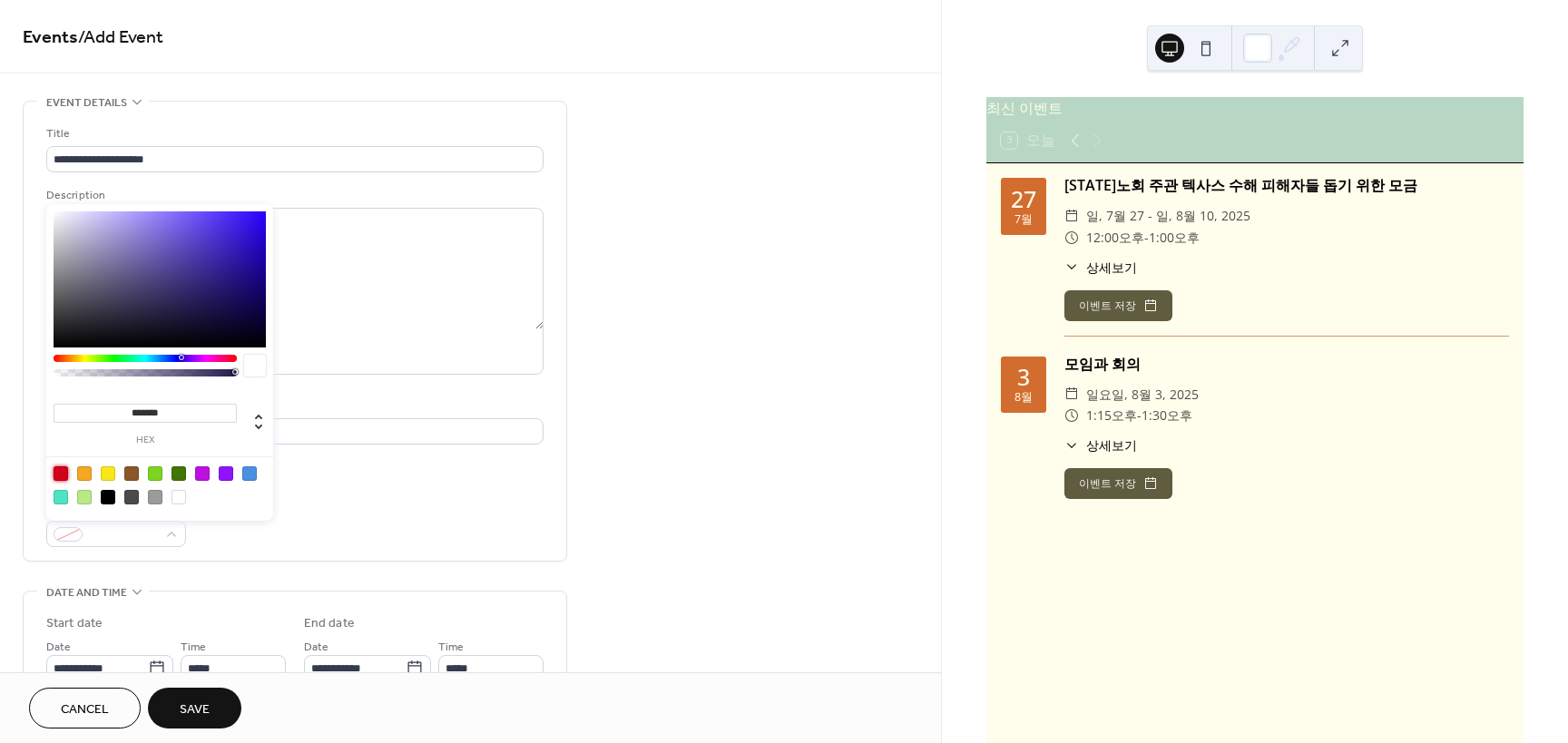 type on "*******" 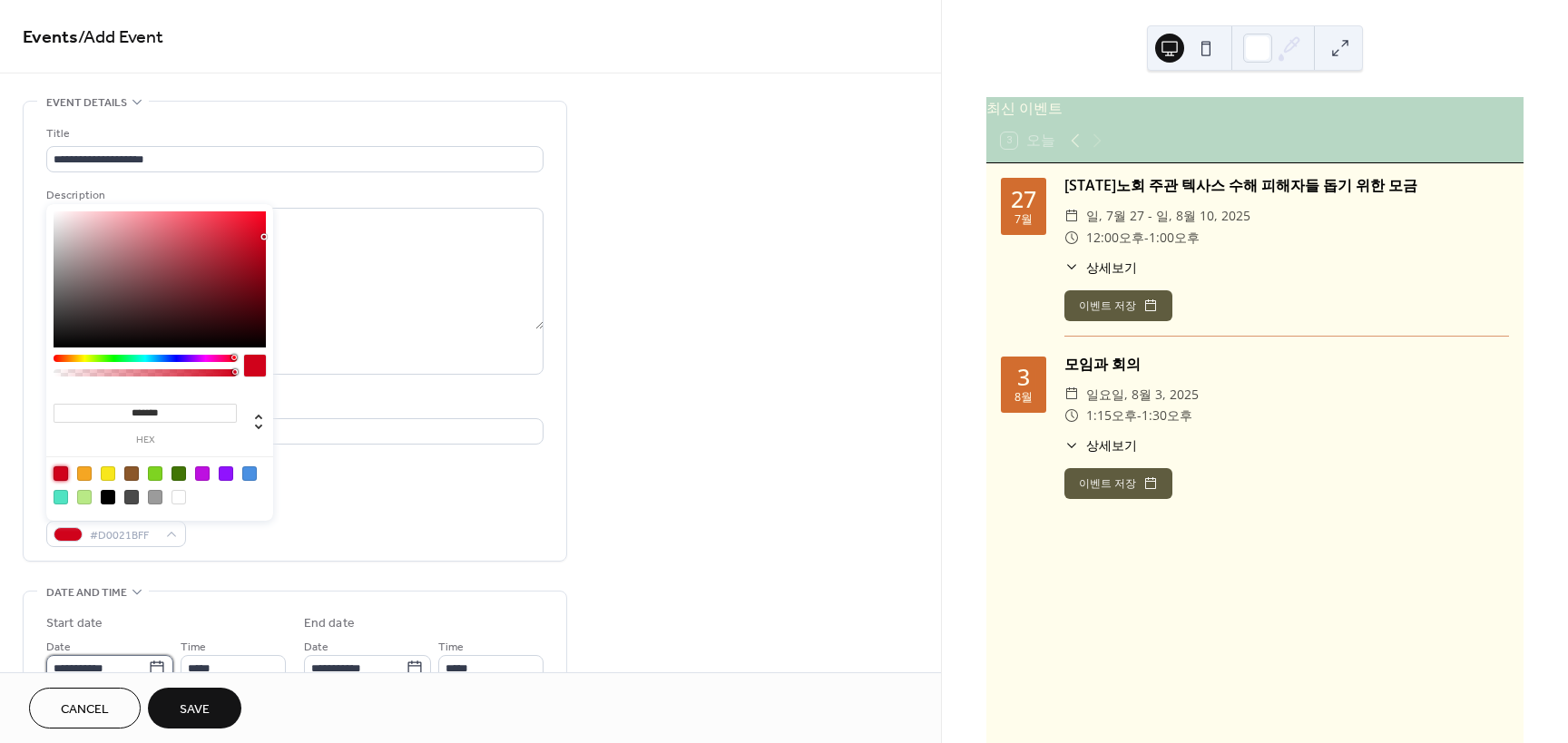 click on "**********" at bounding box center (97, 668) 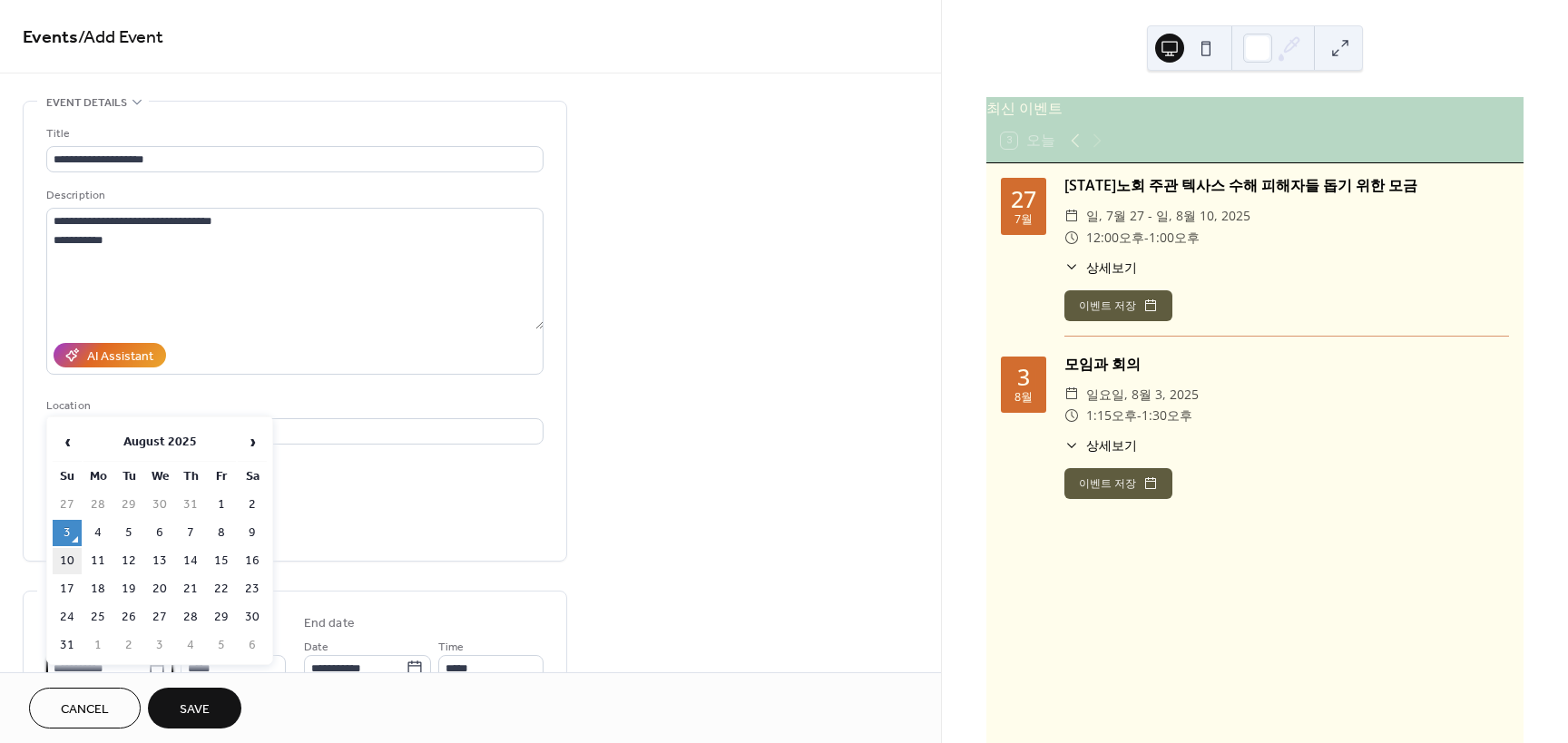 click on "10" at bounding box center (67, 561) 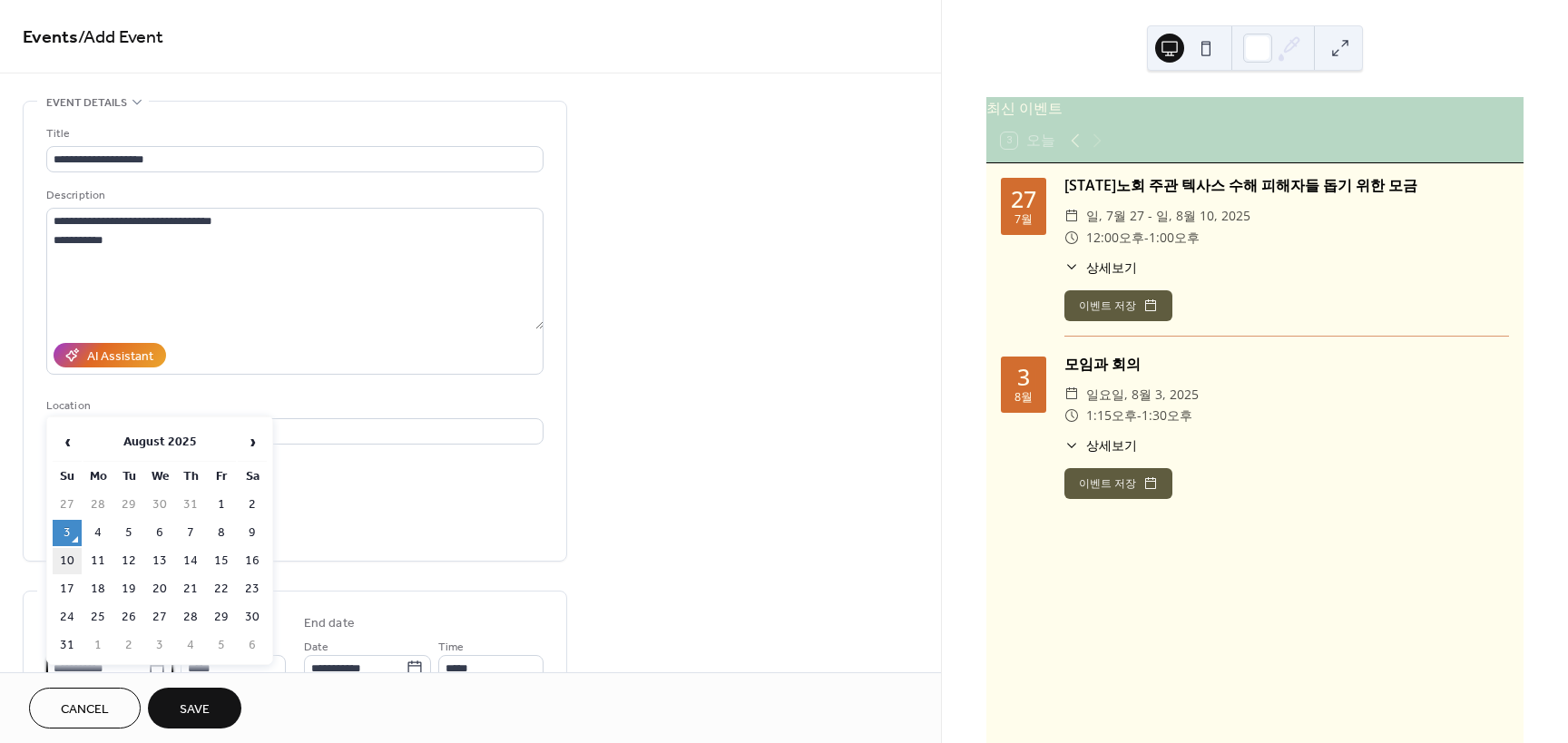 type on "**********" 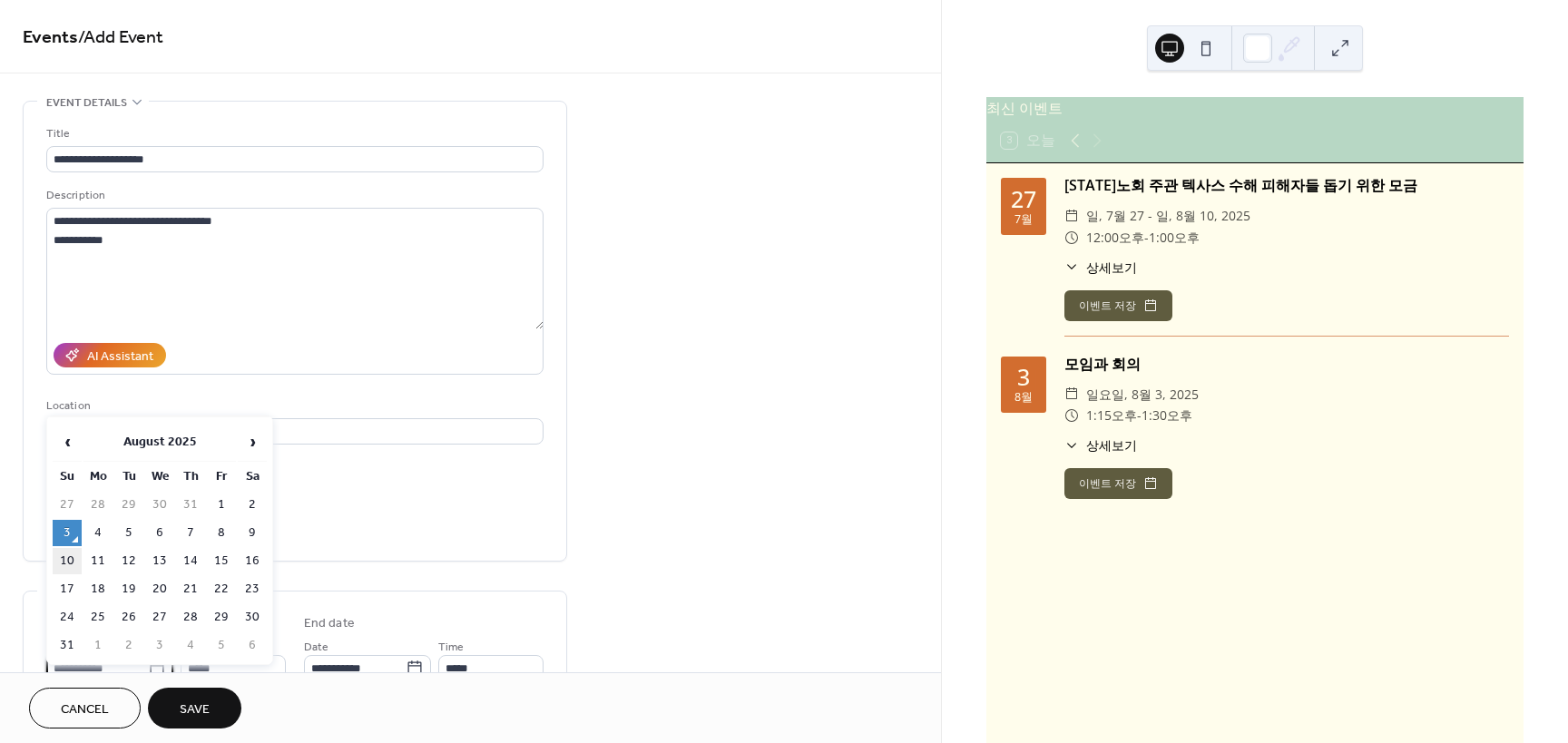 type on "**********" 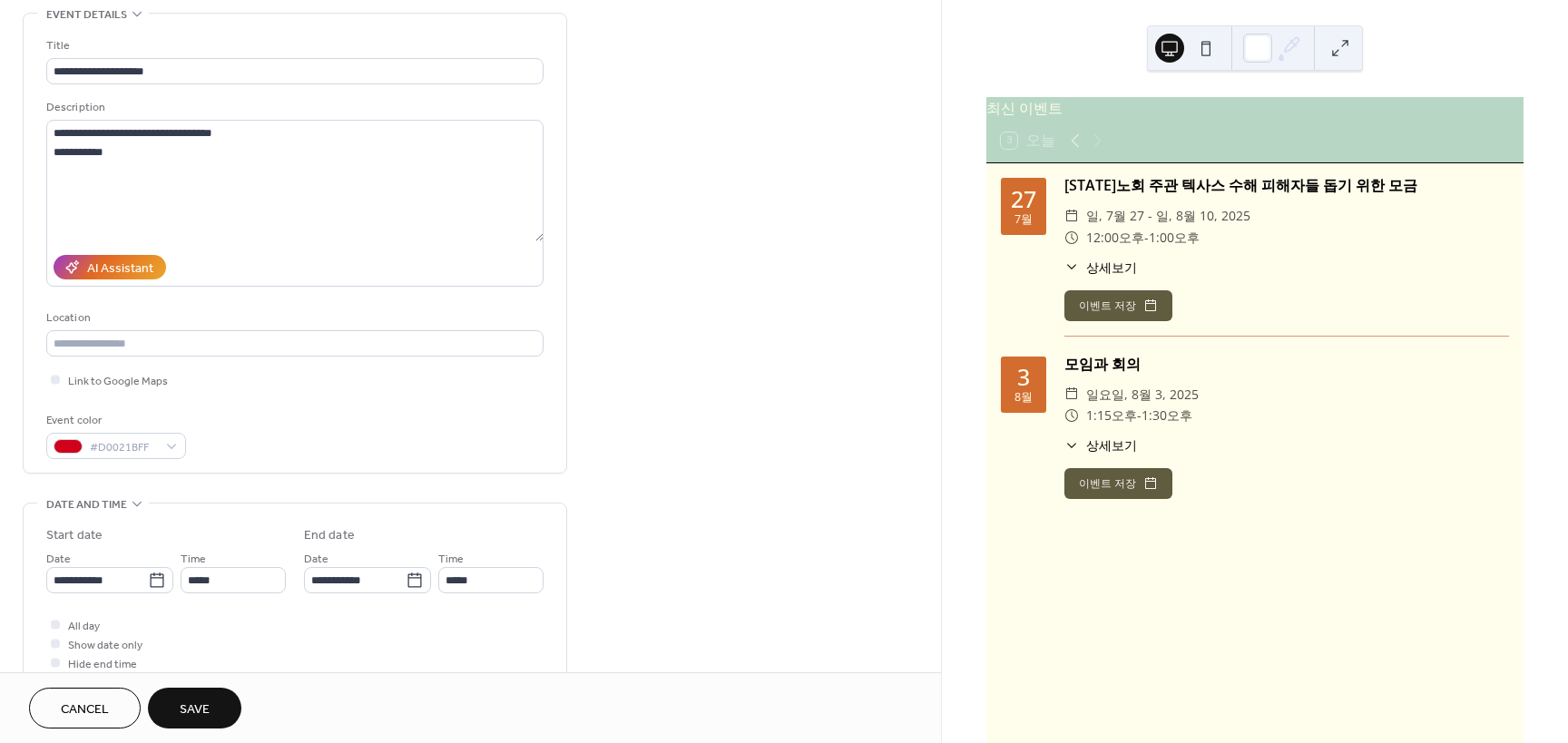 scroll, scrollTop: 91, scrollLeft: 0, axis: vertical 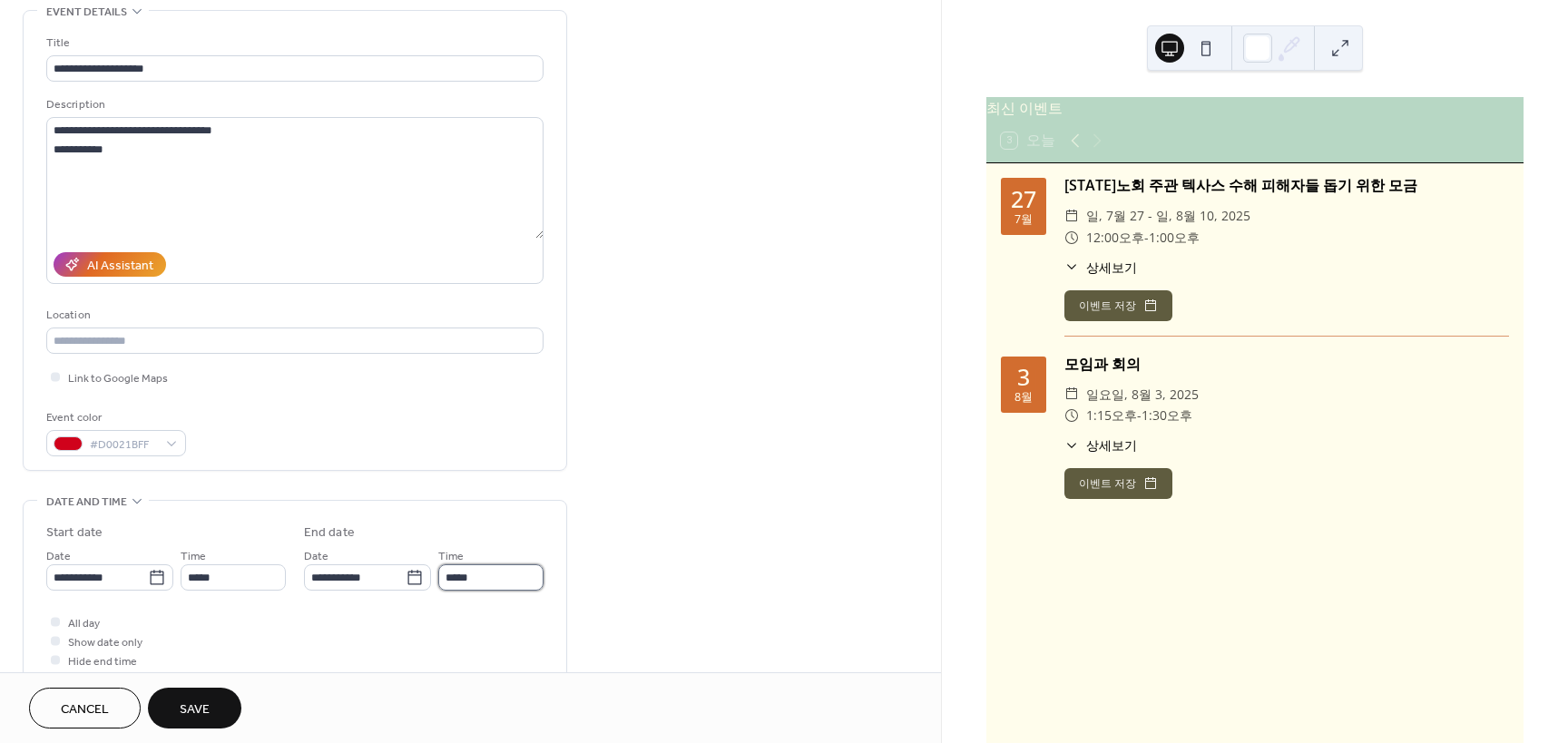 click on "*****" at bounding box center (491, 577) 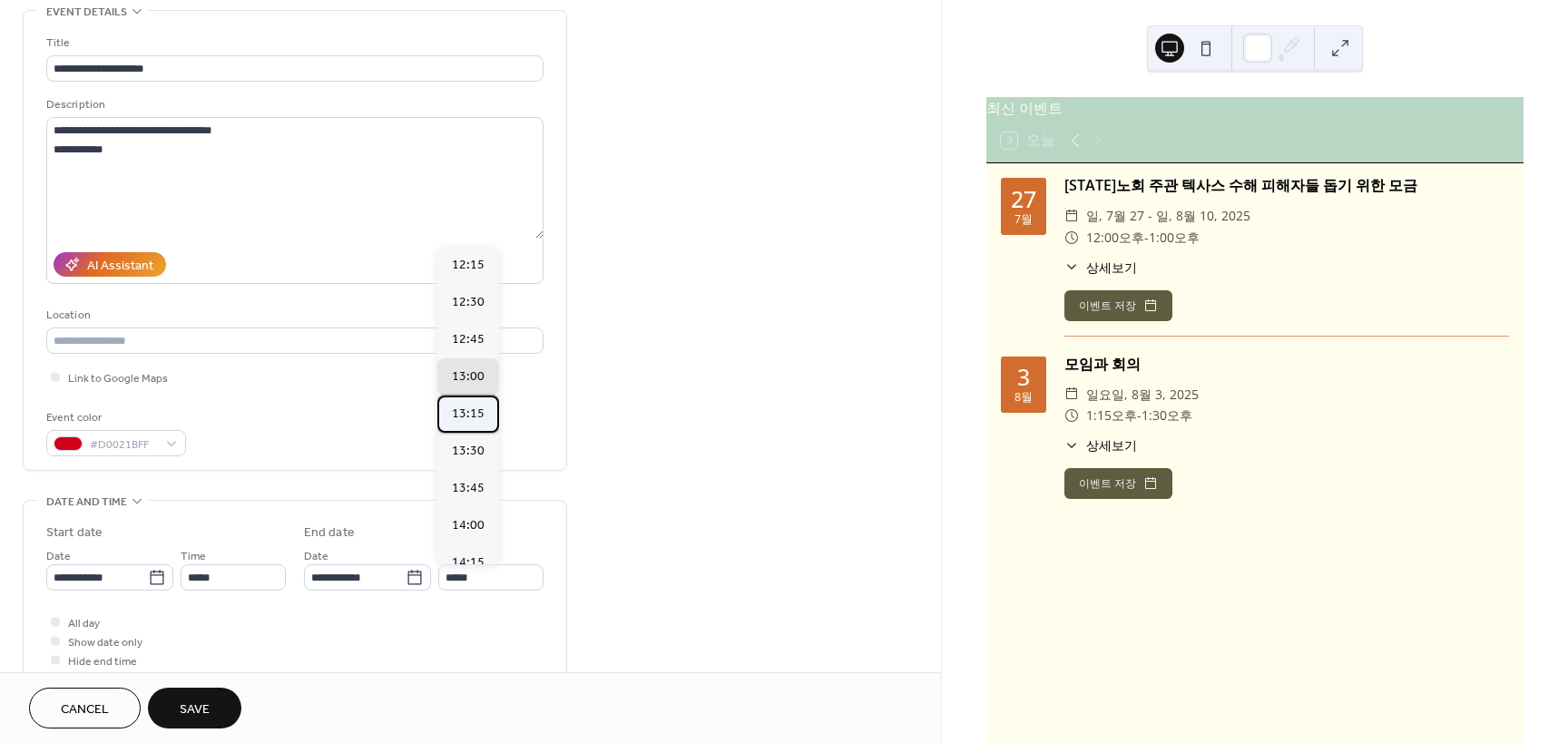 click on "13:15" at bounding box center [468, 414] 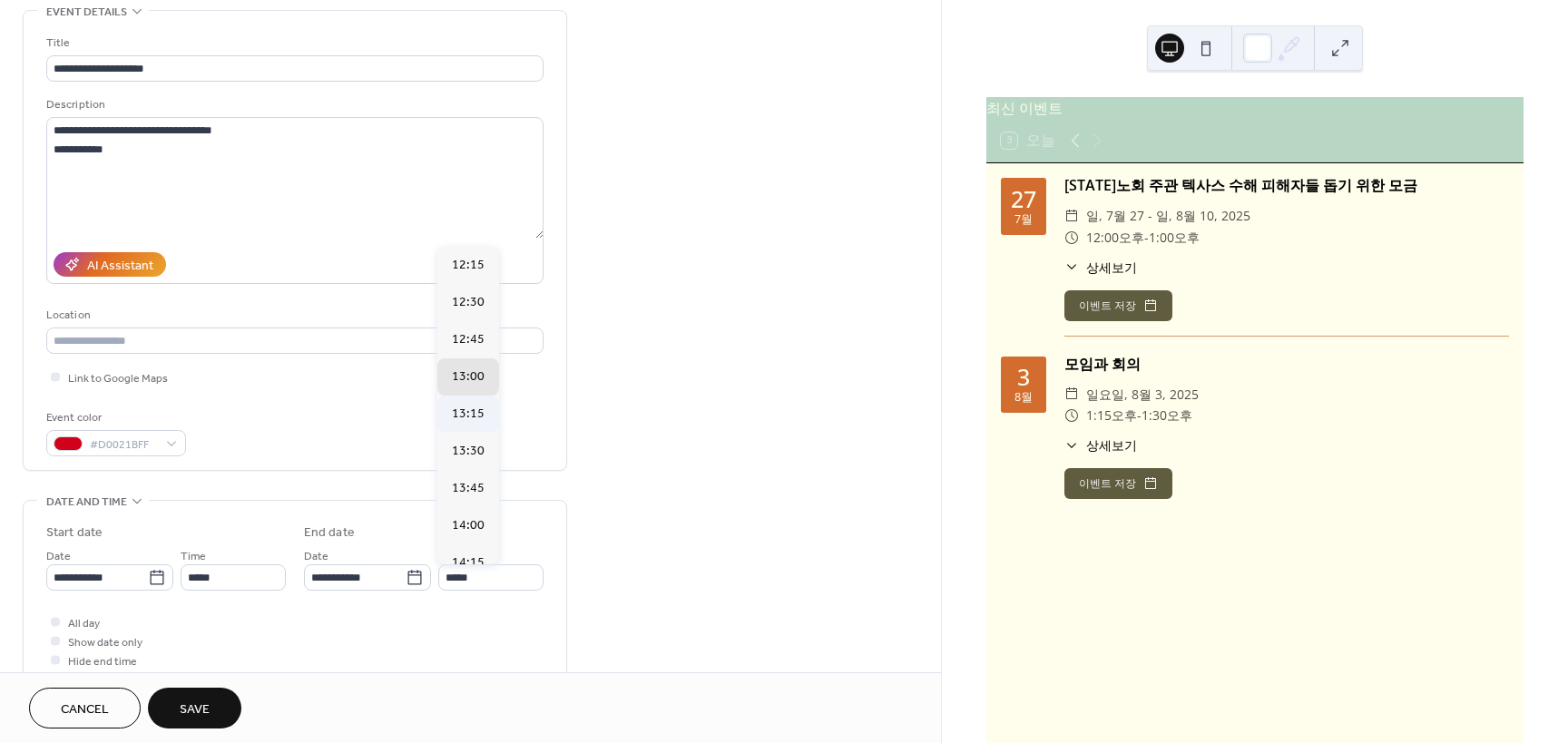 type on "*****" 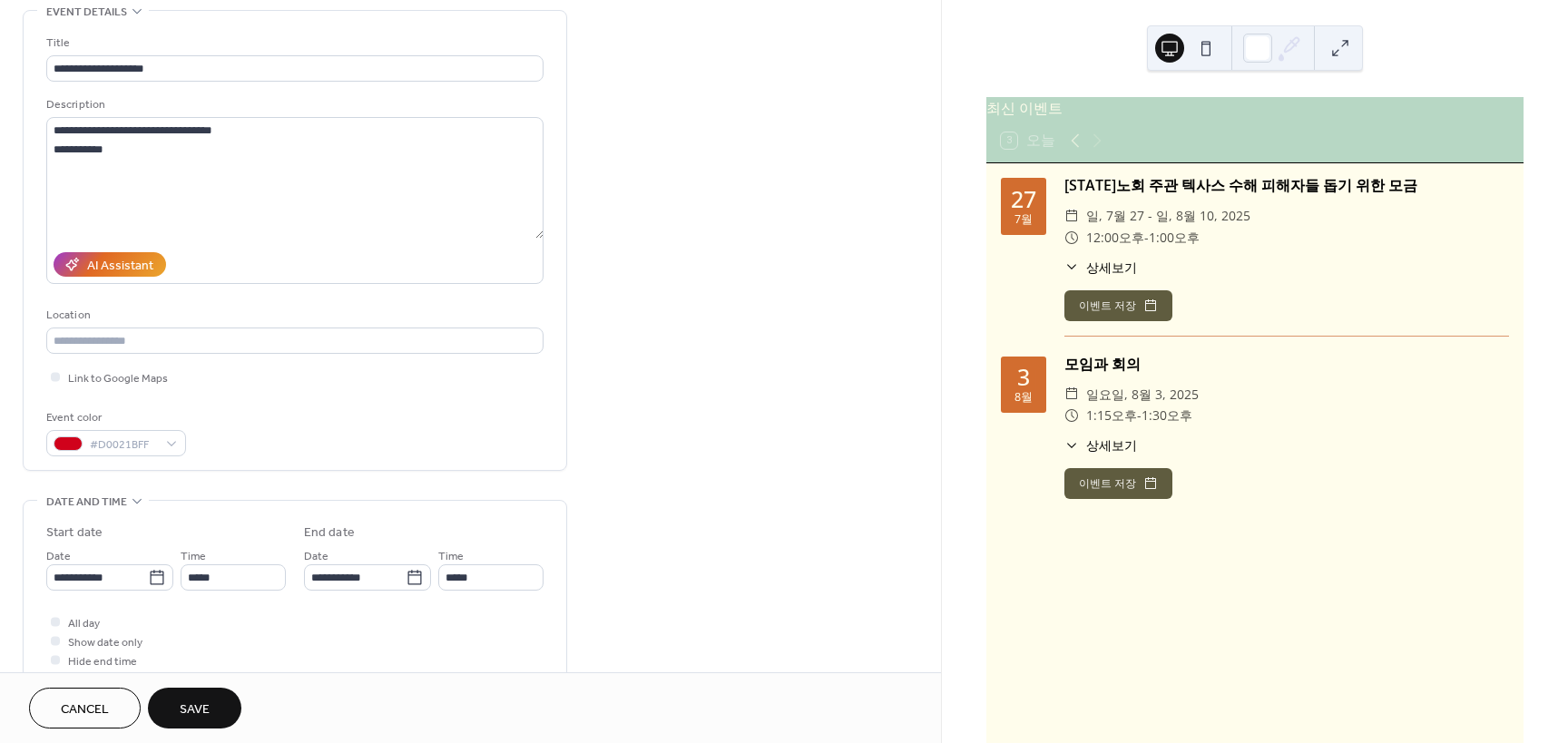 click on "Save" at bounding box center (194, 709) 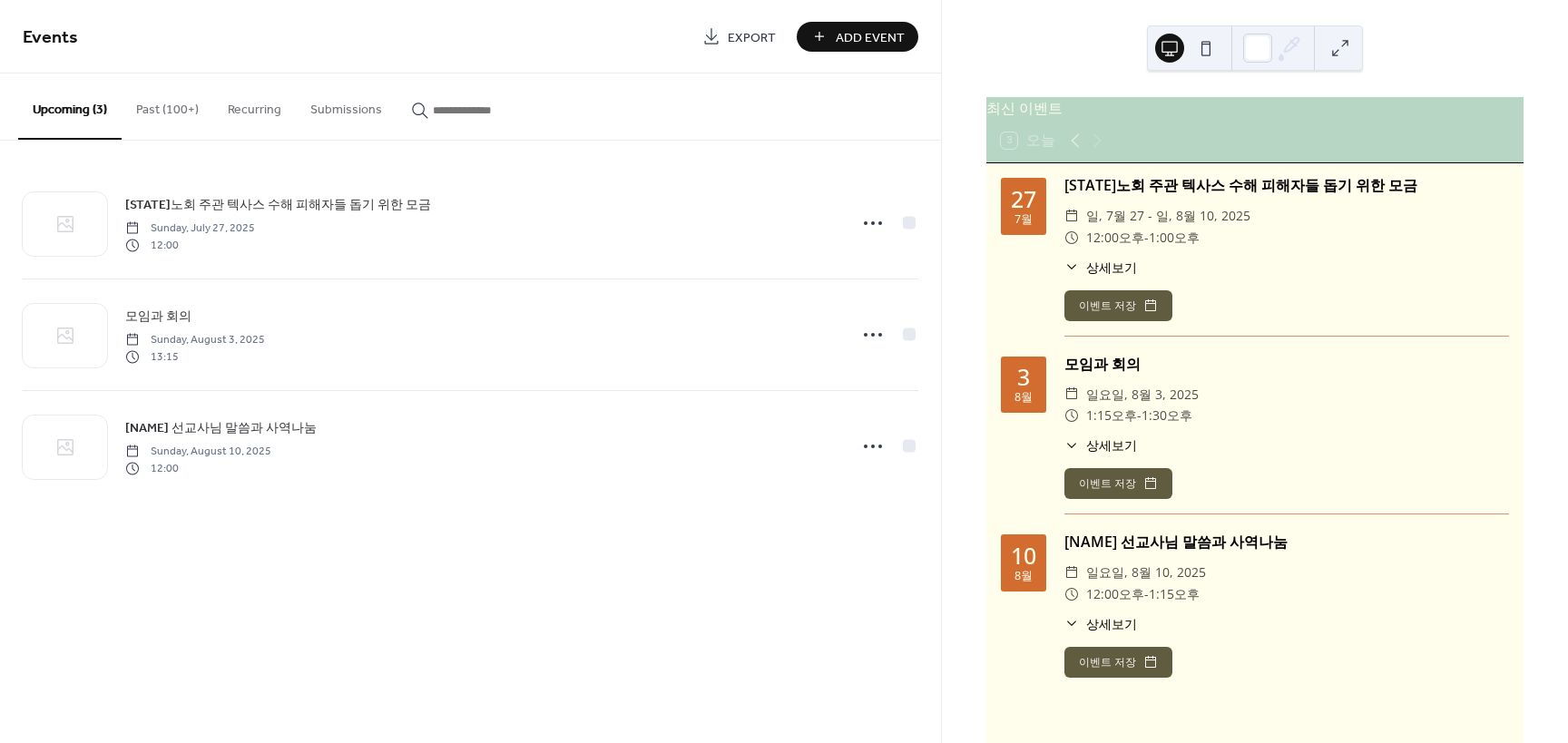 click on "Add Event" at bounding box center (870, 37) 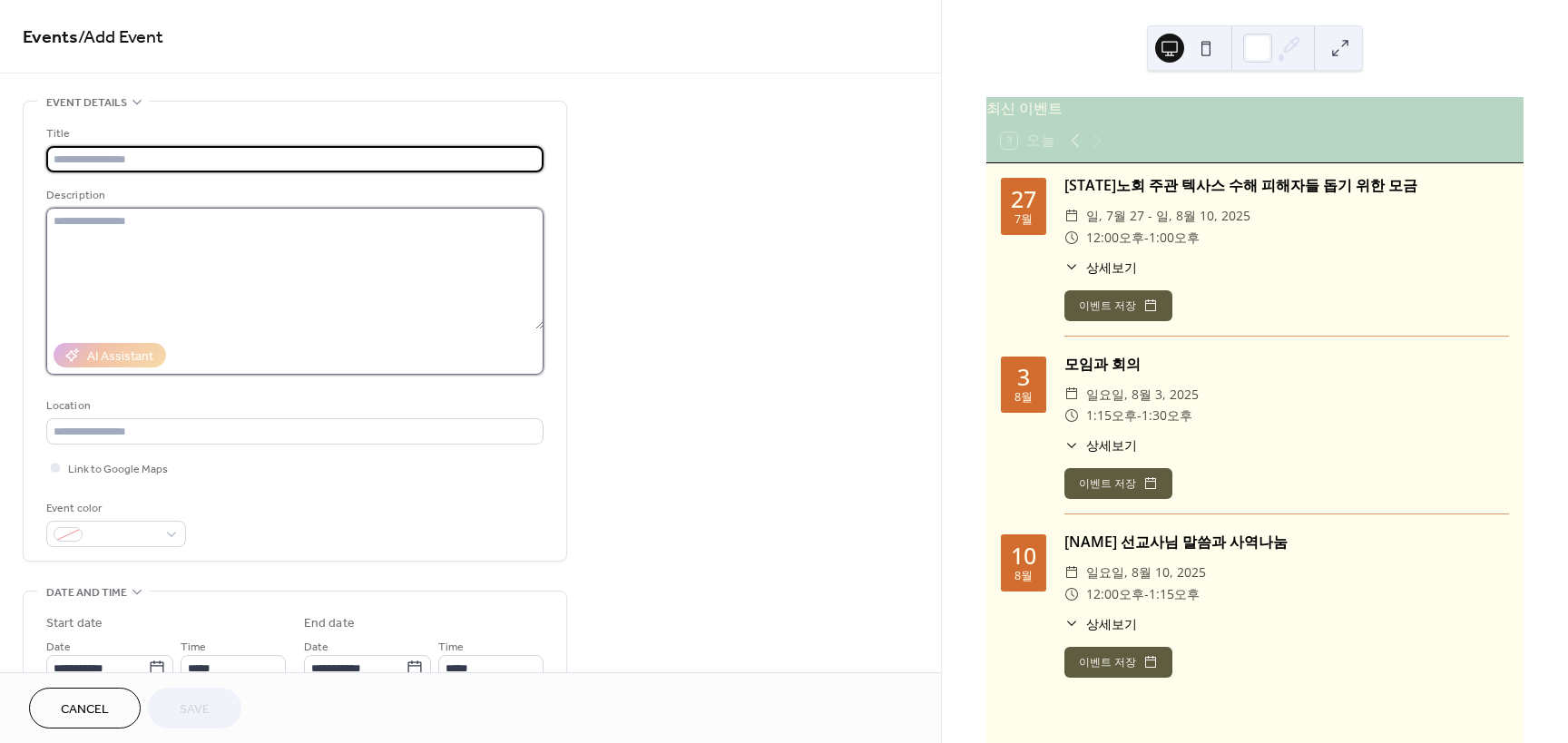 click at bounding box center (295, 269) 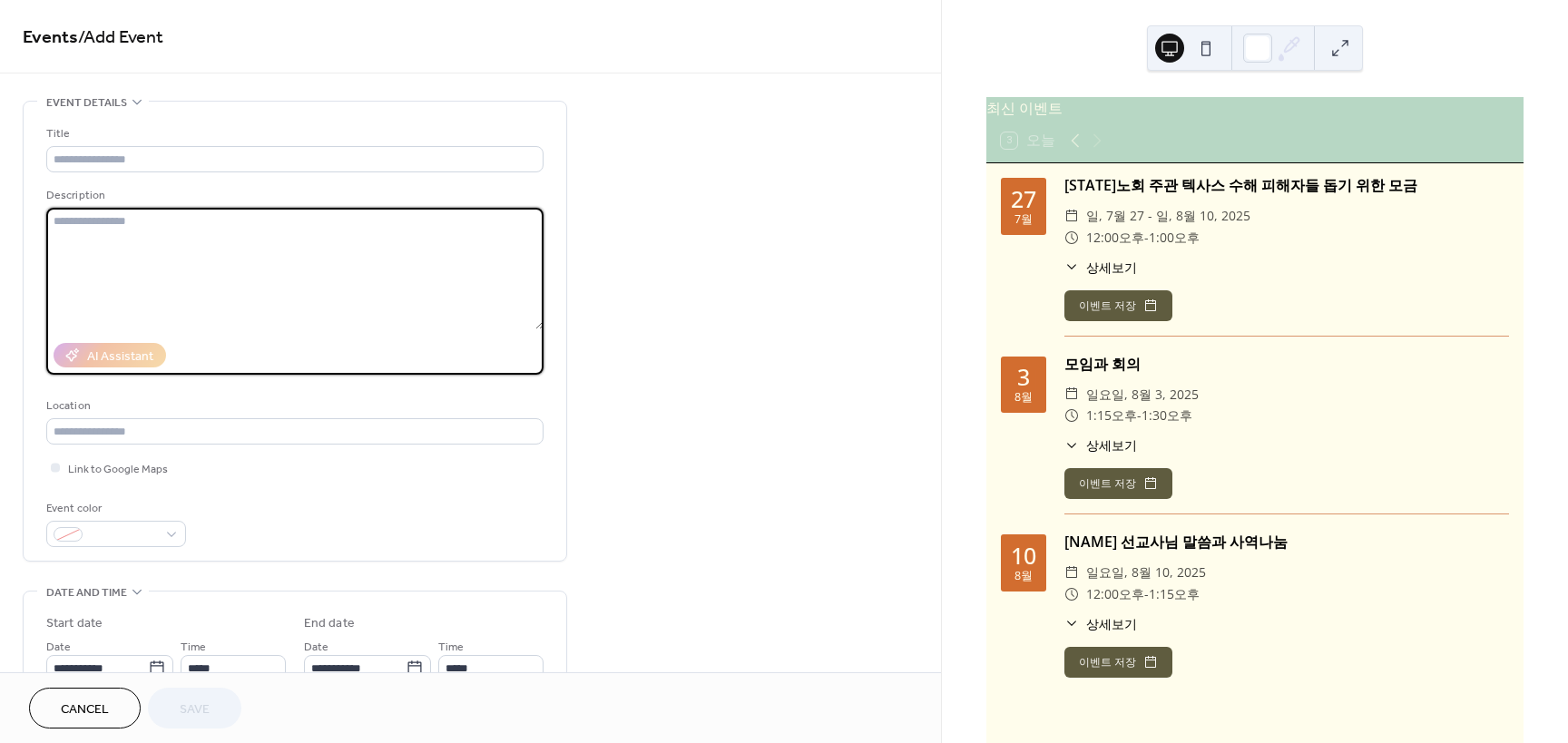 paste on "**********" 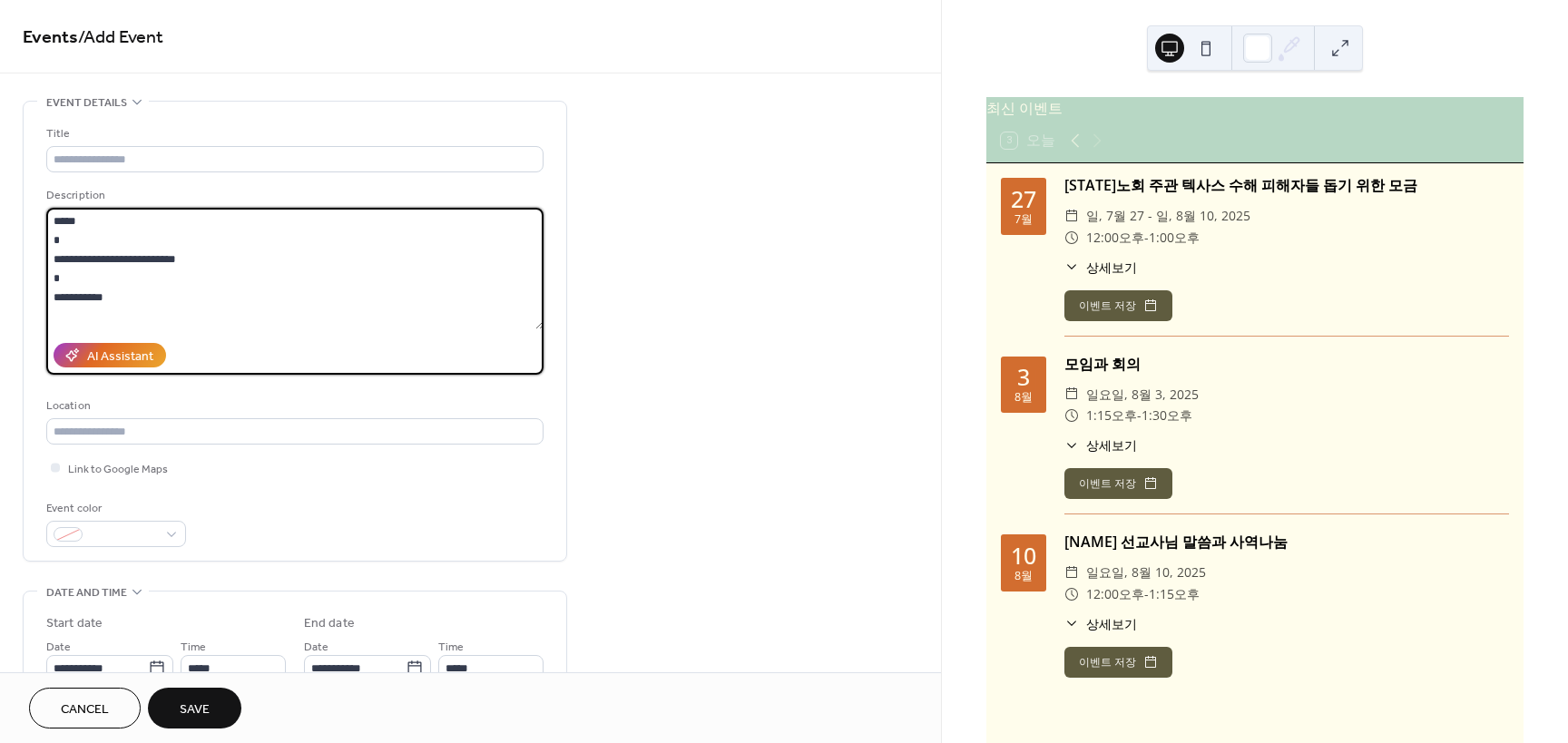 click on "**********" at bounding box center [295, 269] 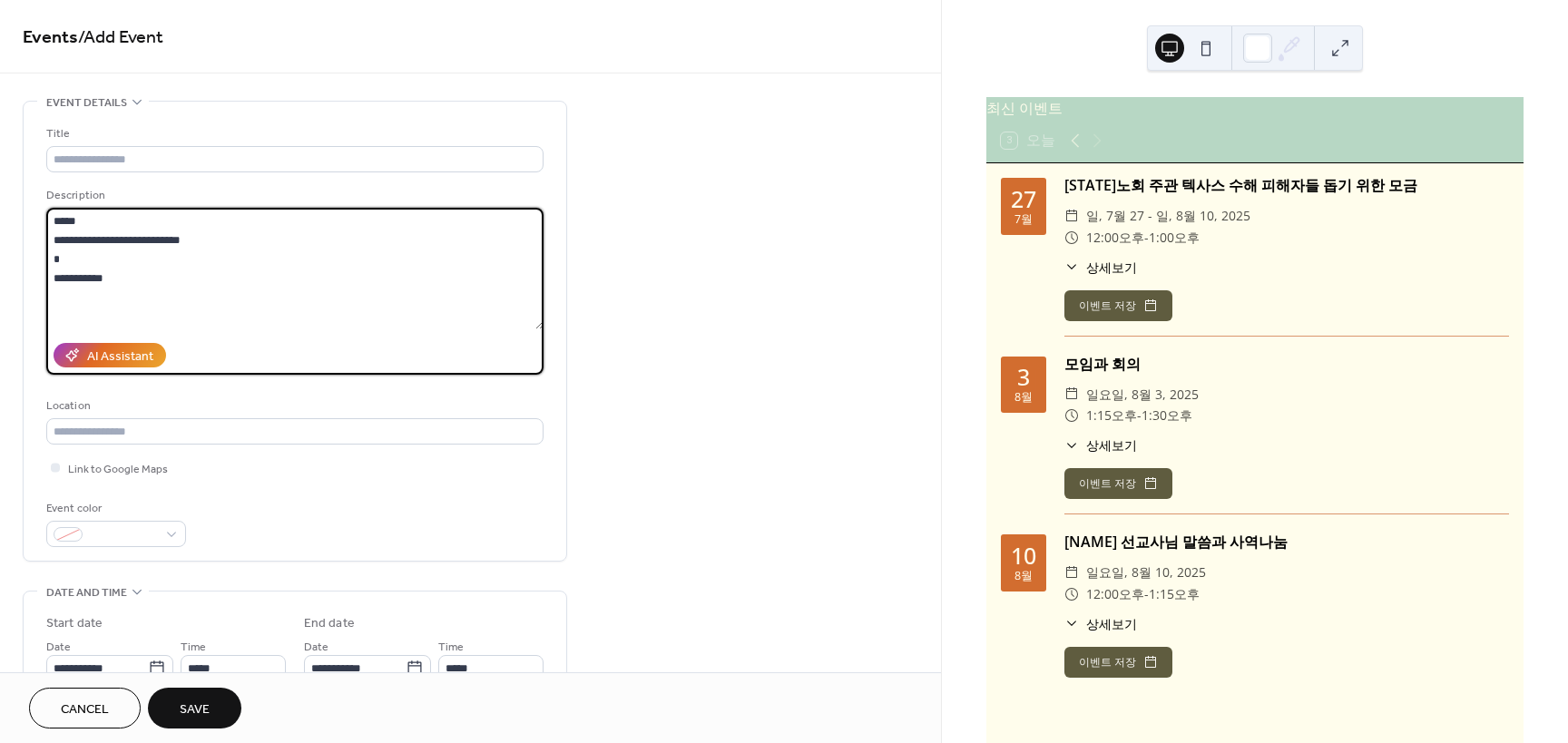 click on "**********" at bounding box center (295, 269) 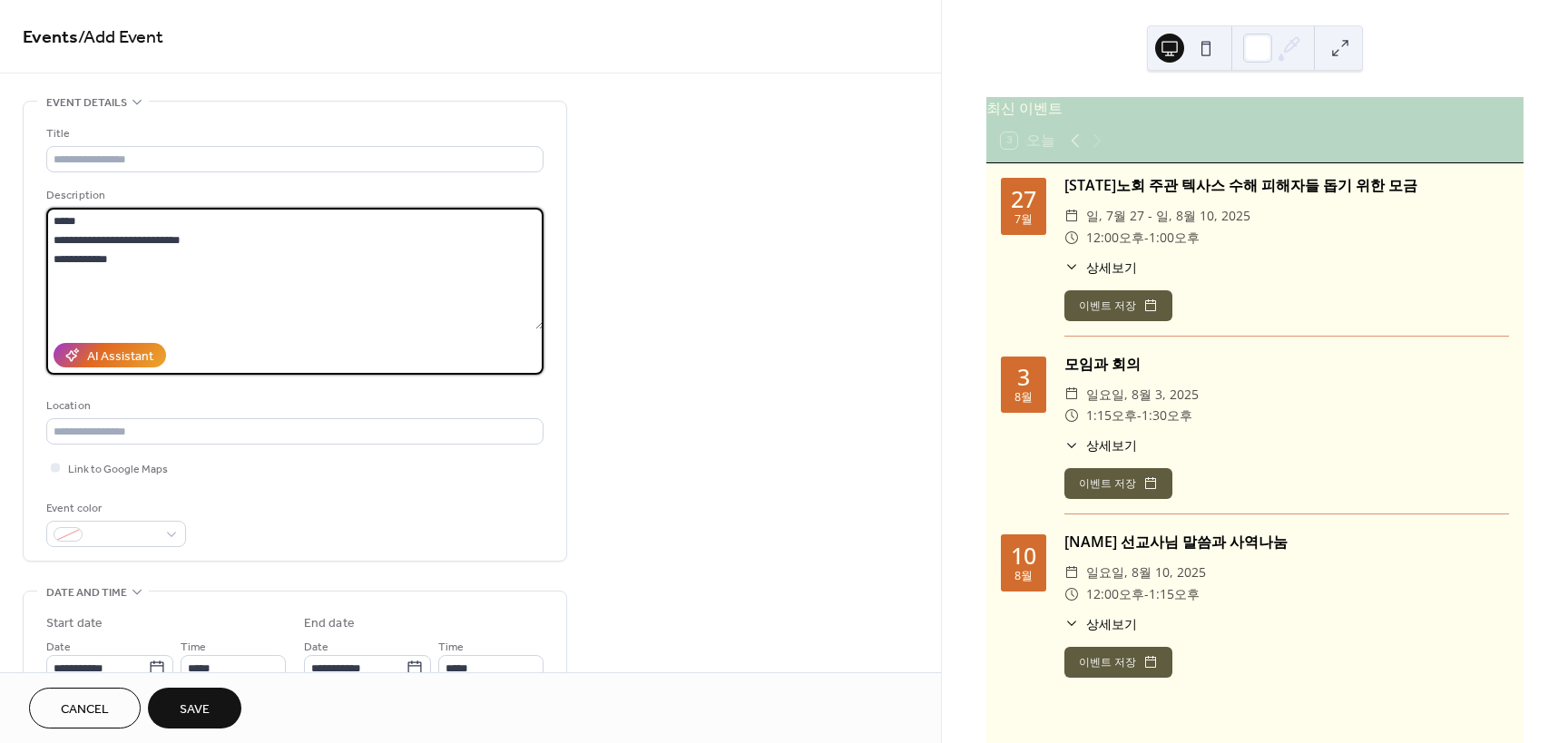 drag, startPoint x: 100, startPoint y: 219, endPoint x: 54, endPoint y: 213, distance: 46.389654 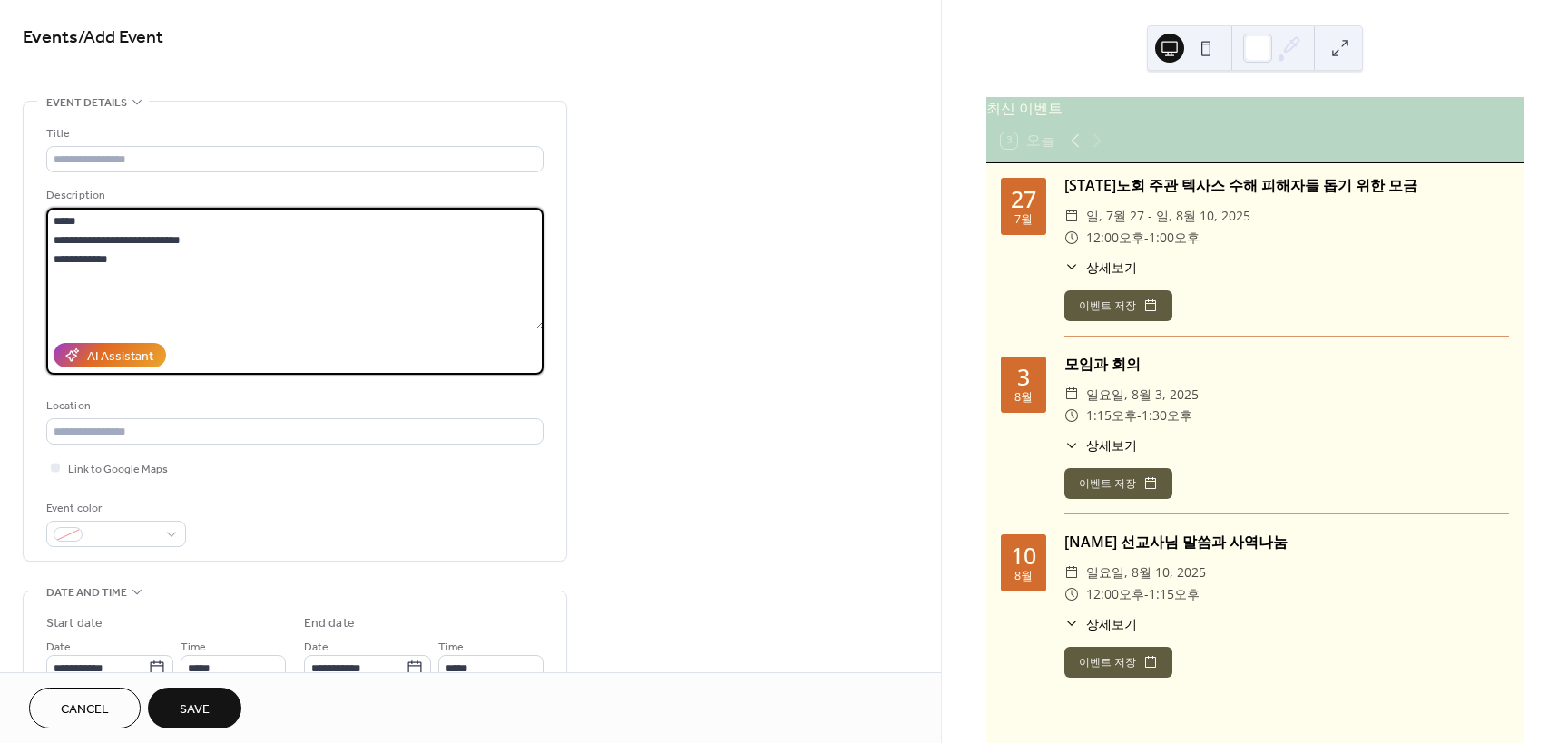 click on "**********" at bounding box center [295, 269] 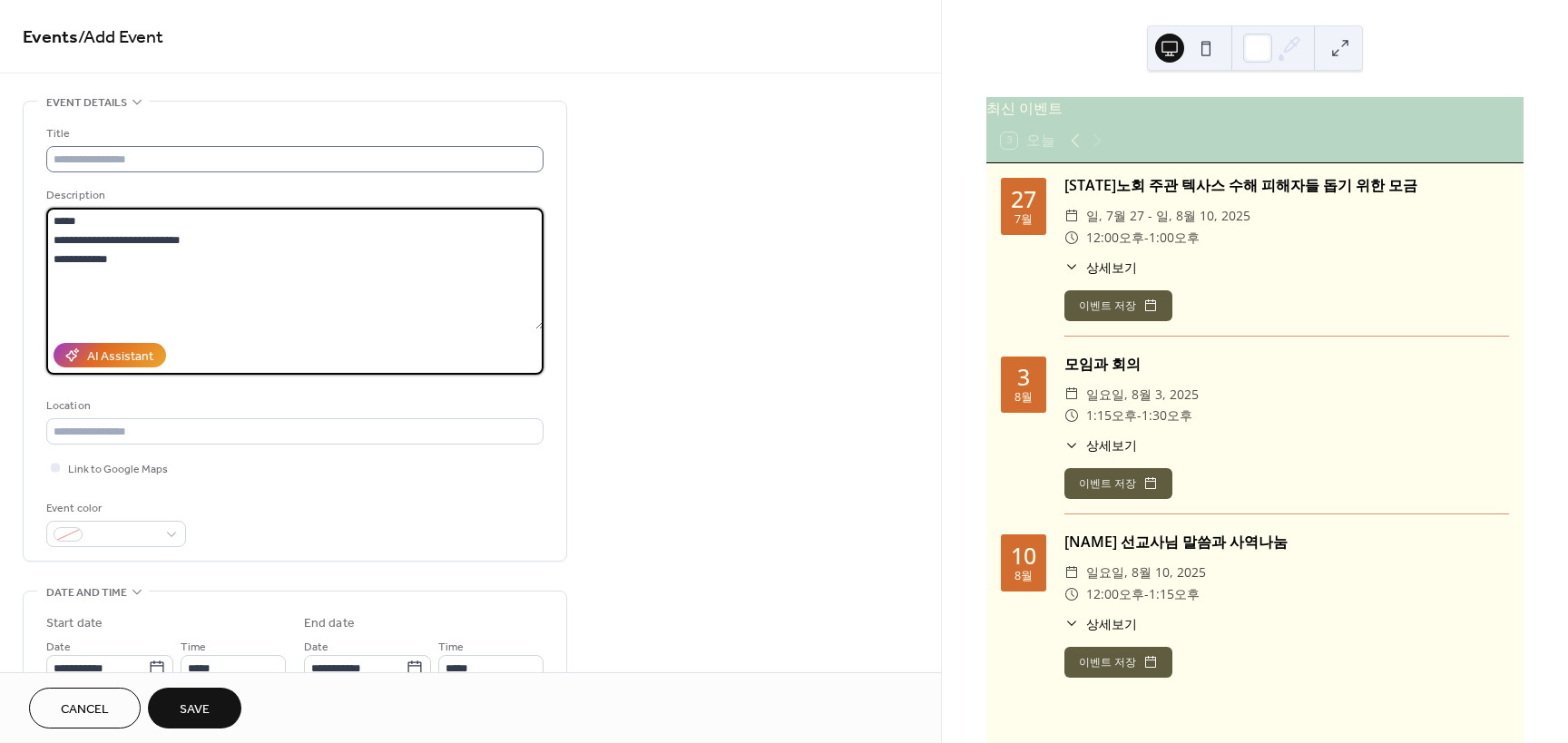 type on "**********" 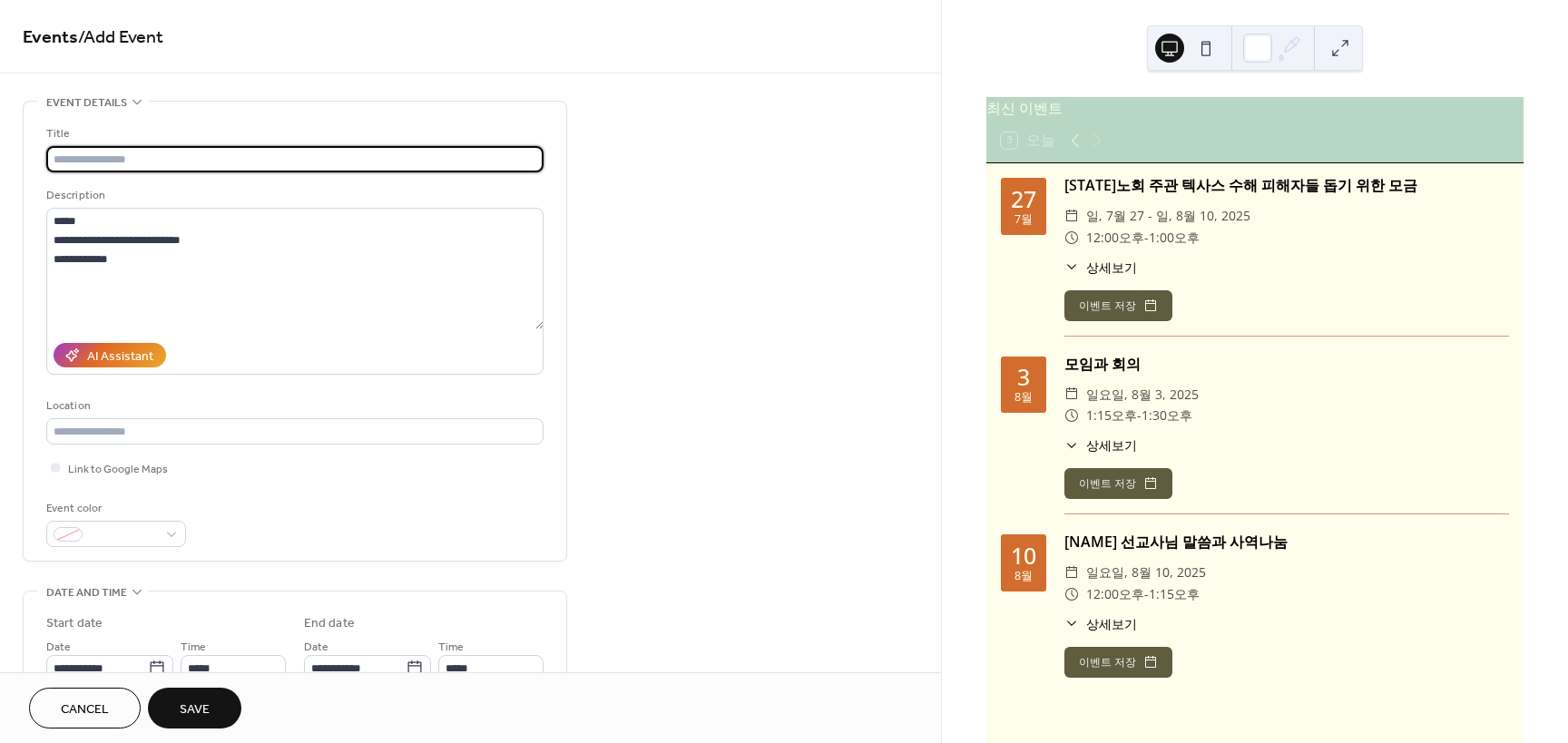 click at bounding box center [295, 159] 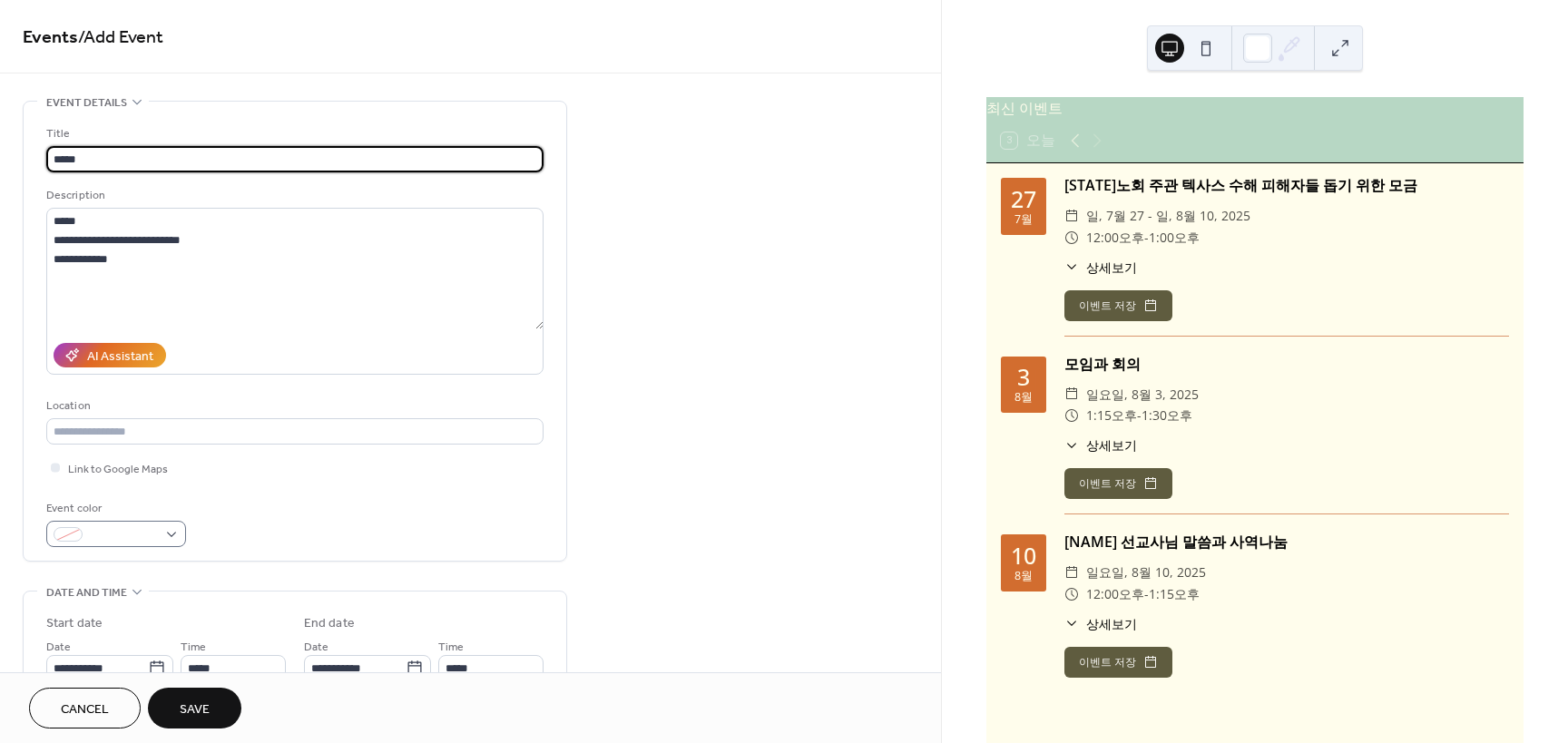 type on "*****" 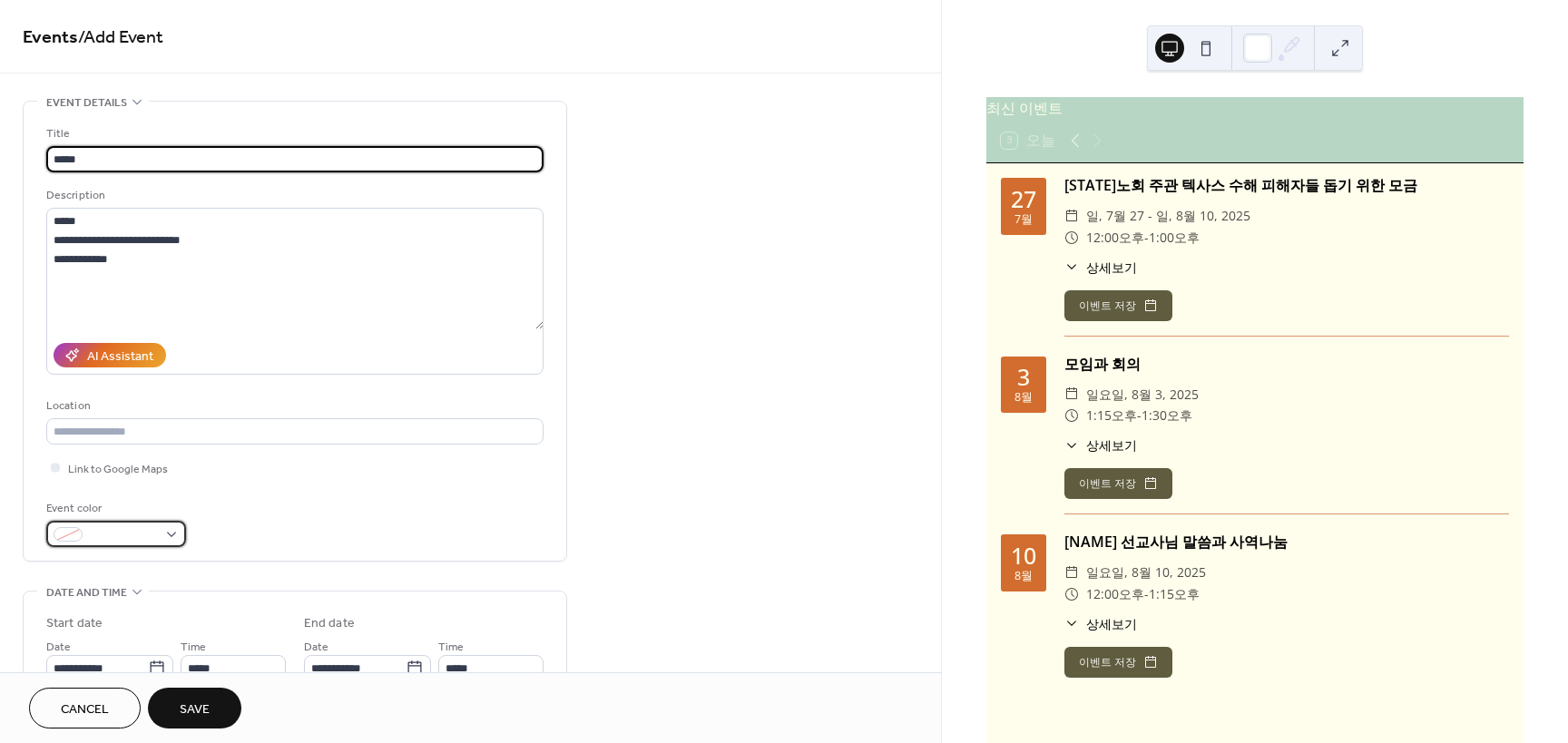 click at bounding box center [123, 535] 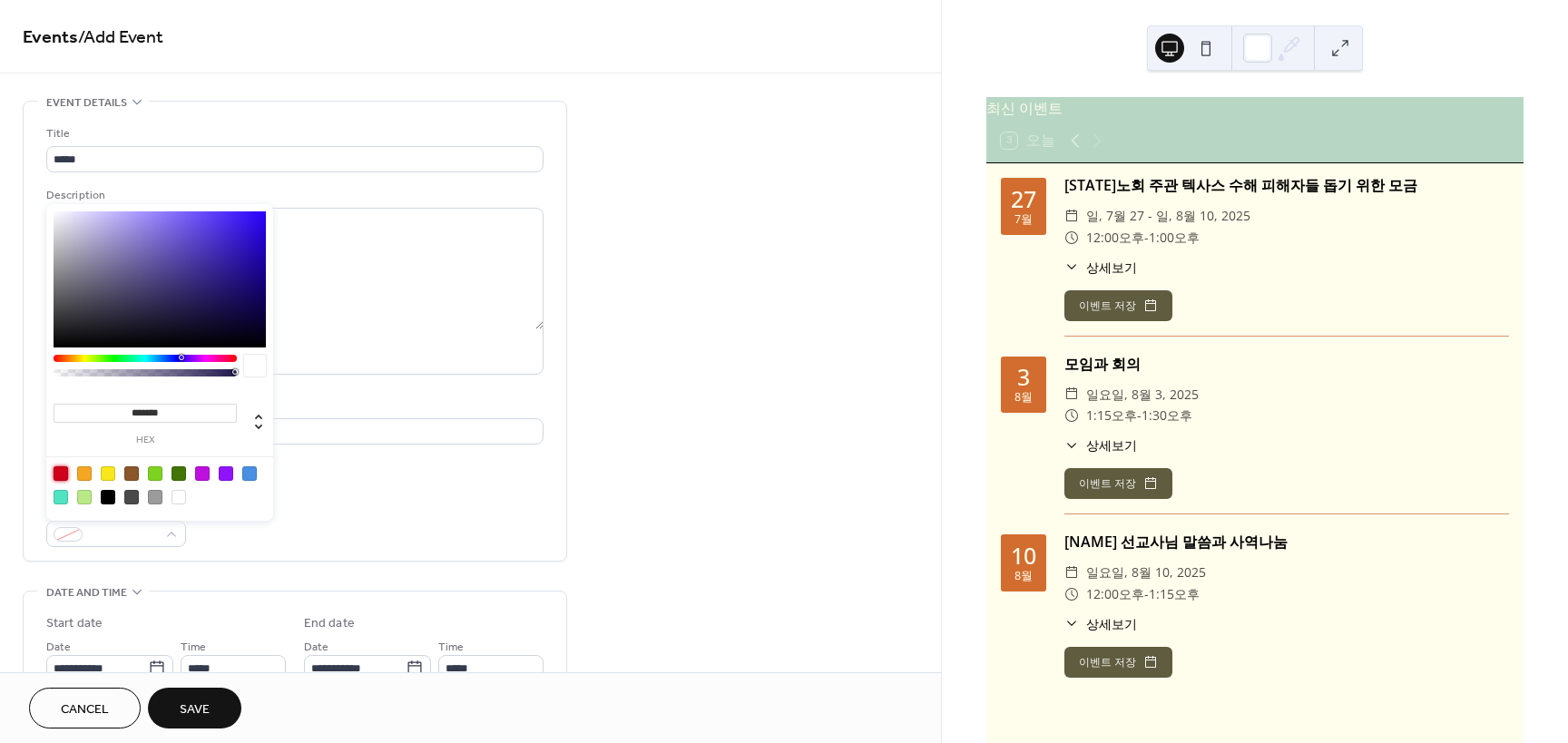 click at bounding box center [61, 474] 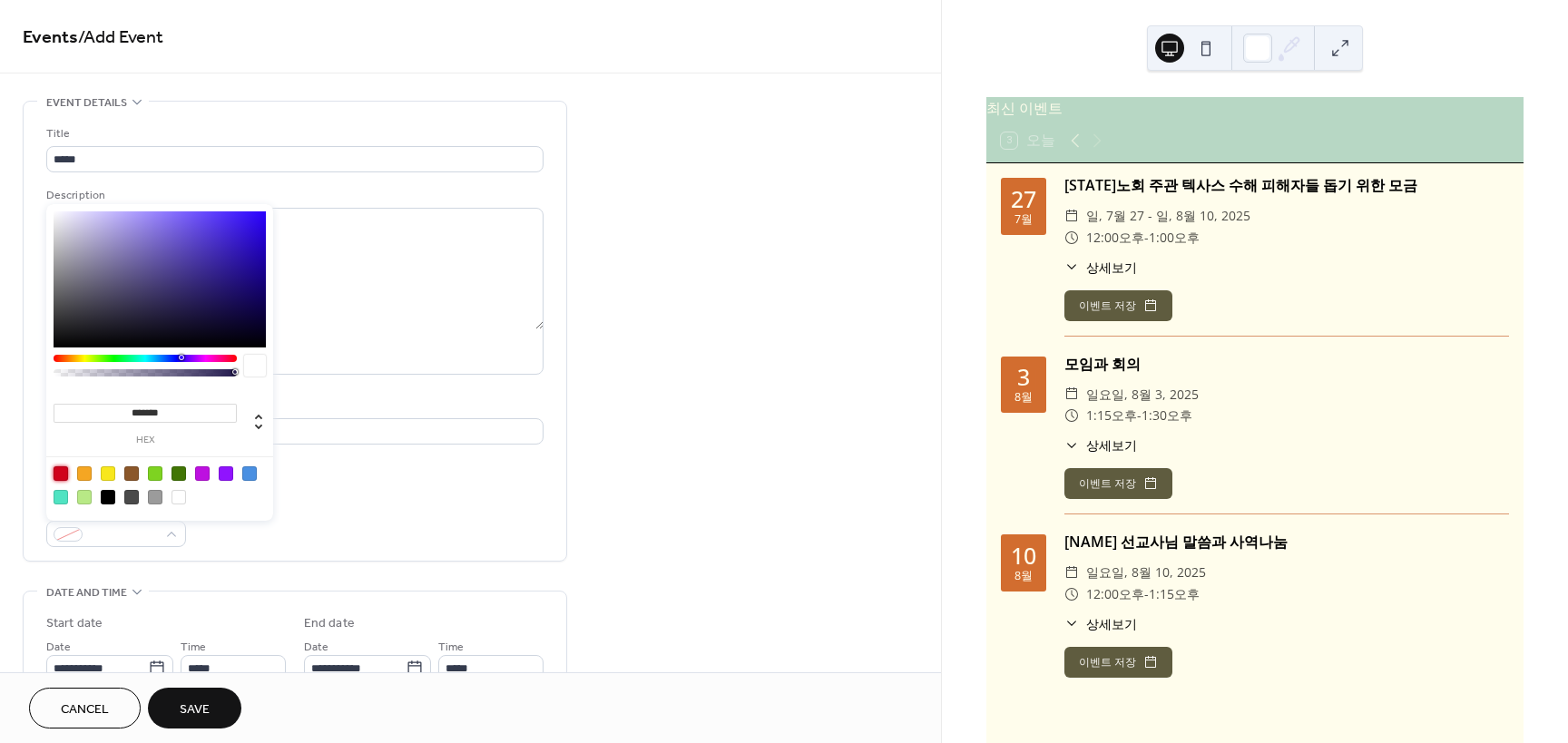 type on "*******" 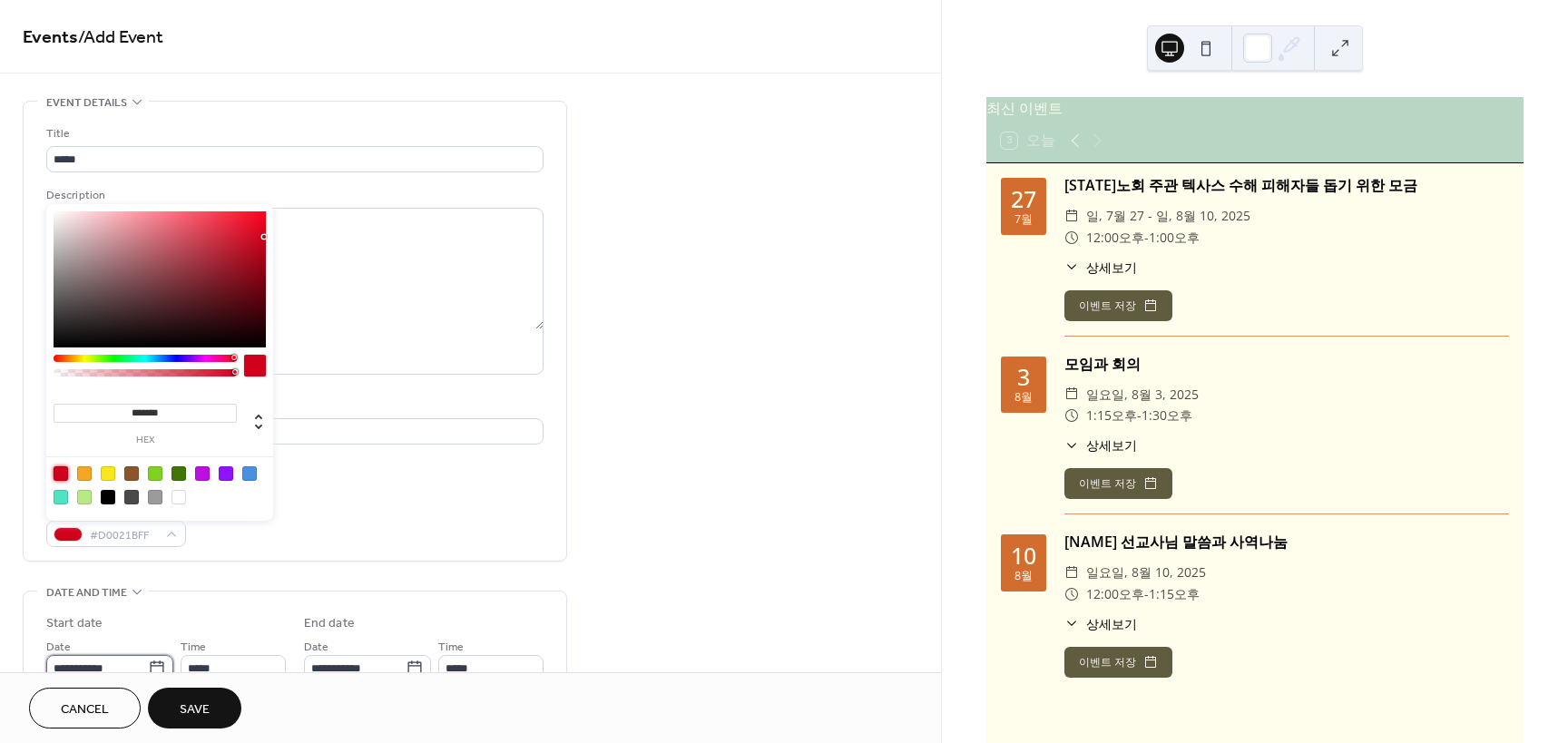 click on "**********" at bounding box center (97, 668) 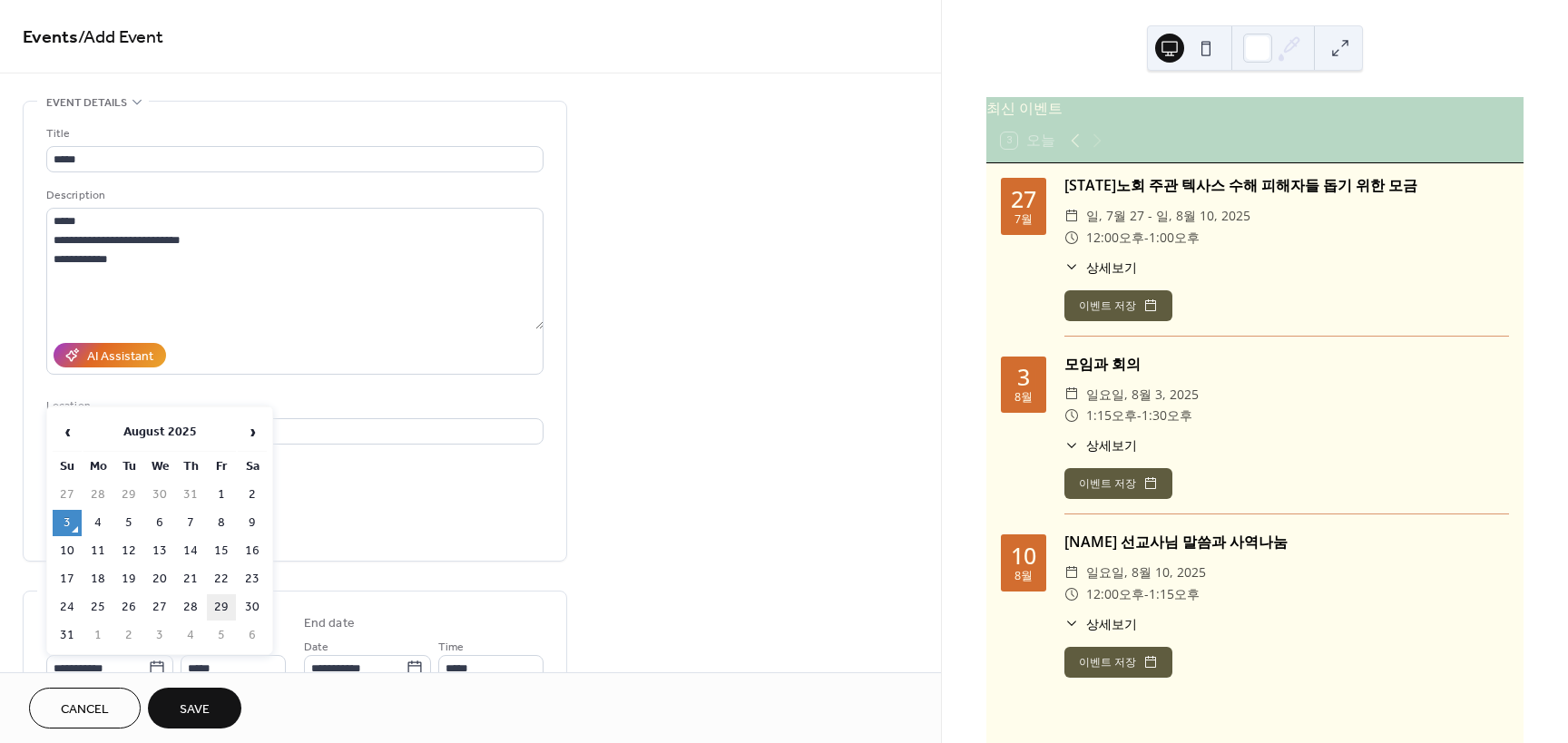 click on "29" at bounding box center (221, 607) 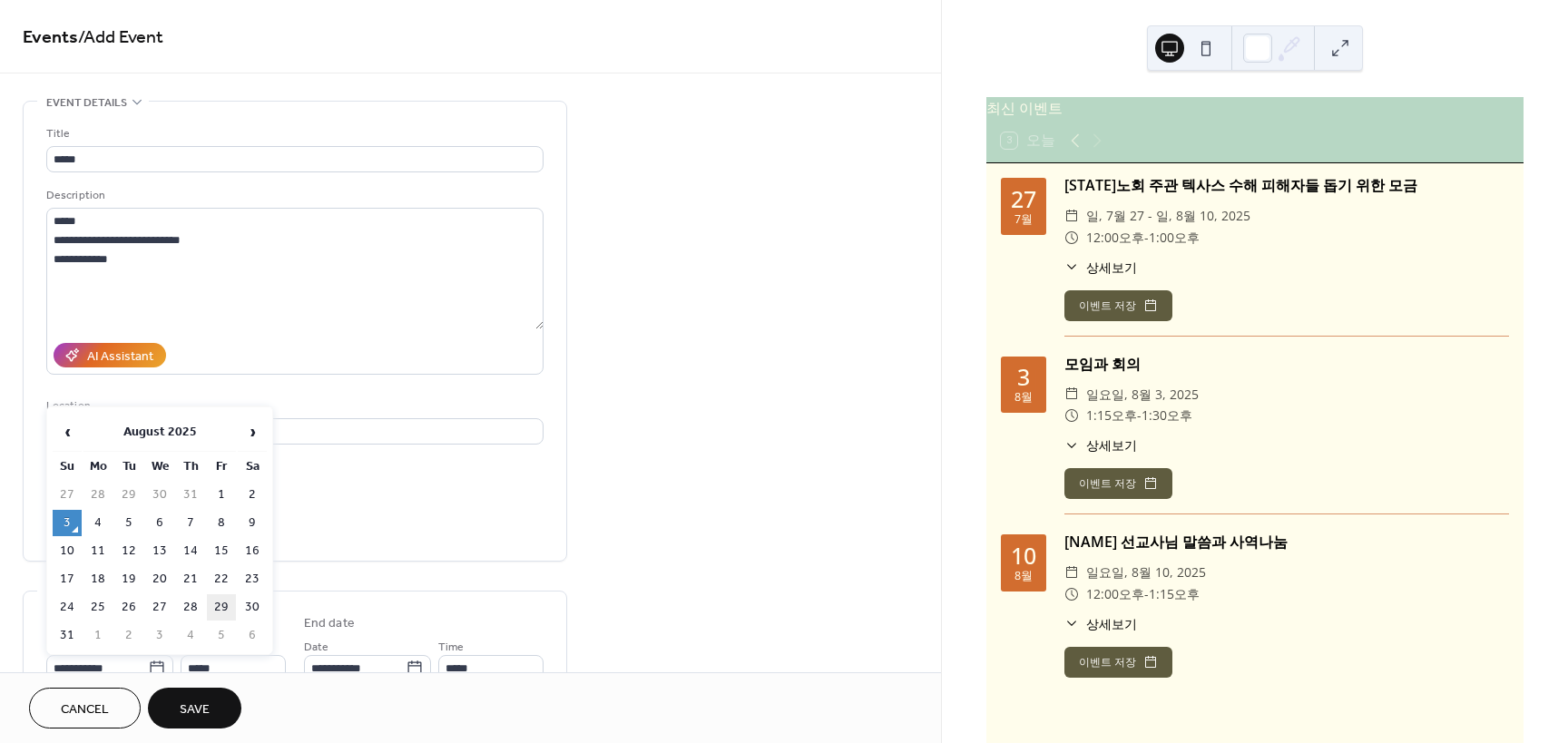 type on "**********" 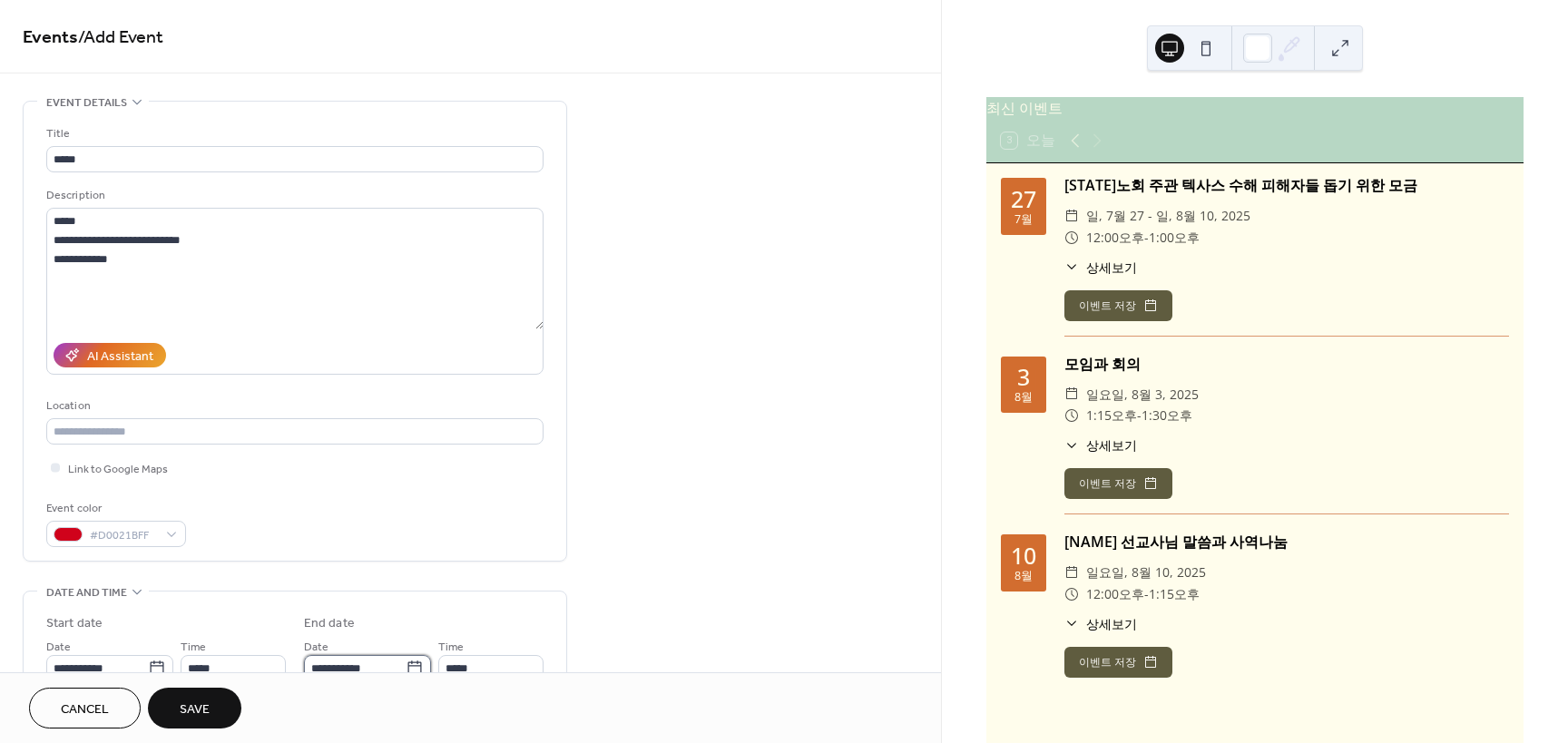 click on "**********" at bounding box center (355, 668) 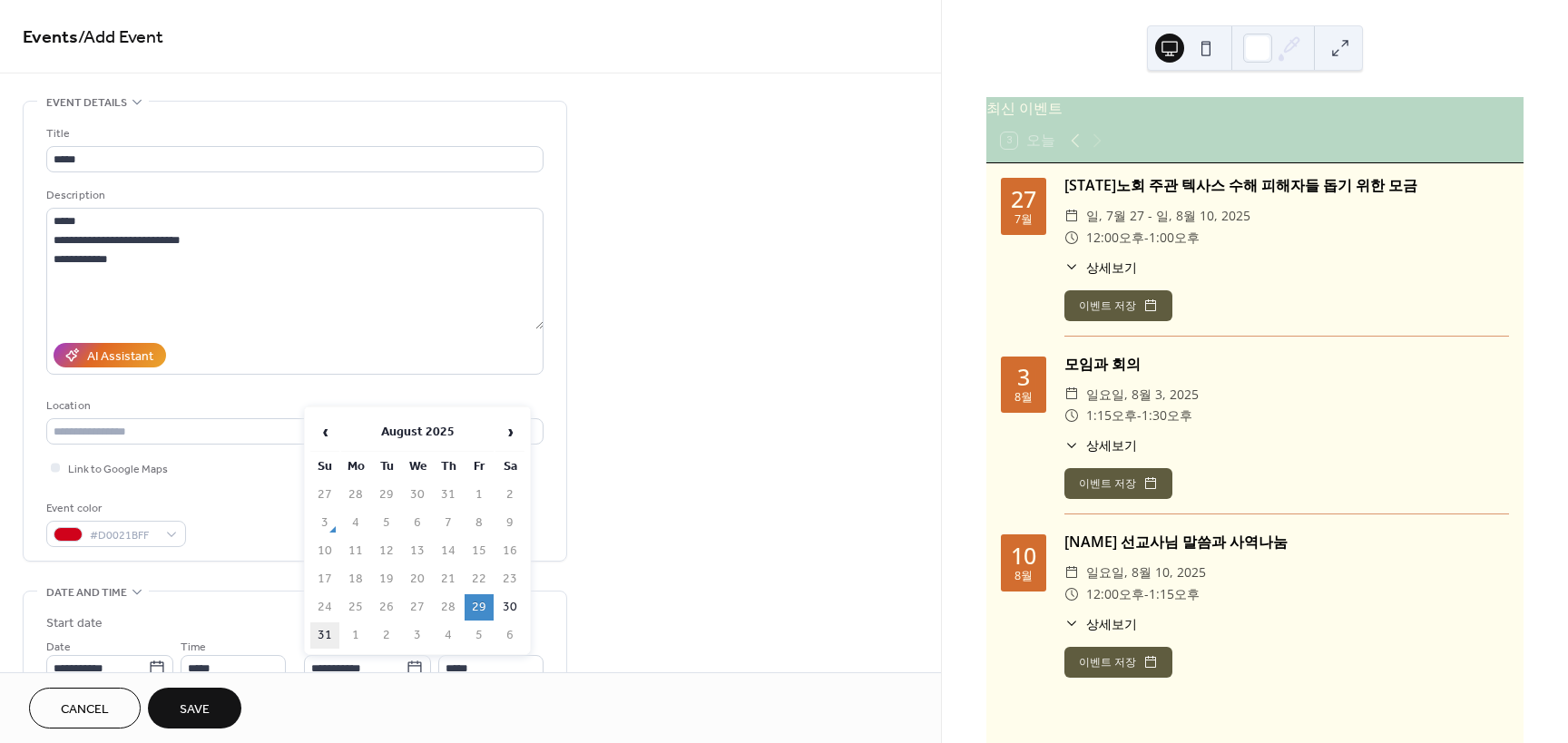 click on "31" at bounding box center (325, 635) 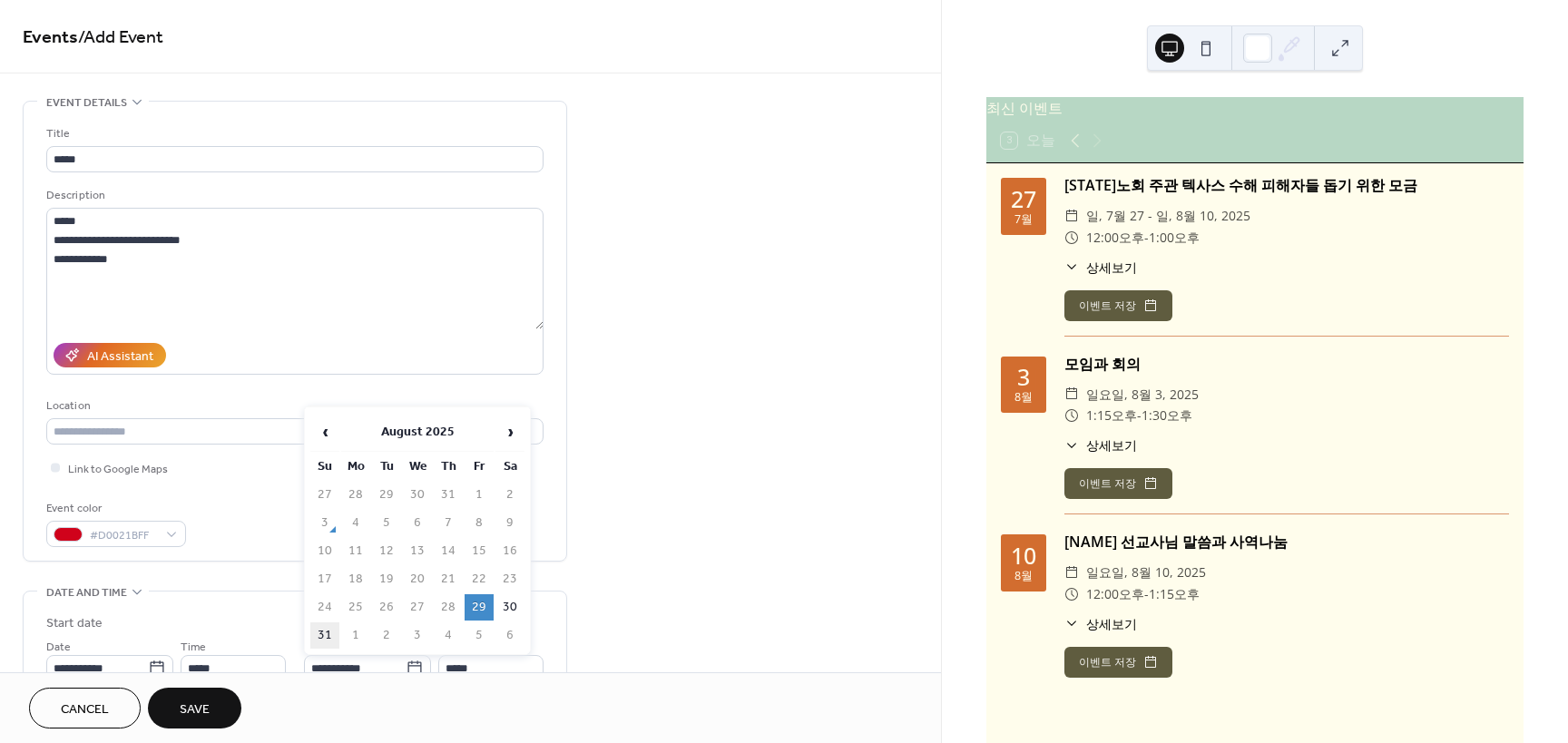 type on "**********" 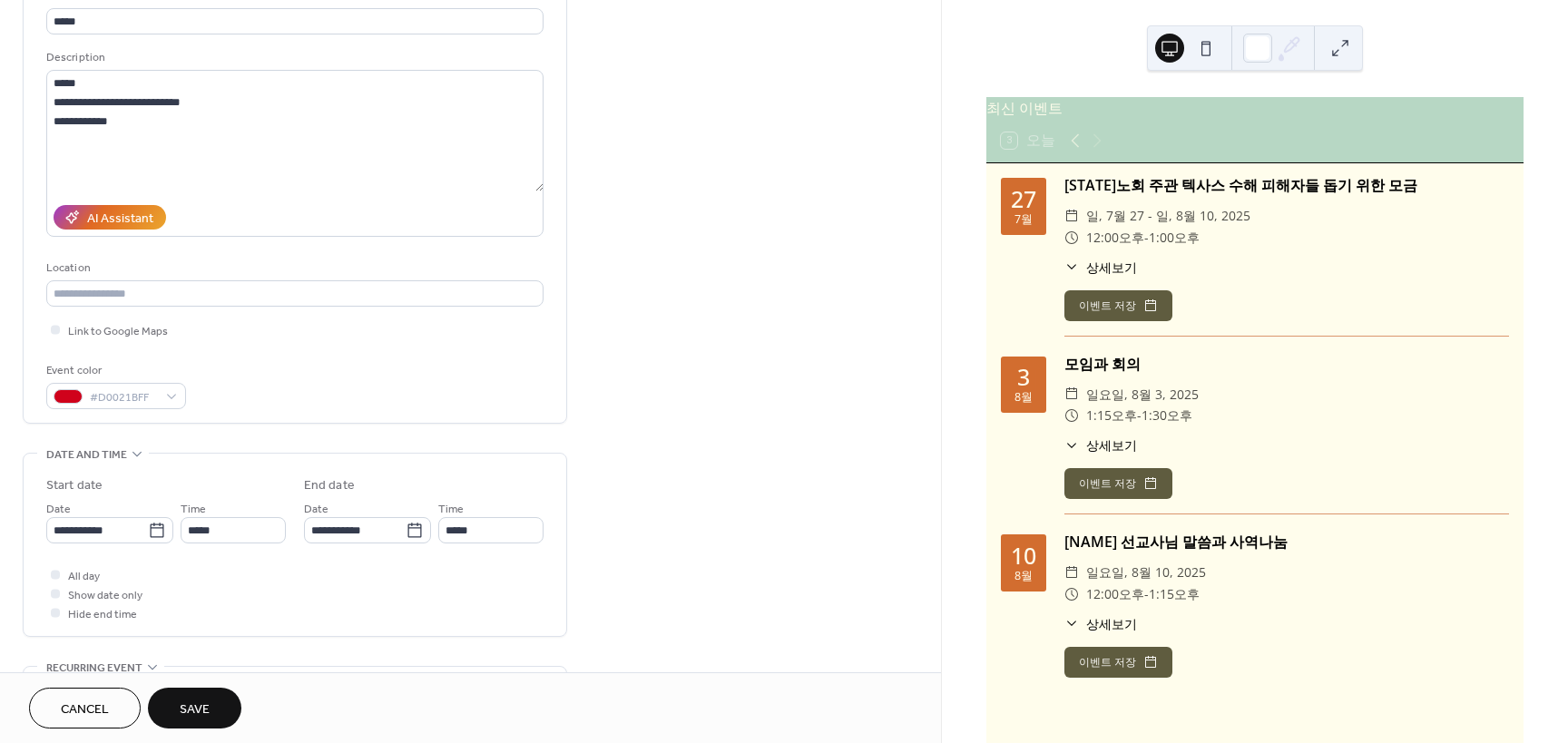 scroll, scrollTop: 181, scrollLeft: 0, axis: vertical 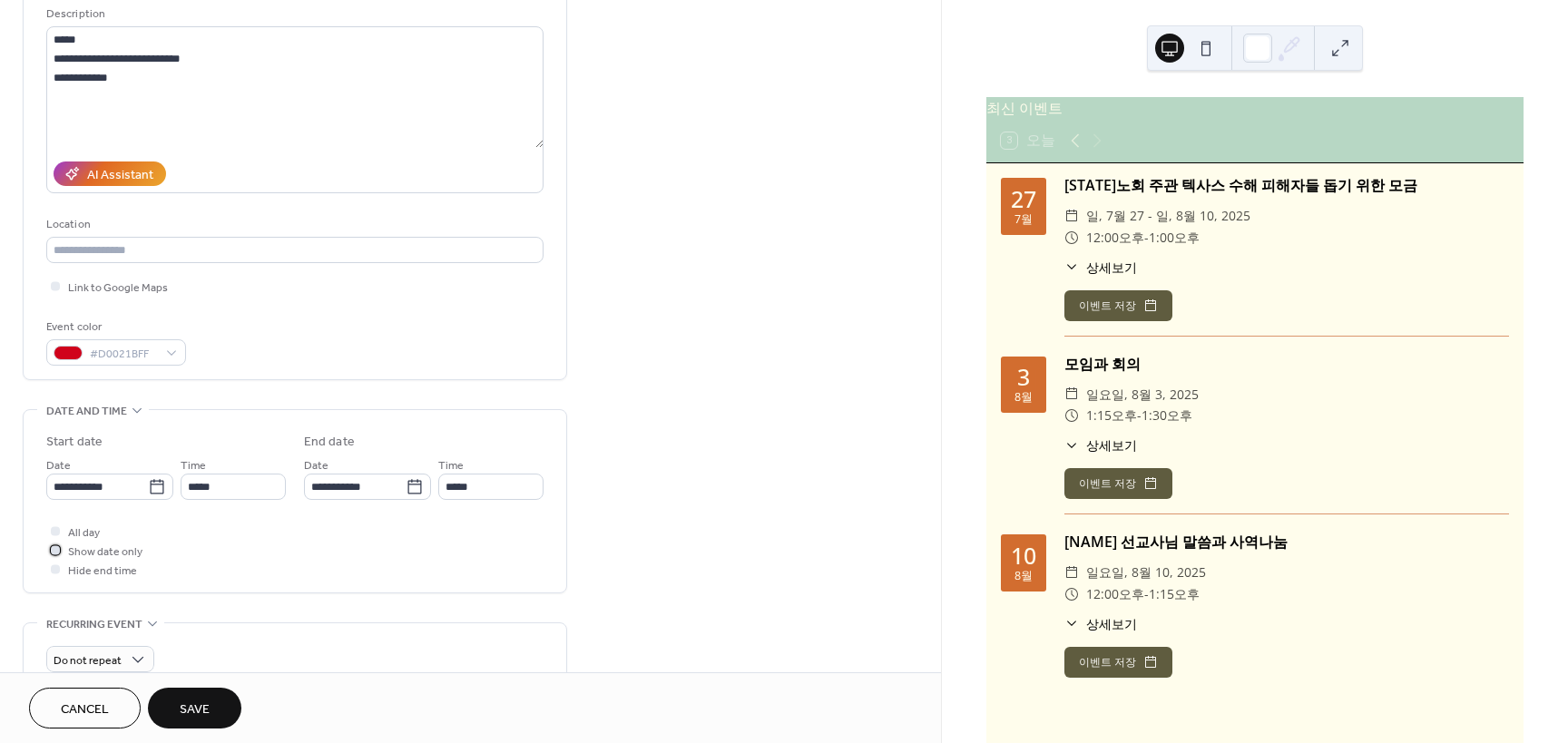 click at bounding box center [55, 550] 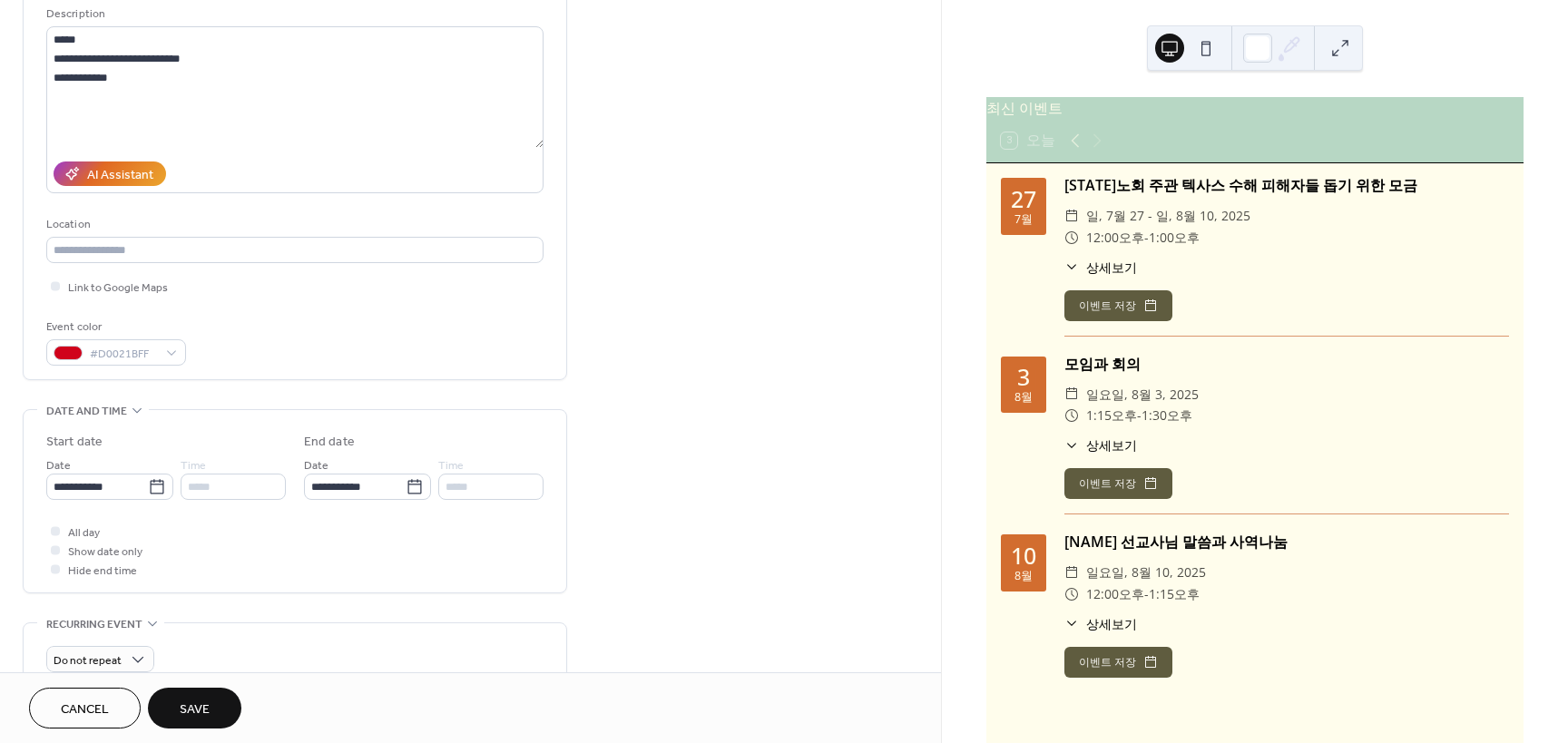 click on "Save" at bounding box center (194, 709) 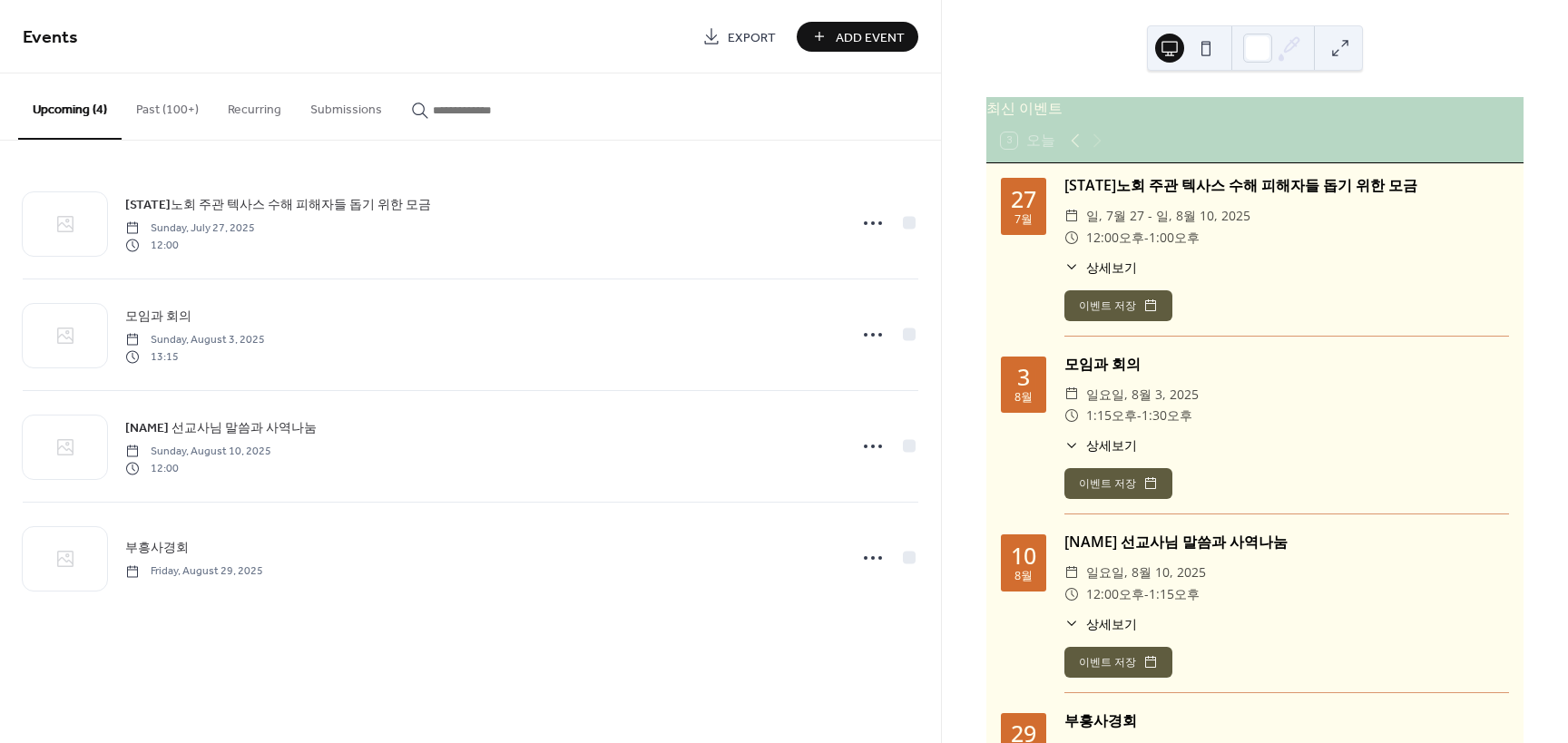 click on "Add Event" at bounding box center [870, 37] 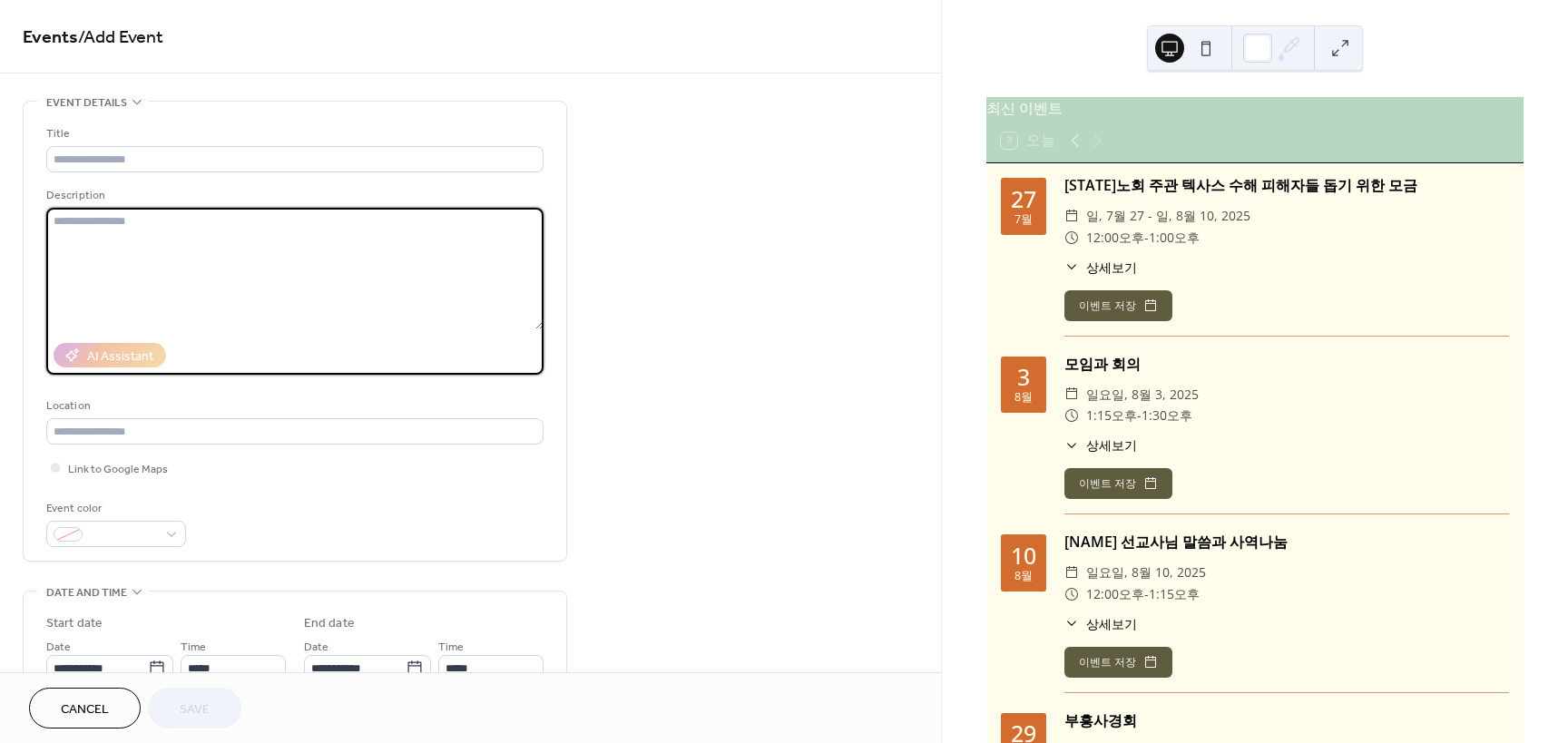 click at bounding box center (295, 269) 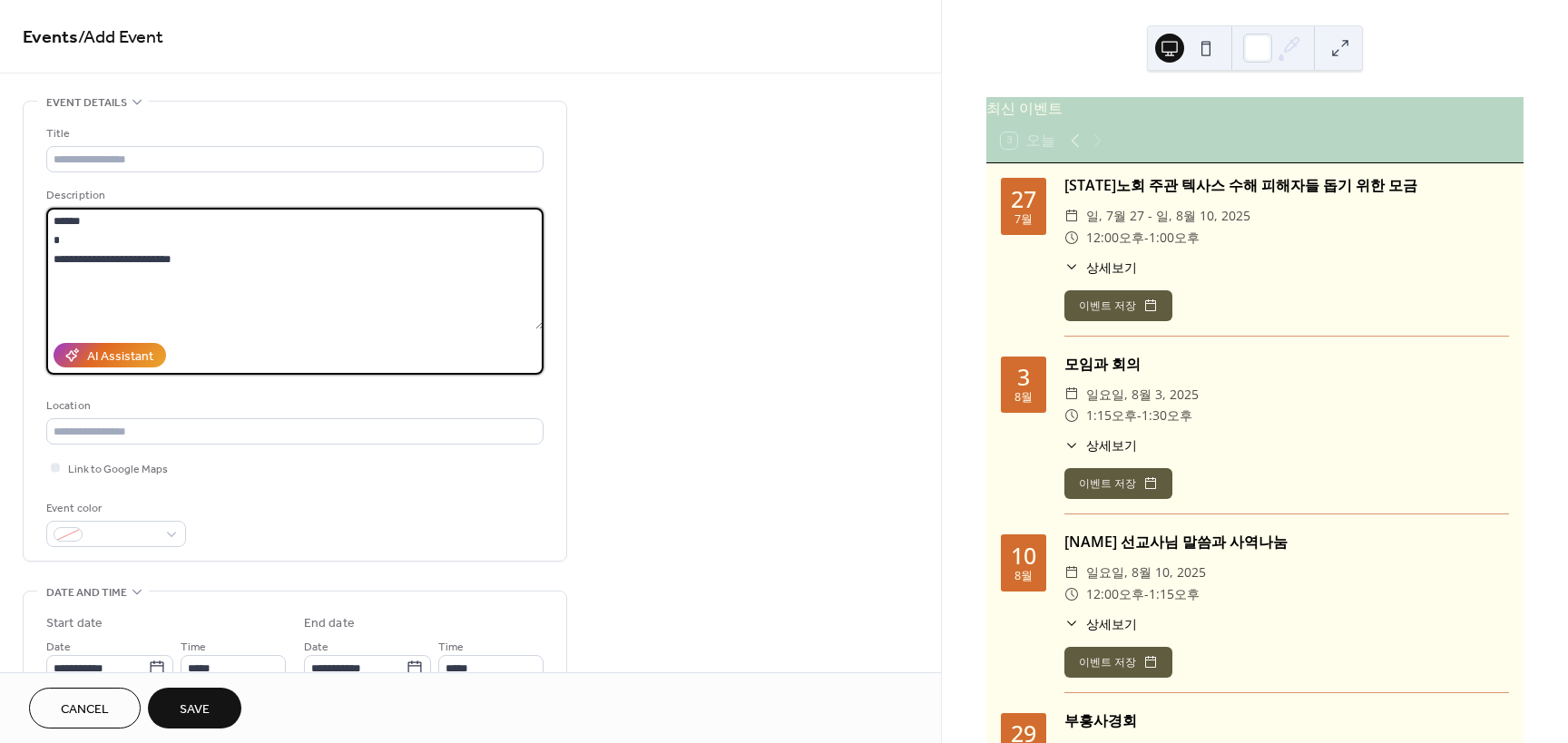 click on "**********" at bounding box center [295, 269] 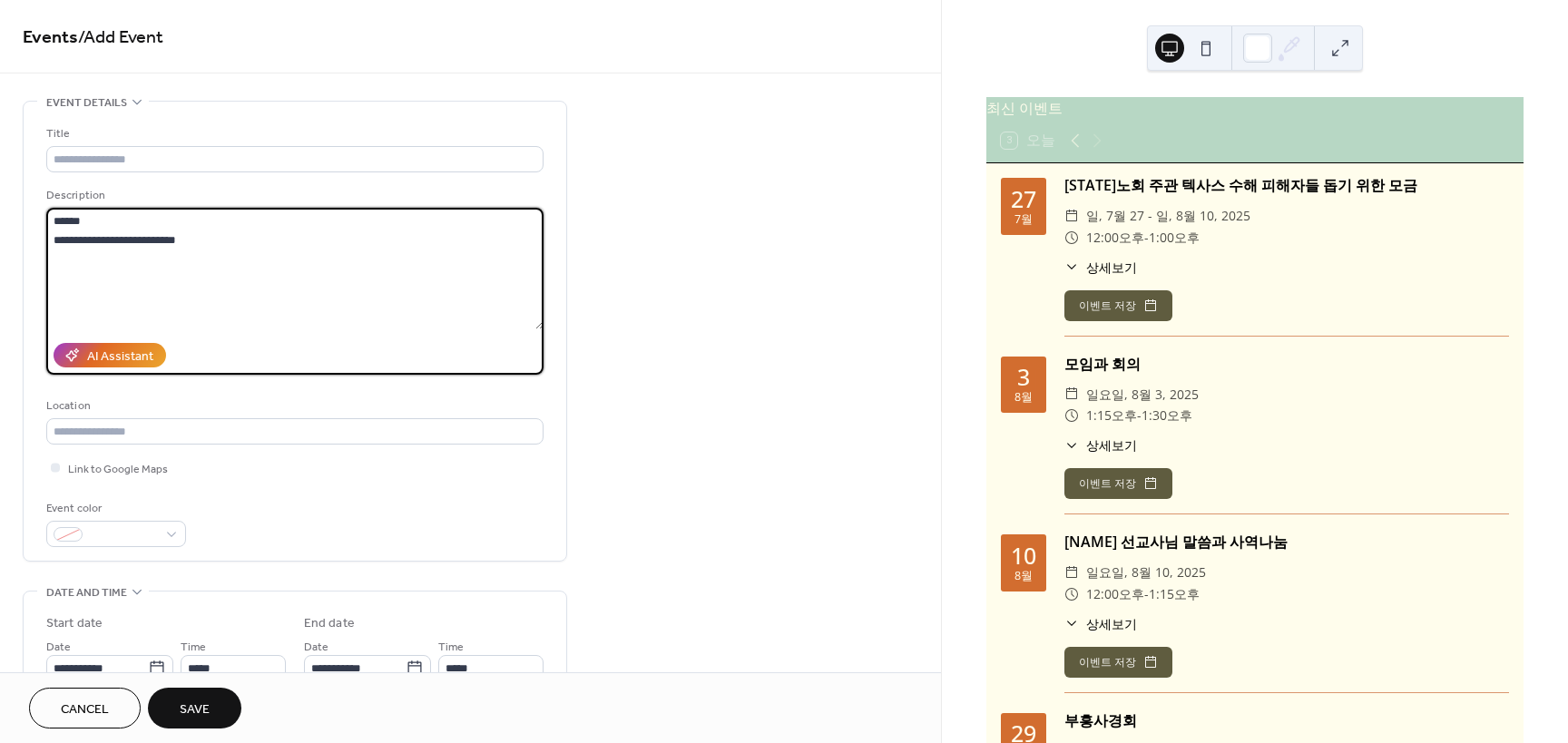 drag, startPoint x: 113, startPoint y: 218, endPoint x: 55, endPoint y: 217, distance: 58.00862 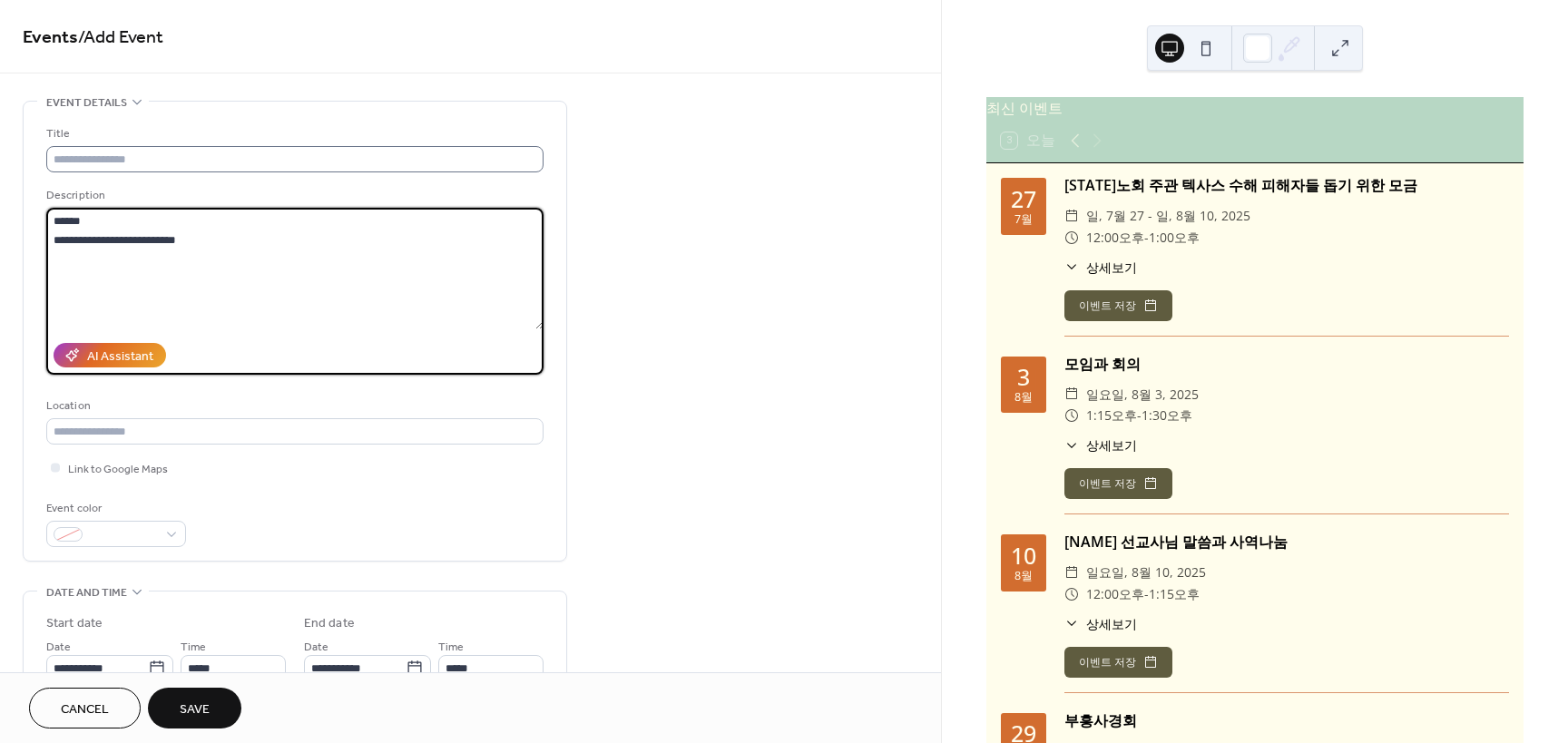 type on "**********" 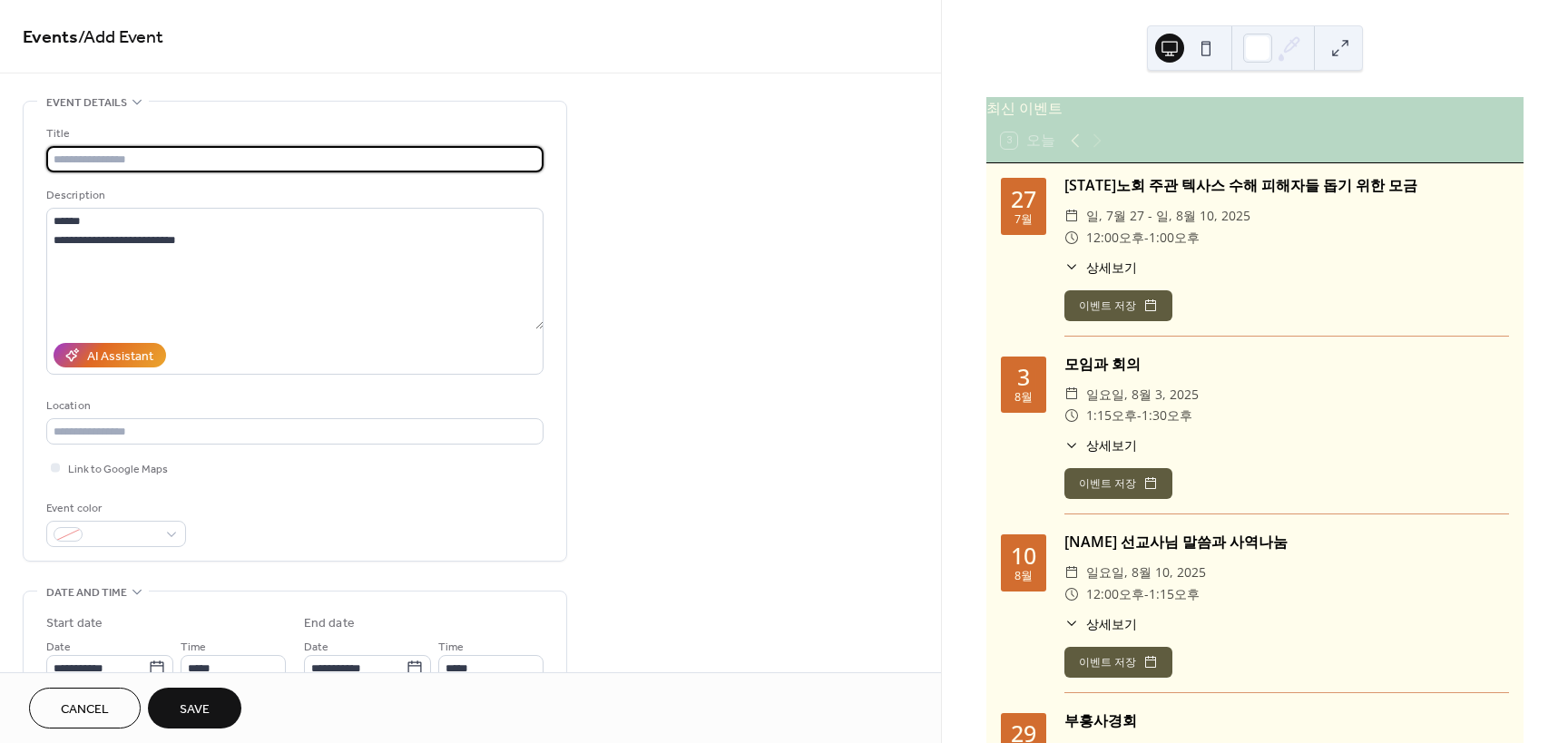 click at bounding box center (295, 159) 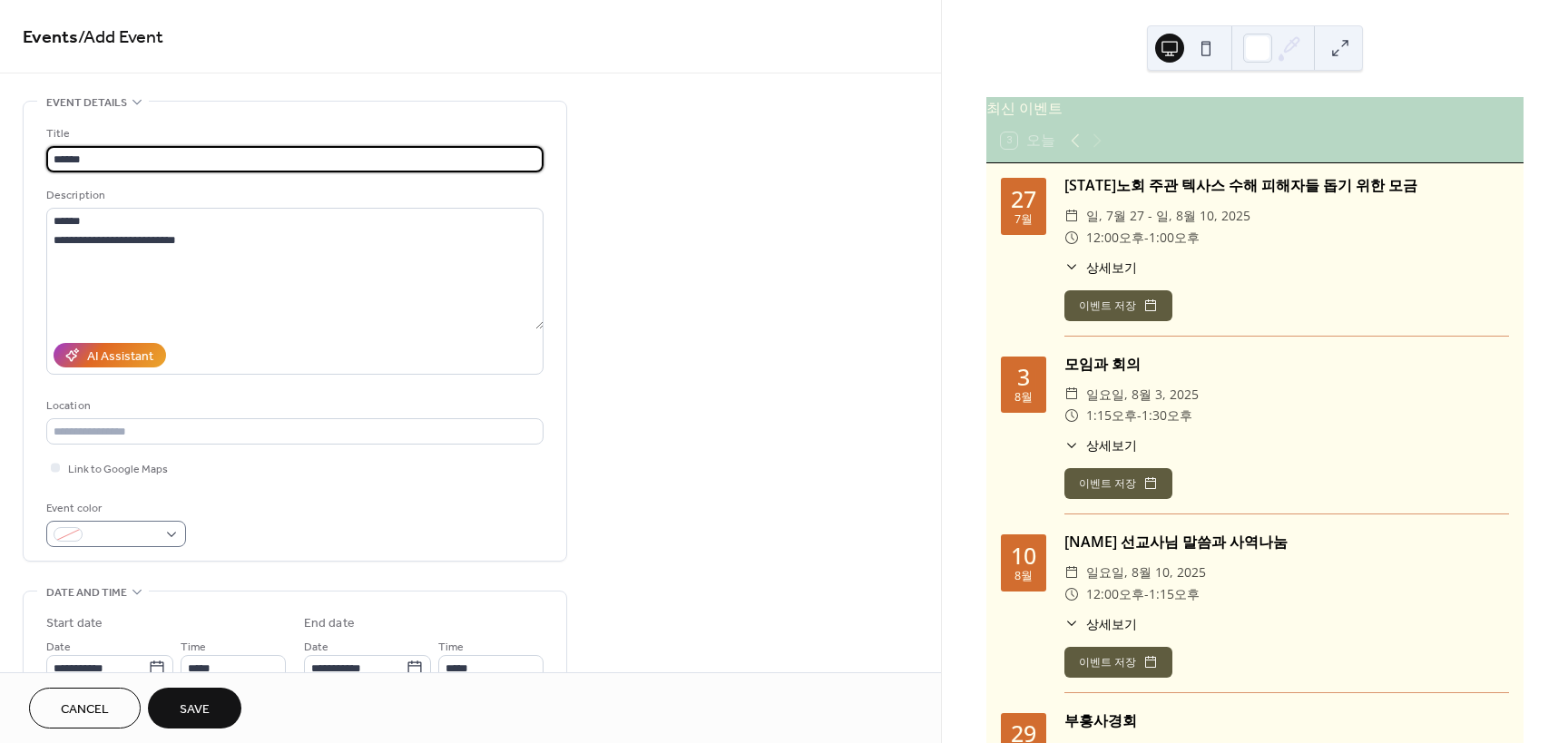 type on "******" 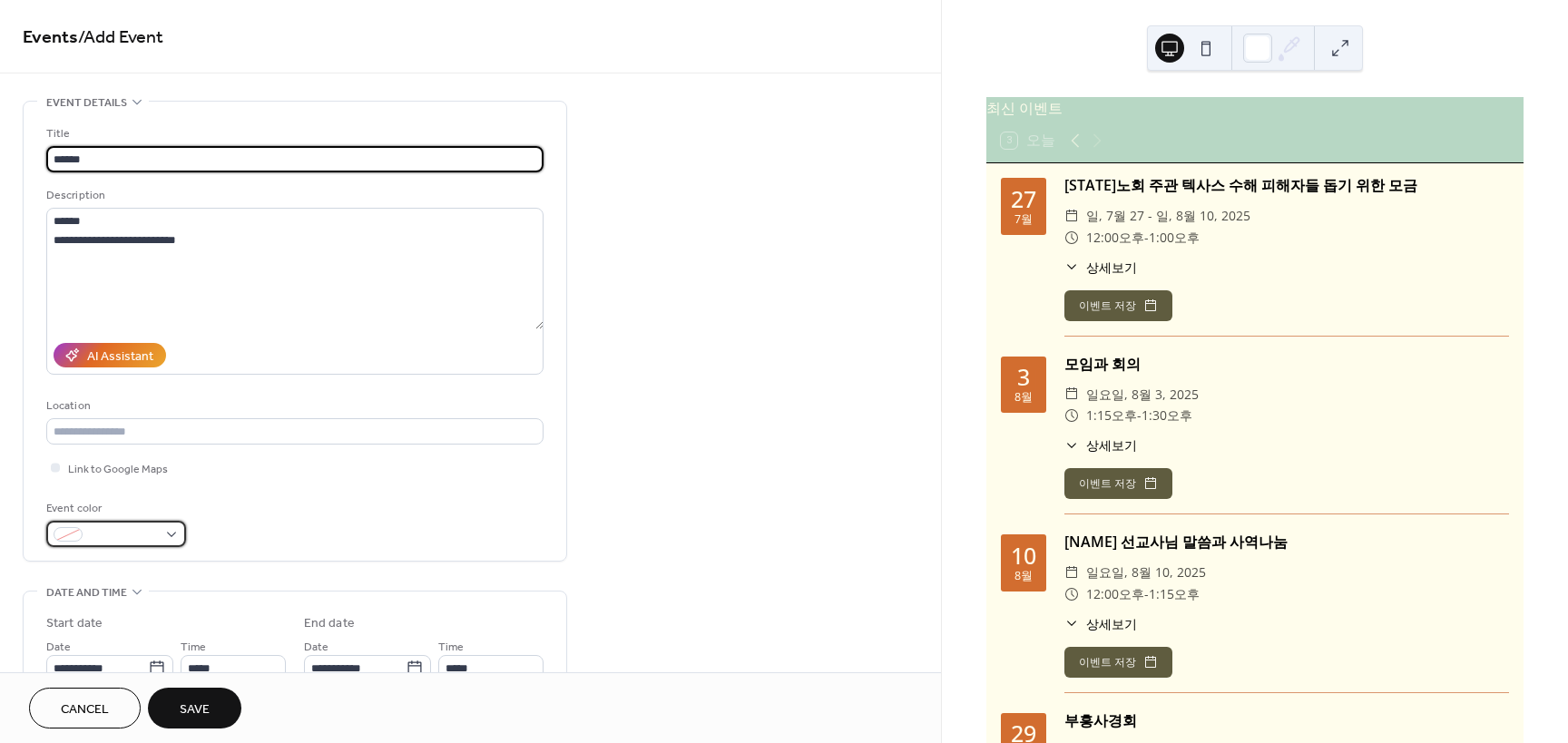 click at bounding box center [123, 535] 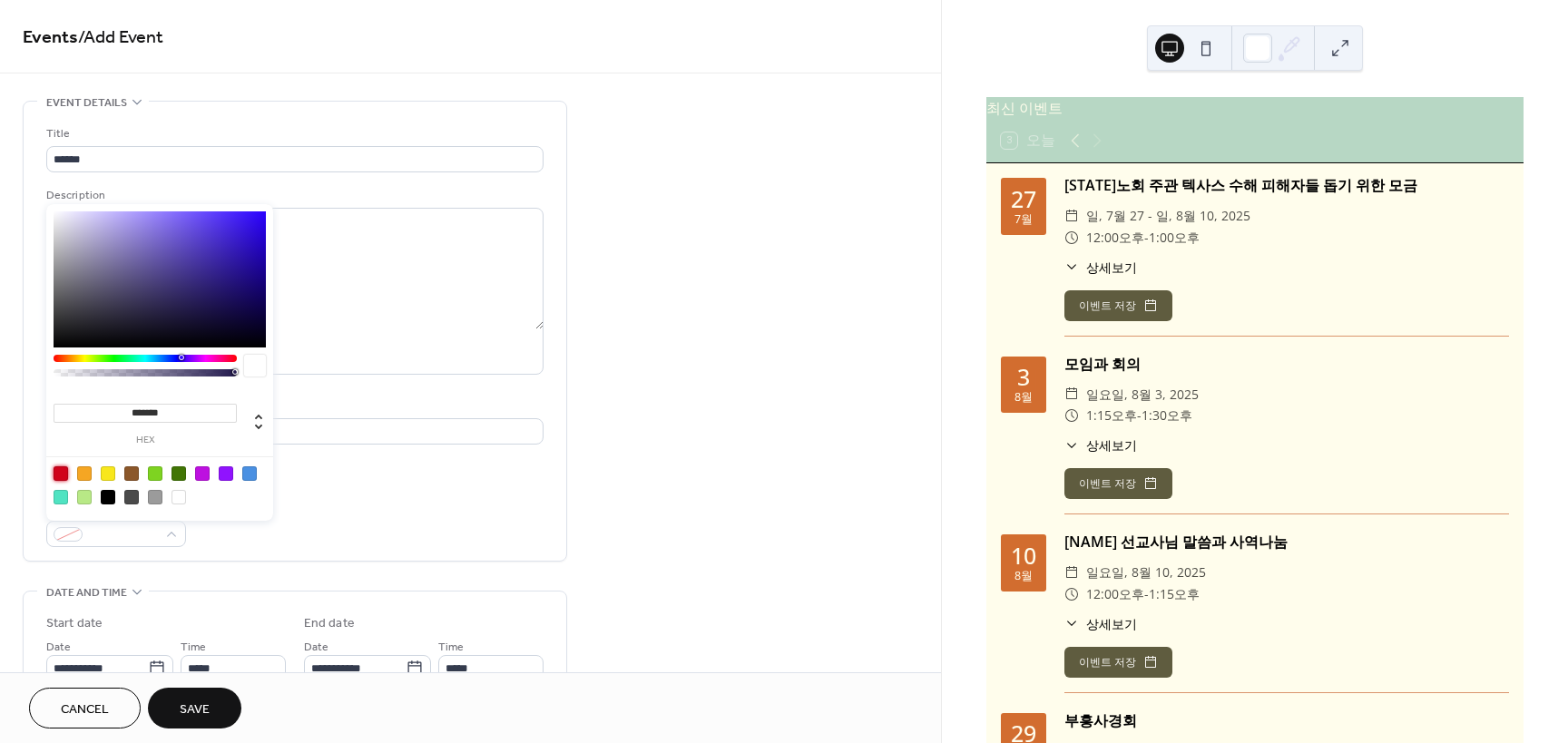 click at bounding box center [61, 474] 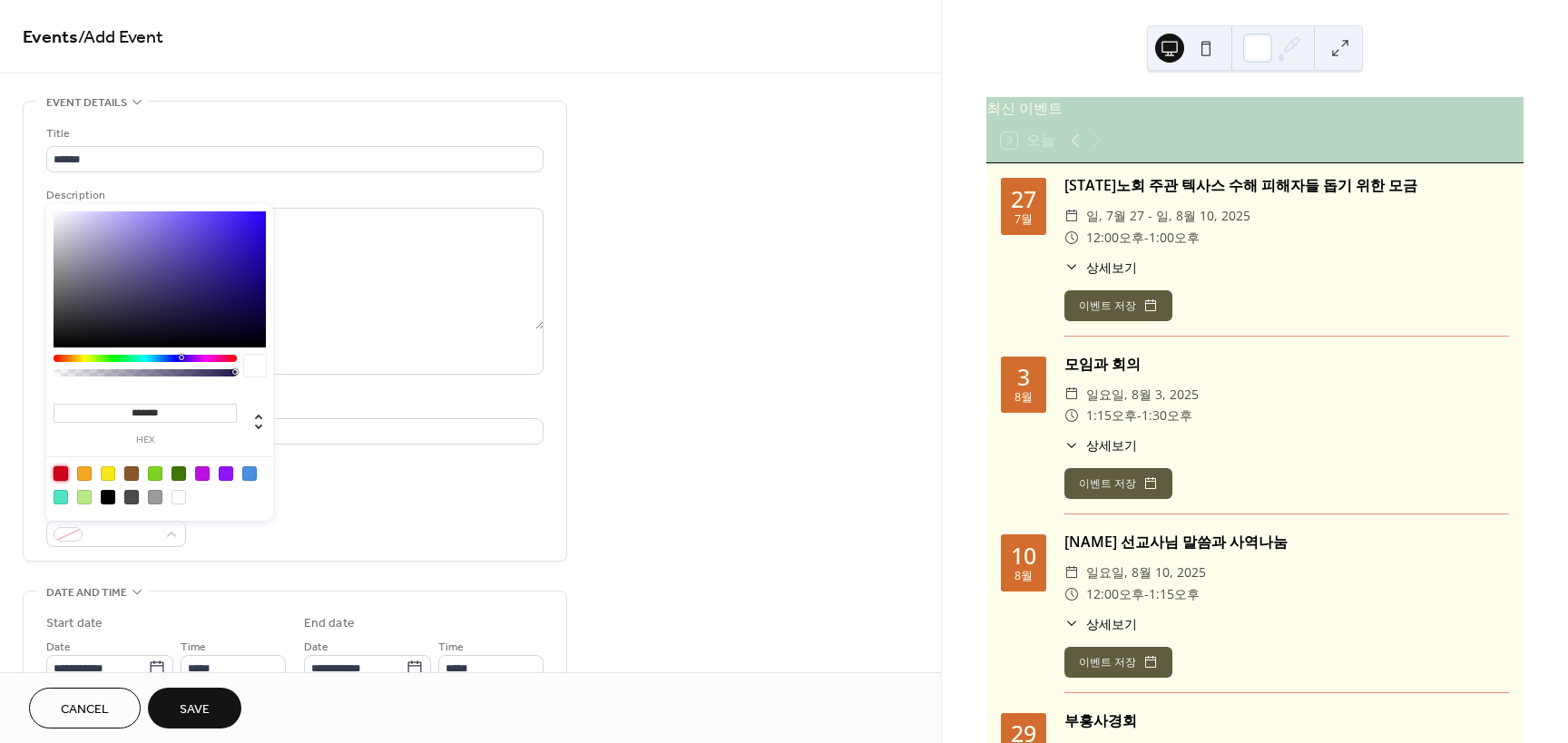 type on "*******" 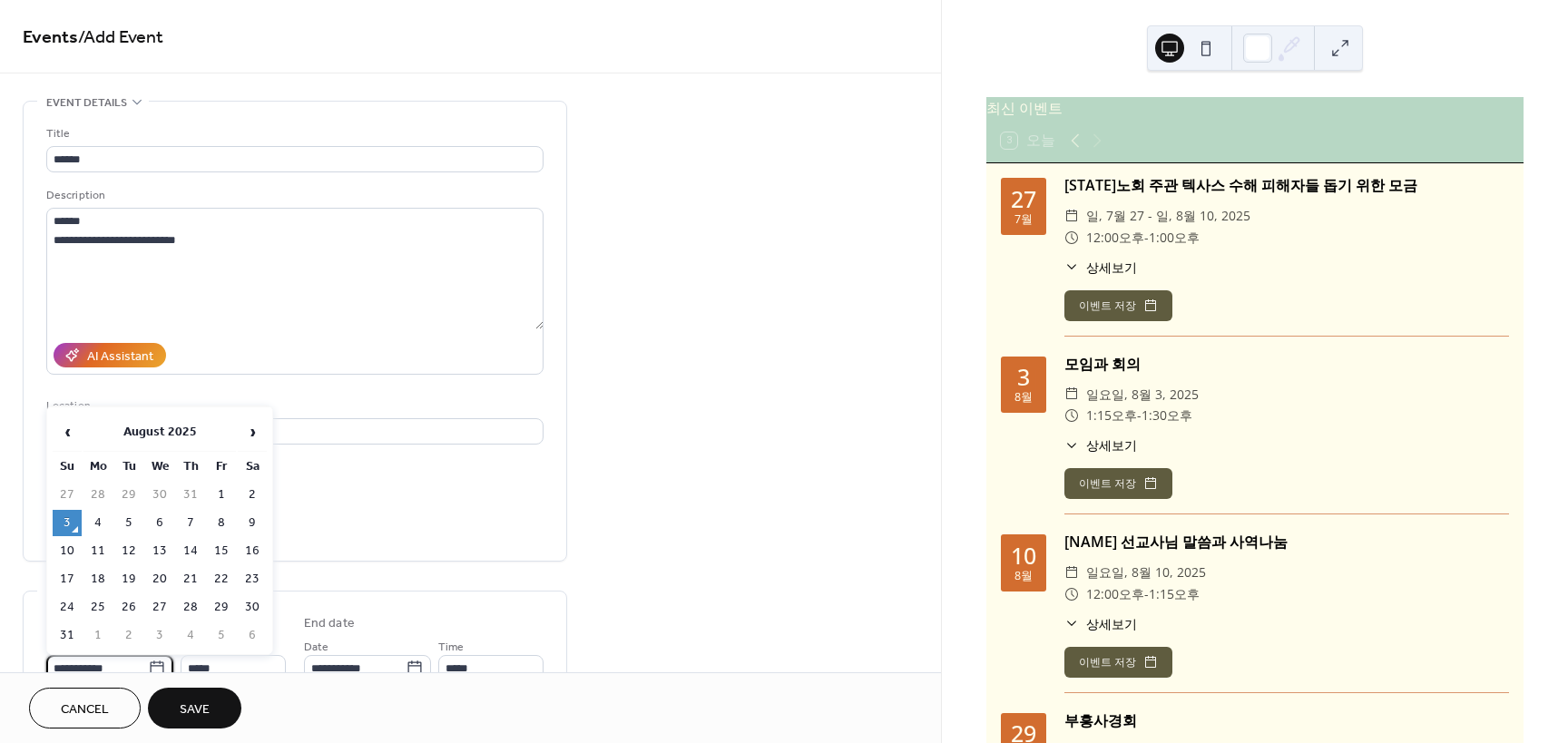 click on "**********" at bounding box center [97, 668] 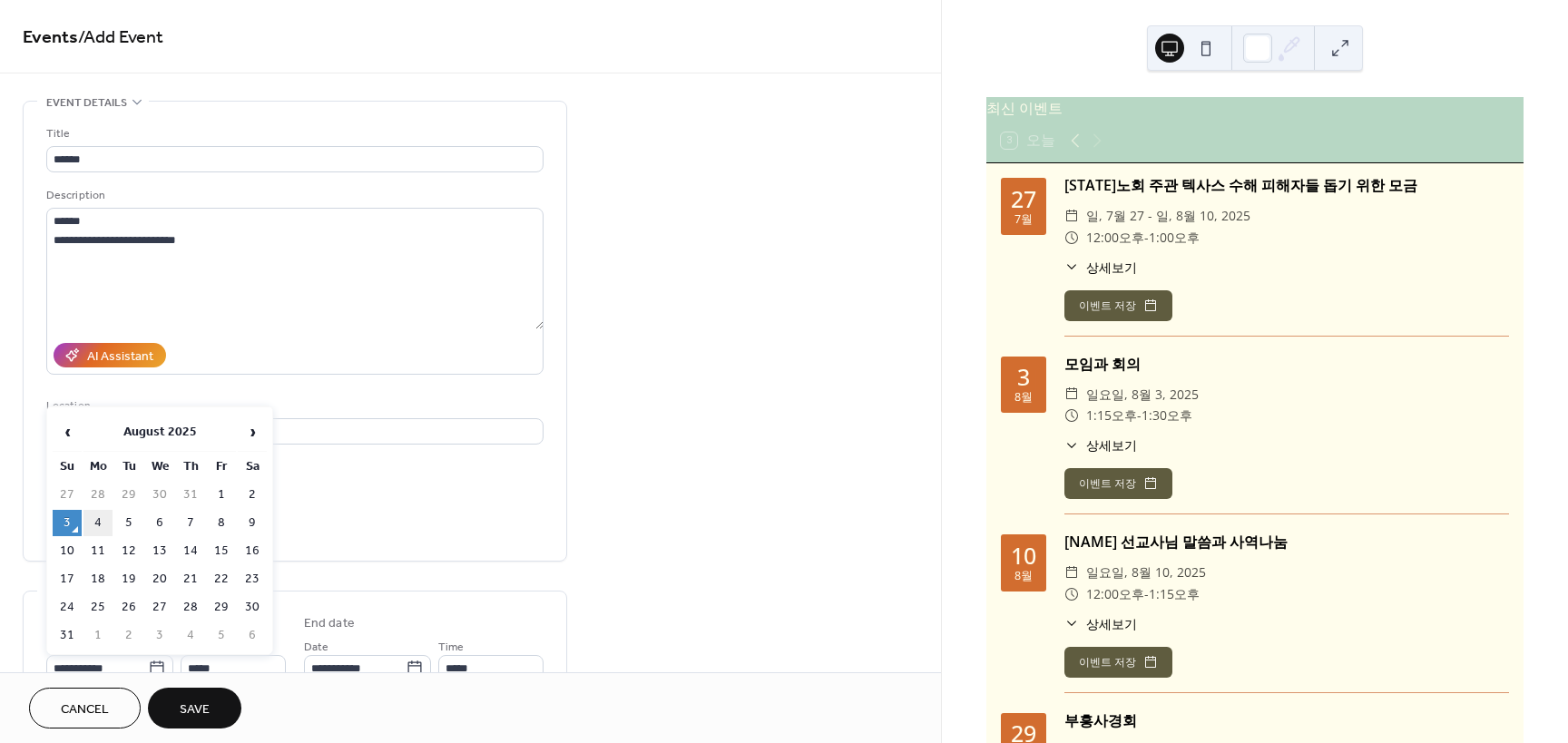 click on "4" at bounding box center (98, 523) 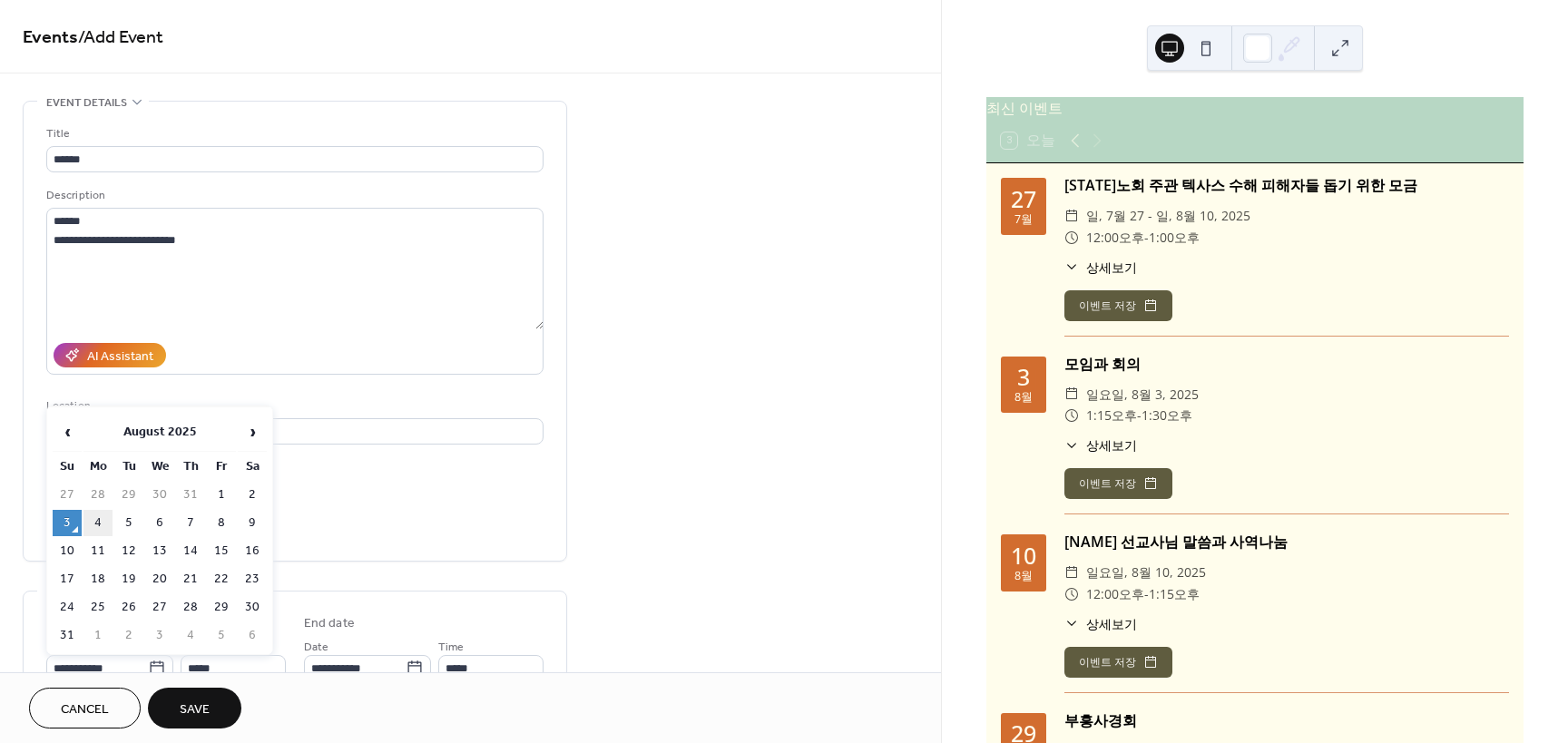 type on "**********" 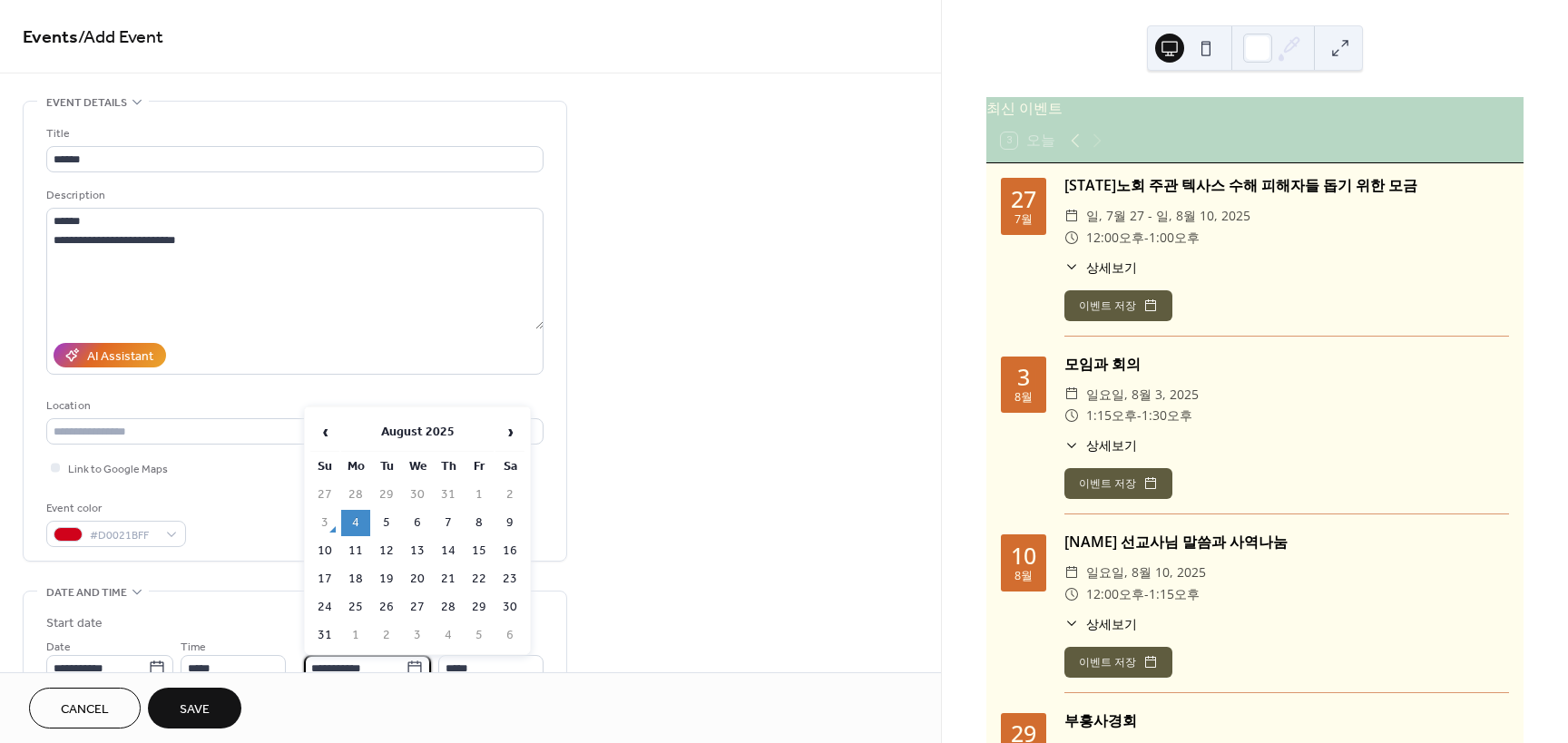 click on "**********" at bounding box center [355, 668] 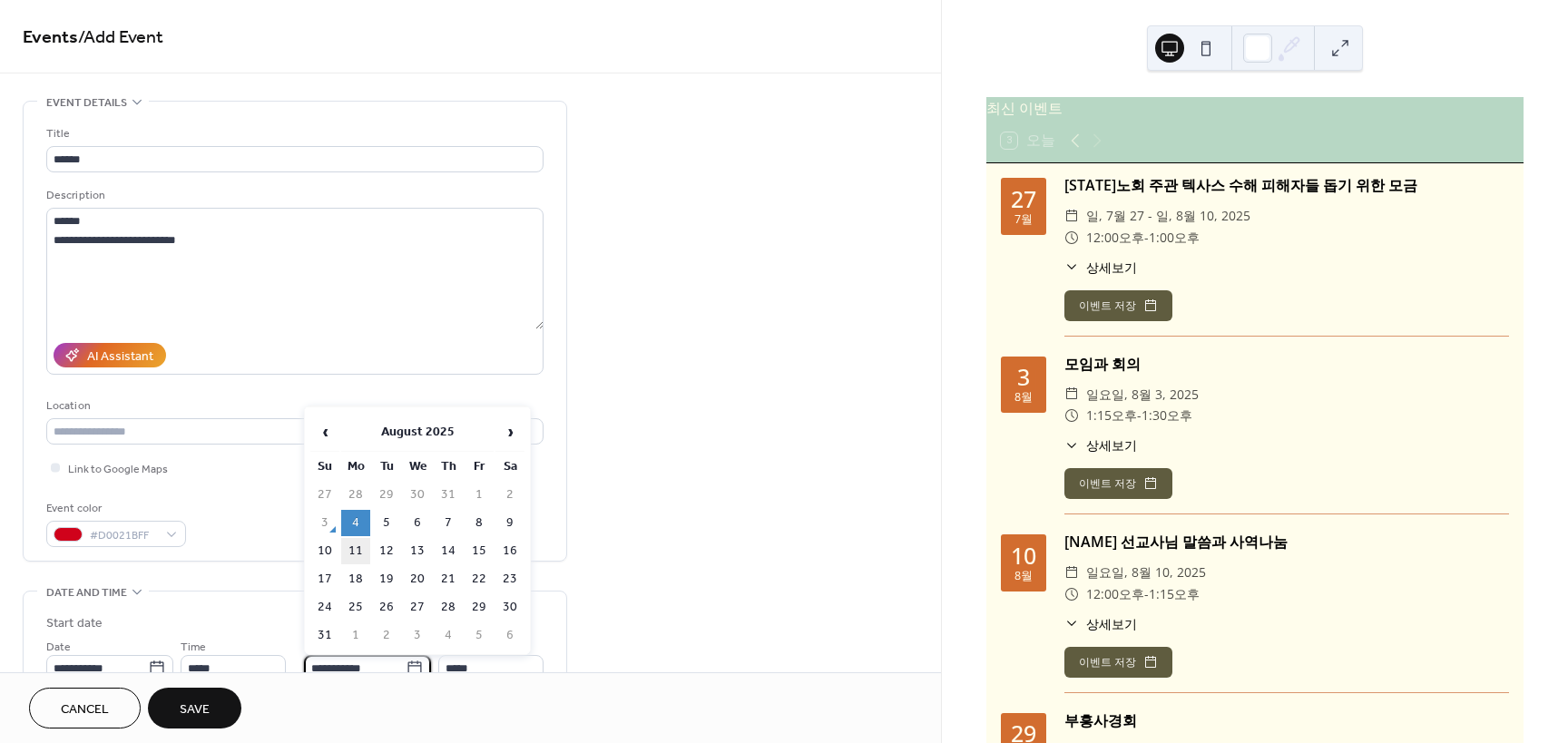 click on "11" at bounding box center (356, 551) 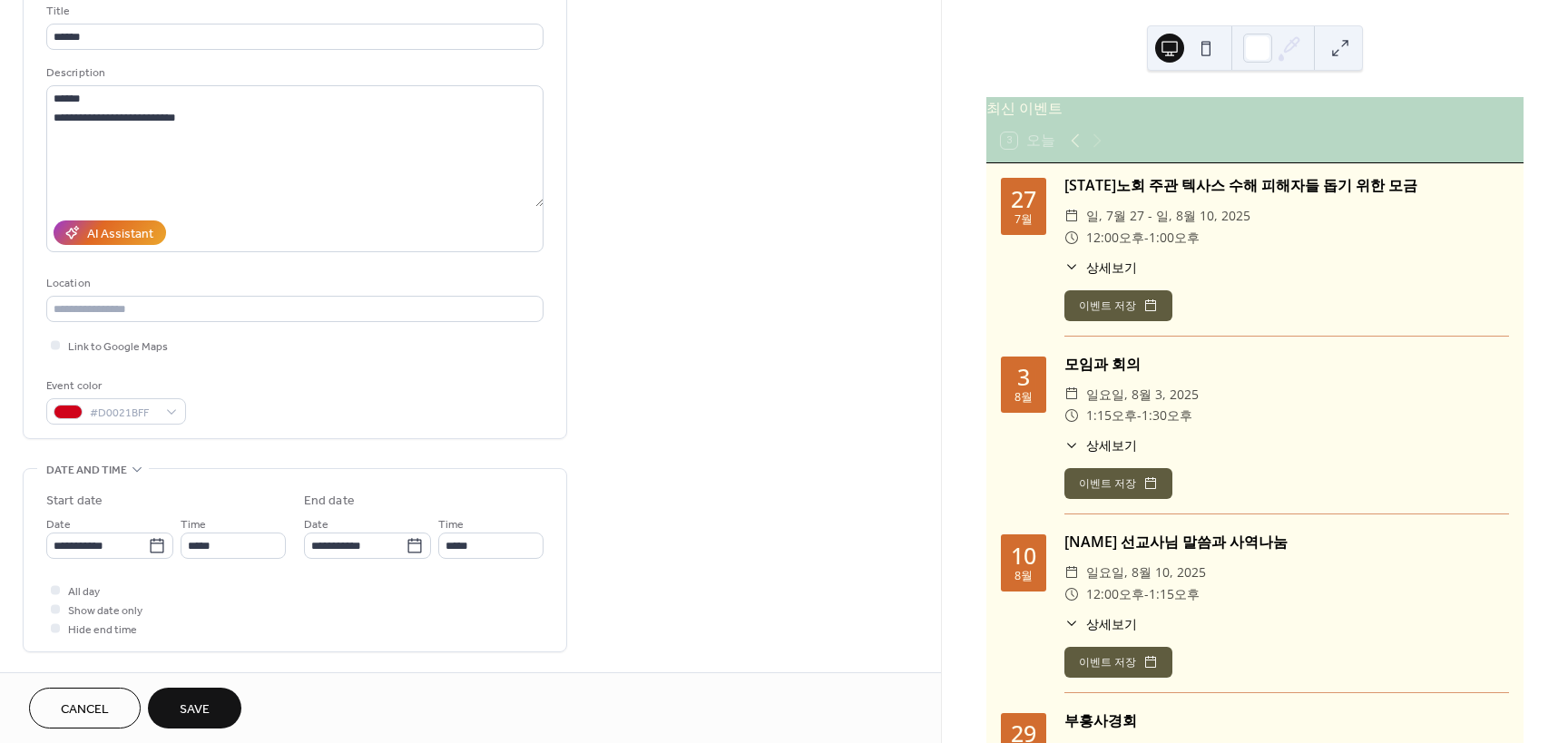 scroll, scrollTop: 181, scrollLeft: 0, axis: vertical 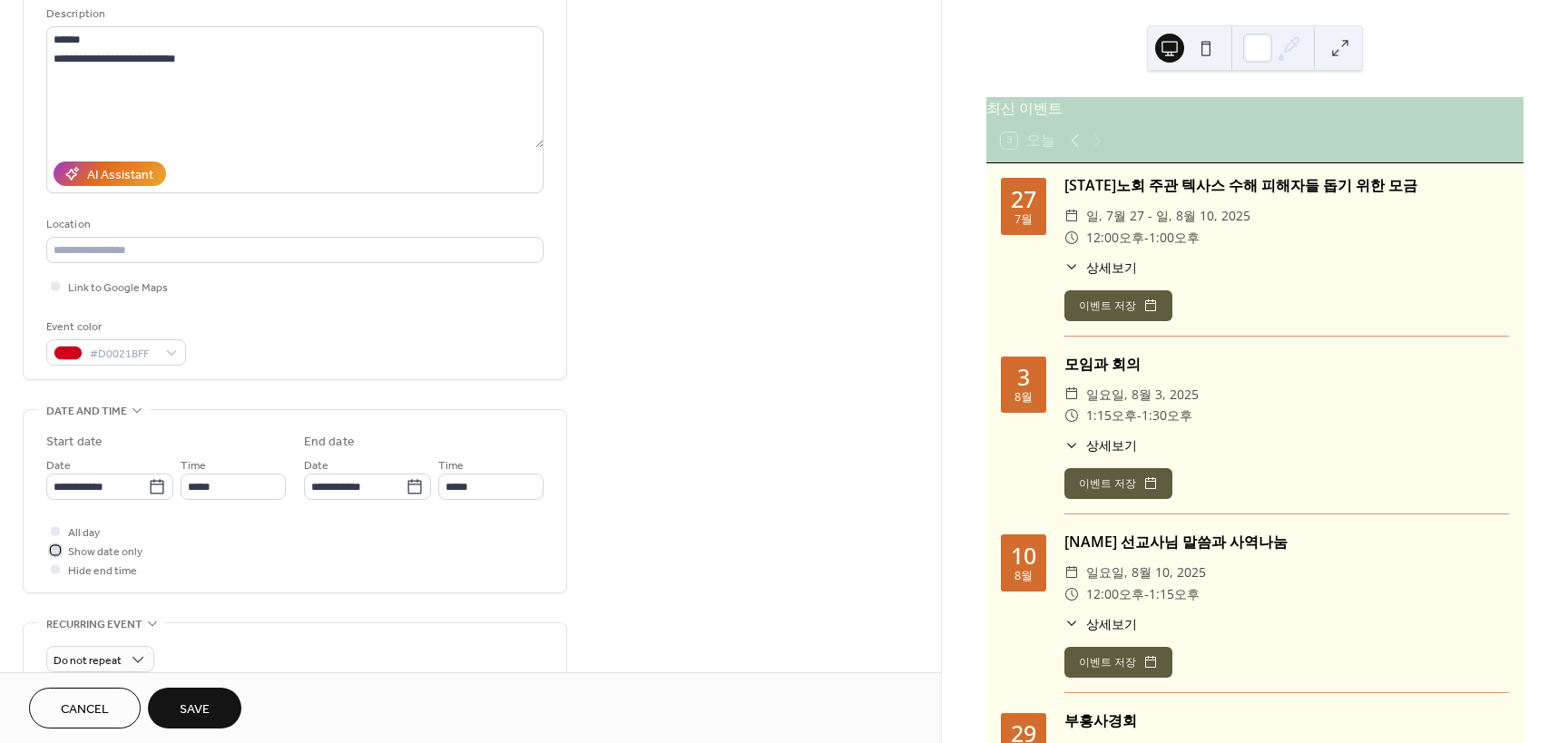 click at bounding box center [55, 550] 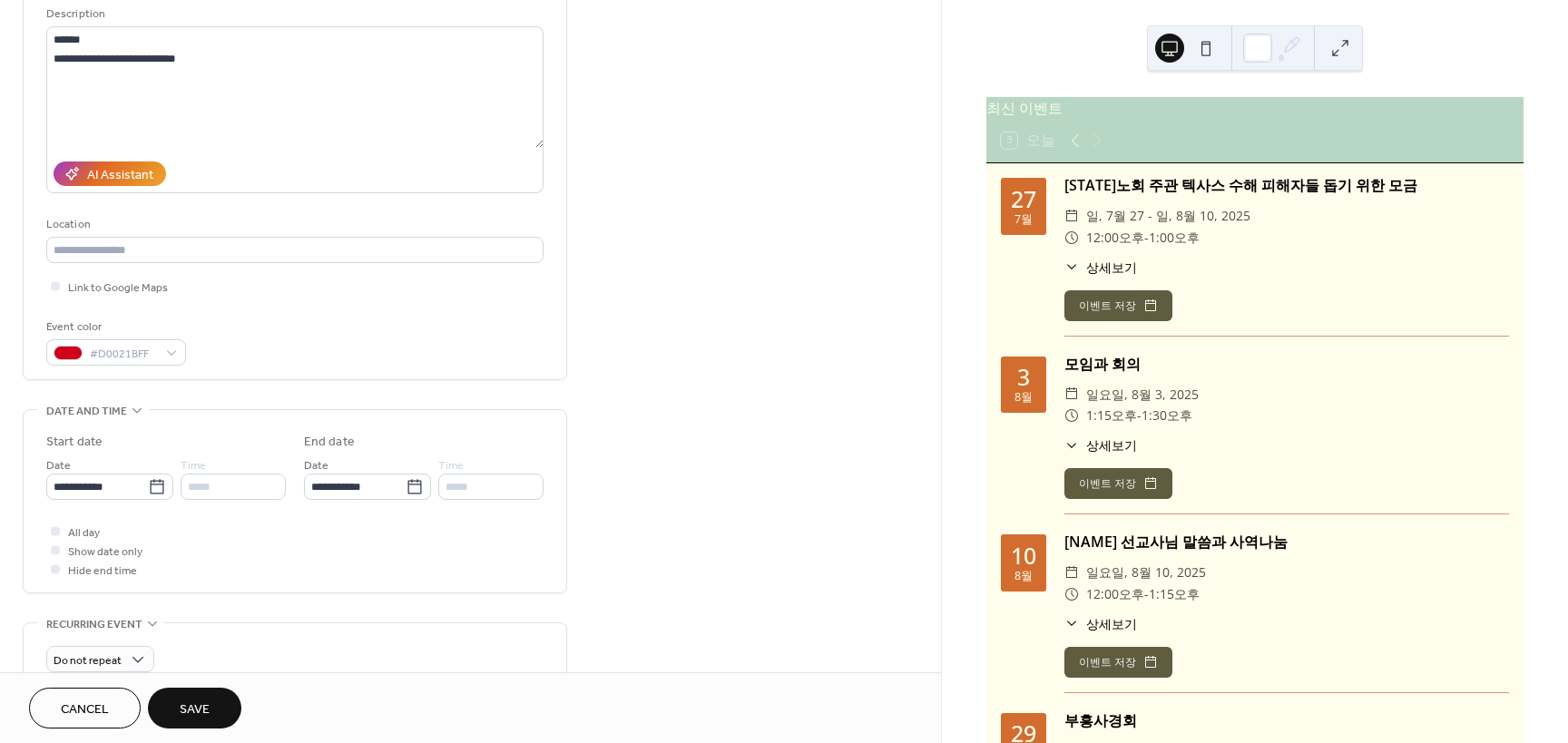 click on "Save" at bounding box center (194, 709) 